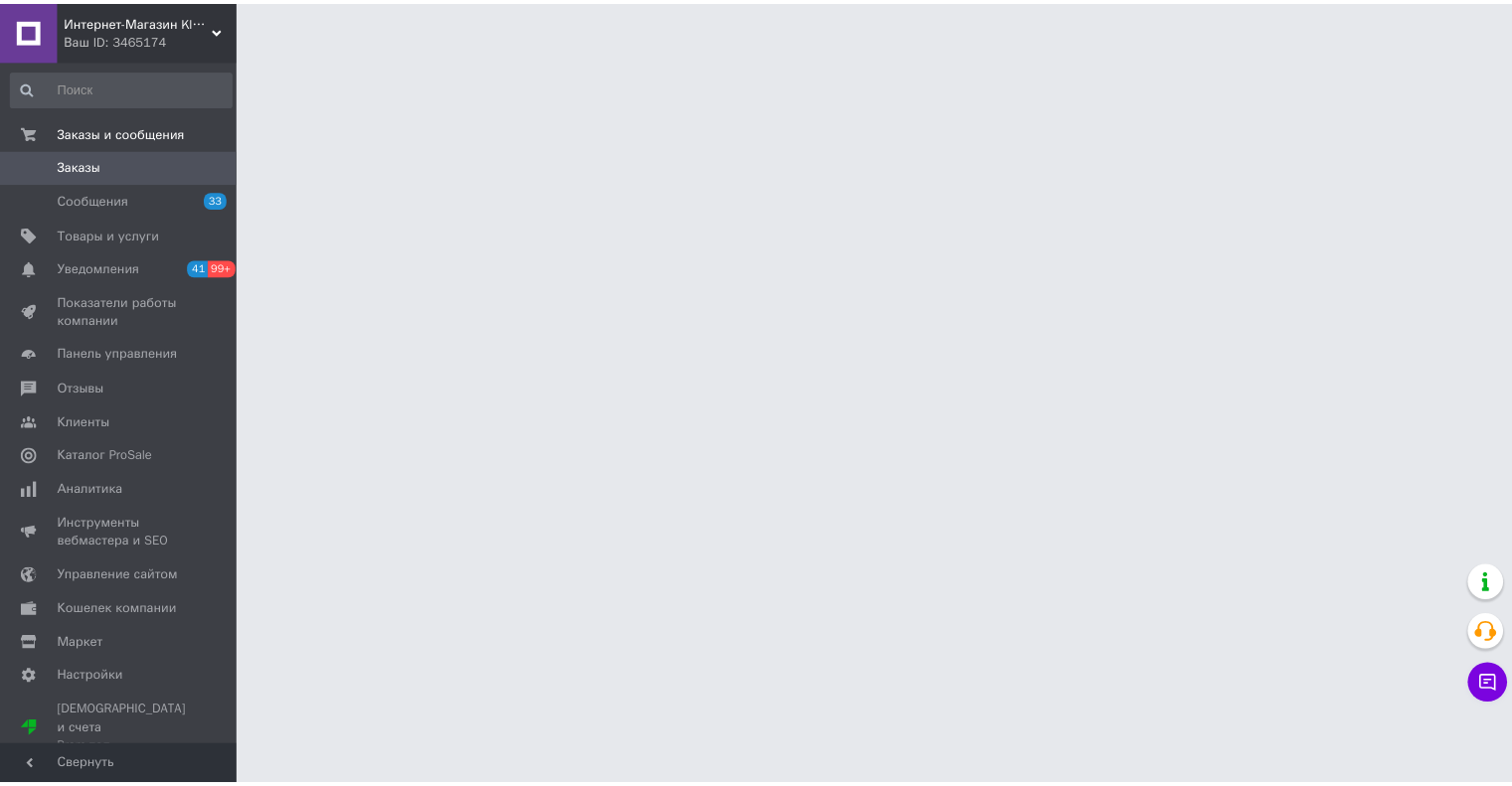 scroll, scrollTop: 0, scrollLeft: 0, axis: both 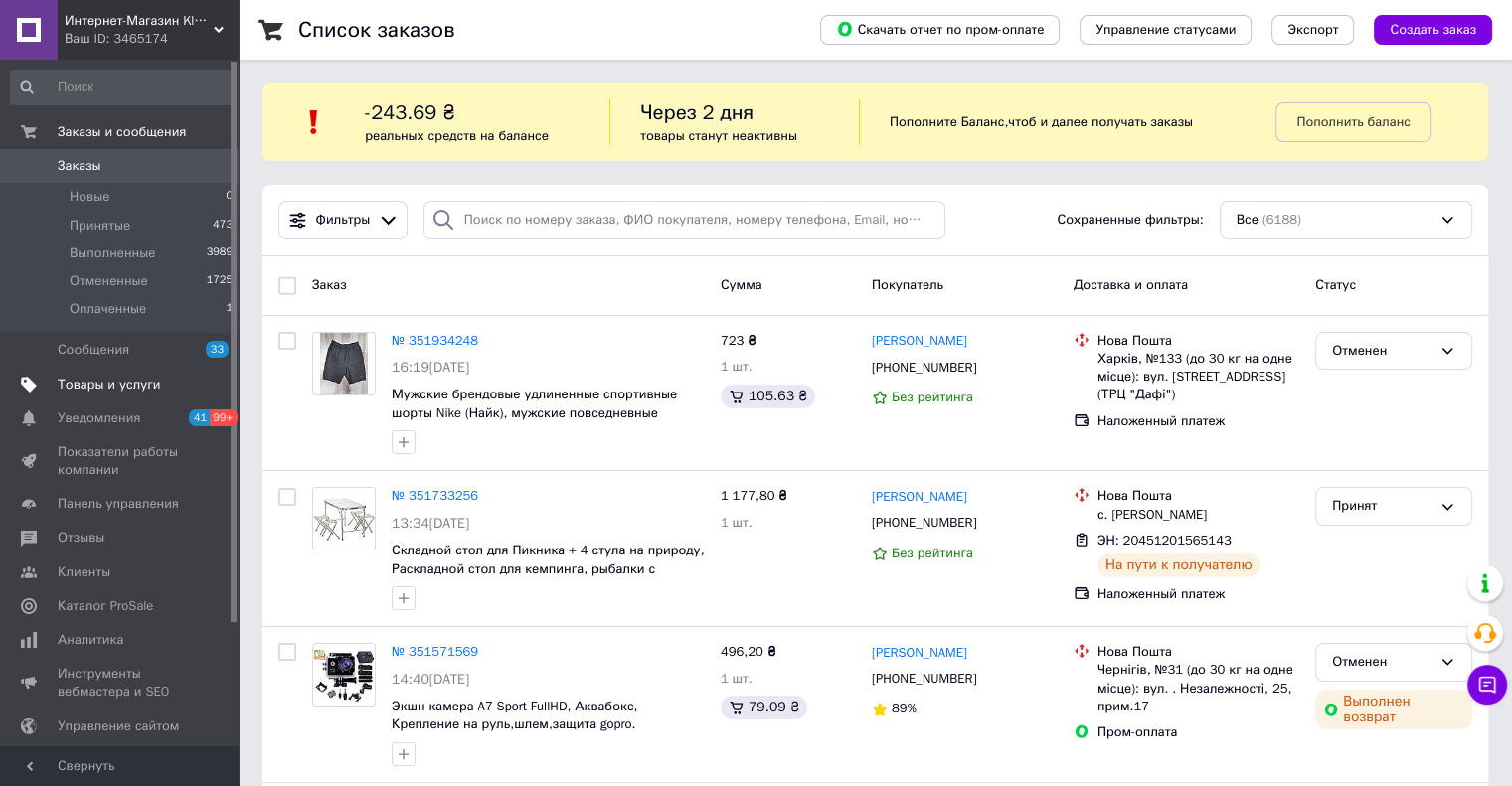 click on "Товары и услуги" at bounding box center (109, 385) 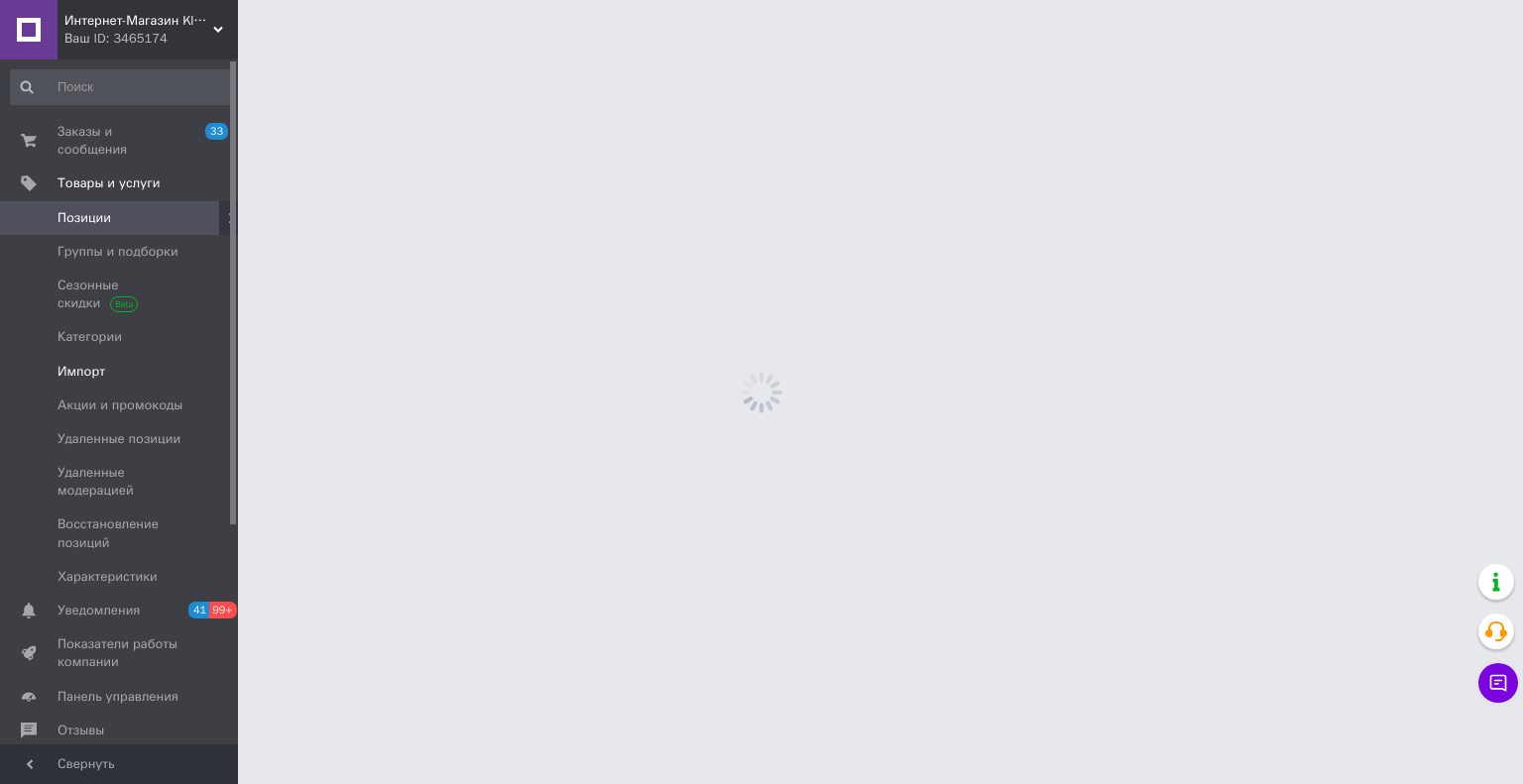 click on "Импорт" at bounding box center [81, 372] 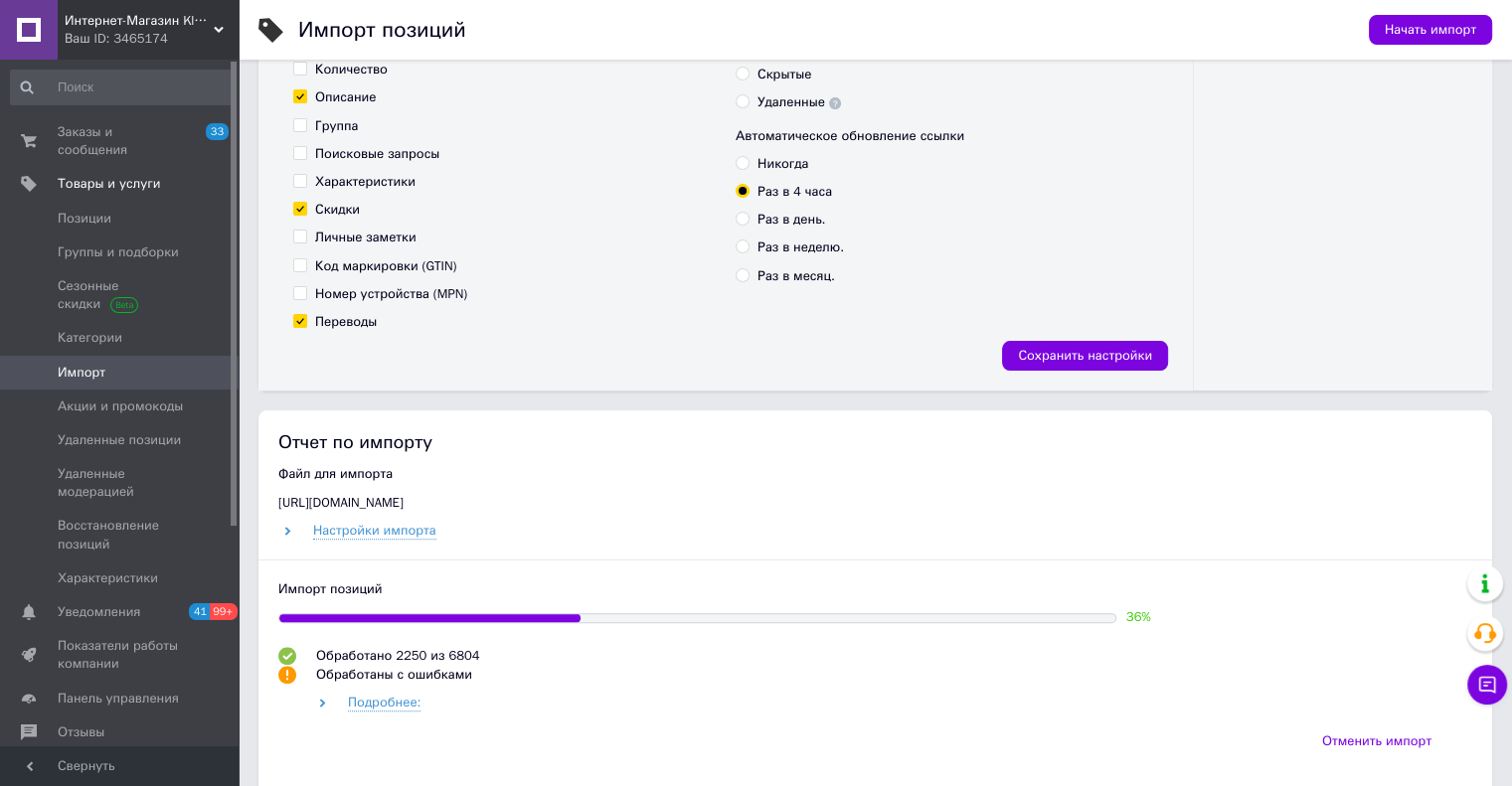 scroll, scrollTop: 497, scrollLeft: 0, axis: vertical 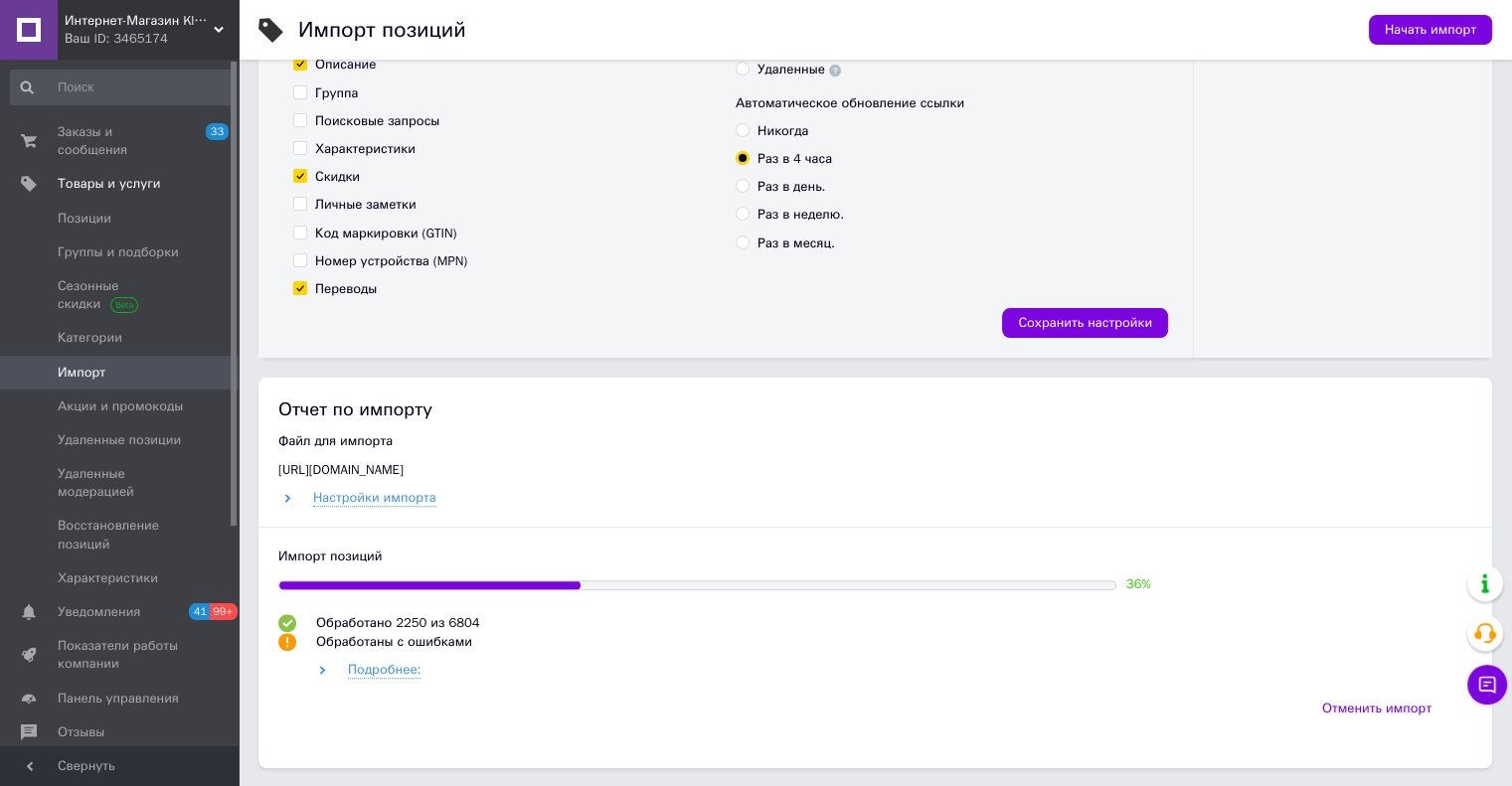 click on "Интернет-Магазин Klambi Shop" at bounding box center (139, 21) 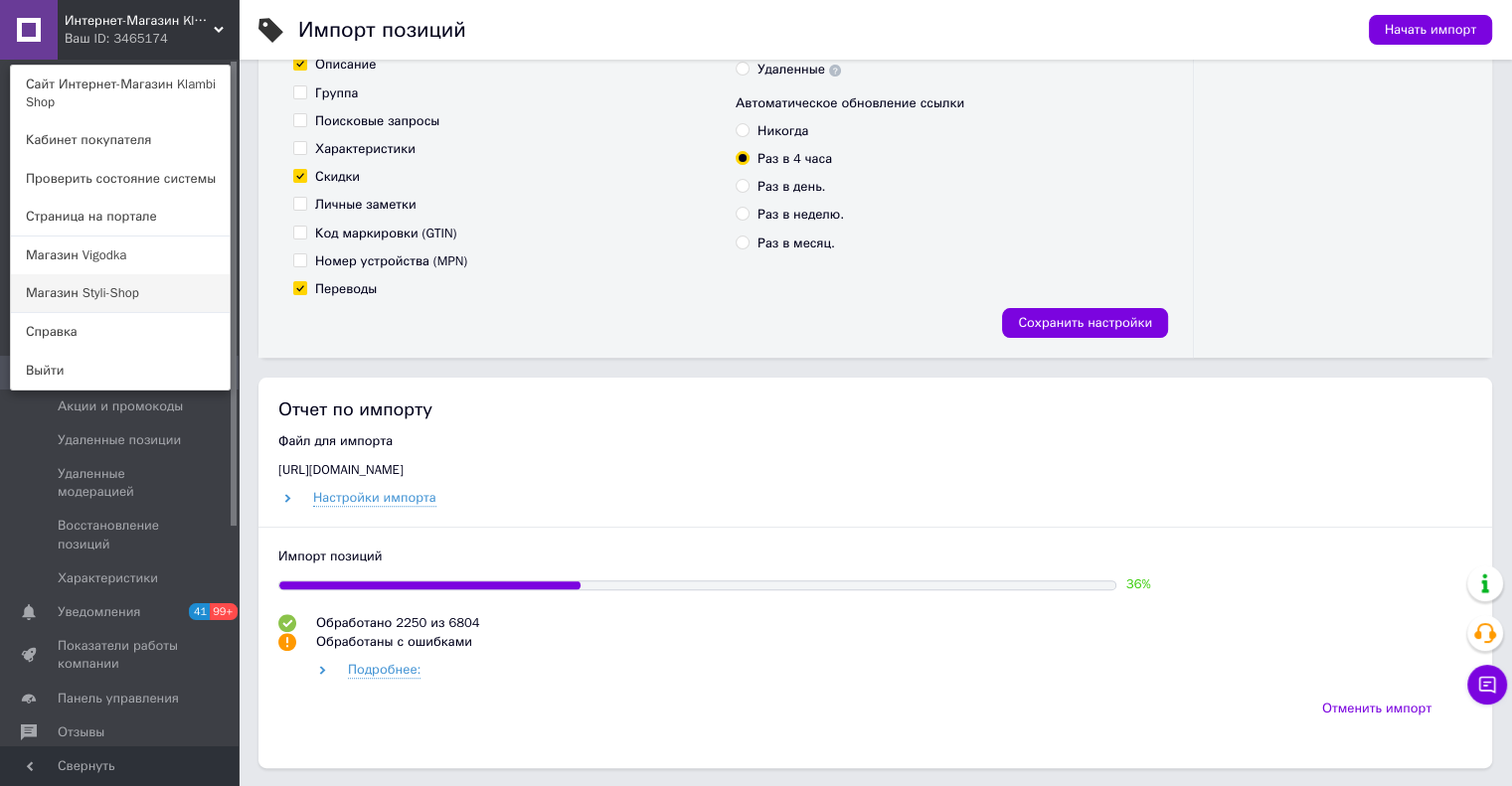 click on "Магазин Styli-Shop" at bounding box center [120, 293] 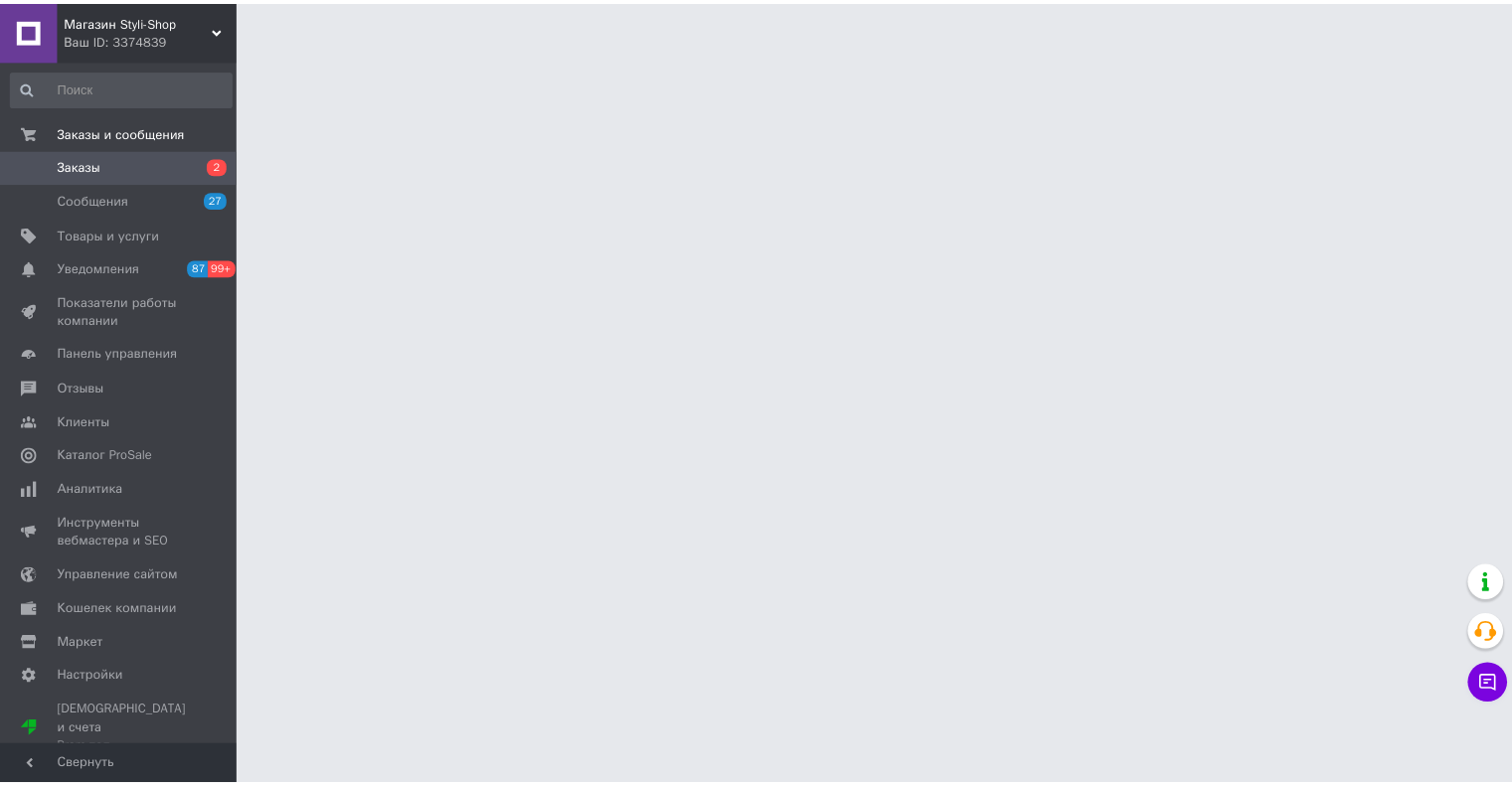 scroll, scrollTop: 0, scrollLeft: 0, axis: both 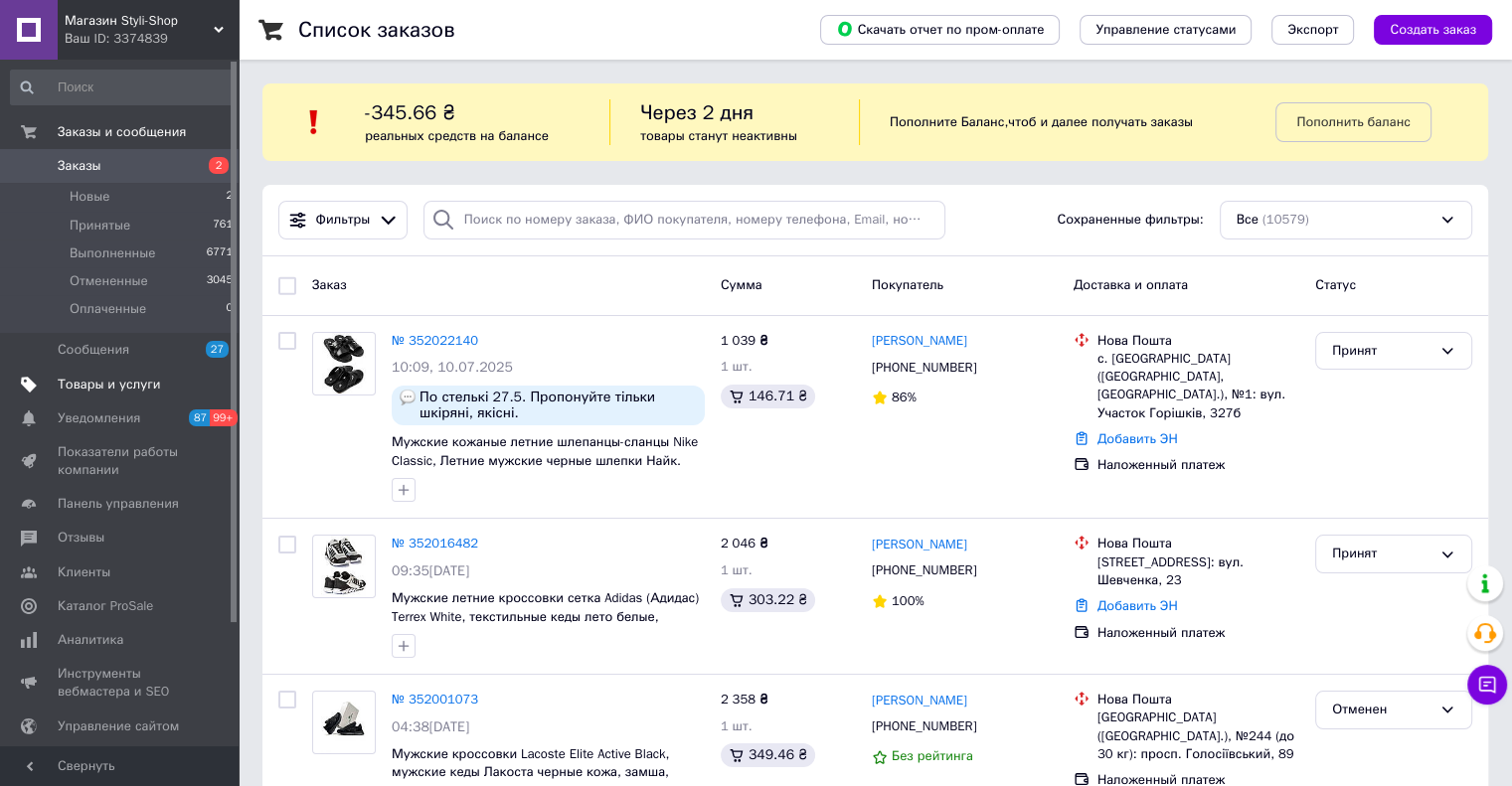 click on "Товары и услуги" at bounding box center [109, 385] 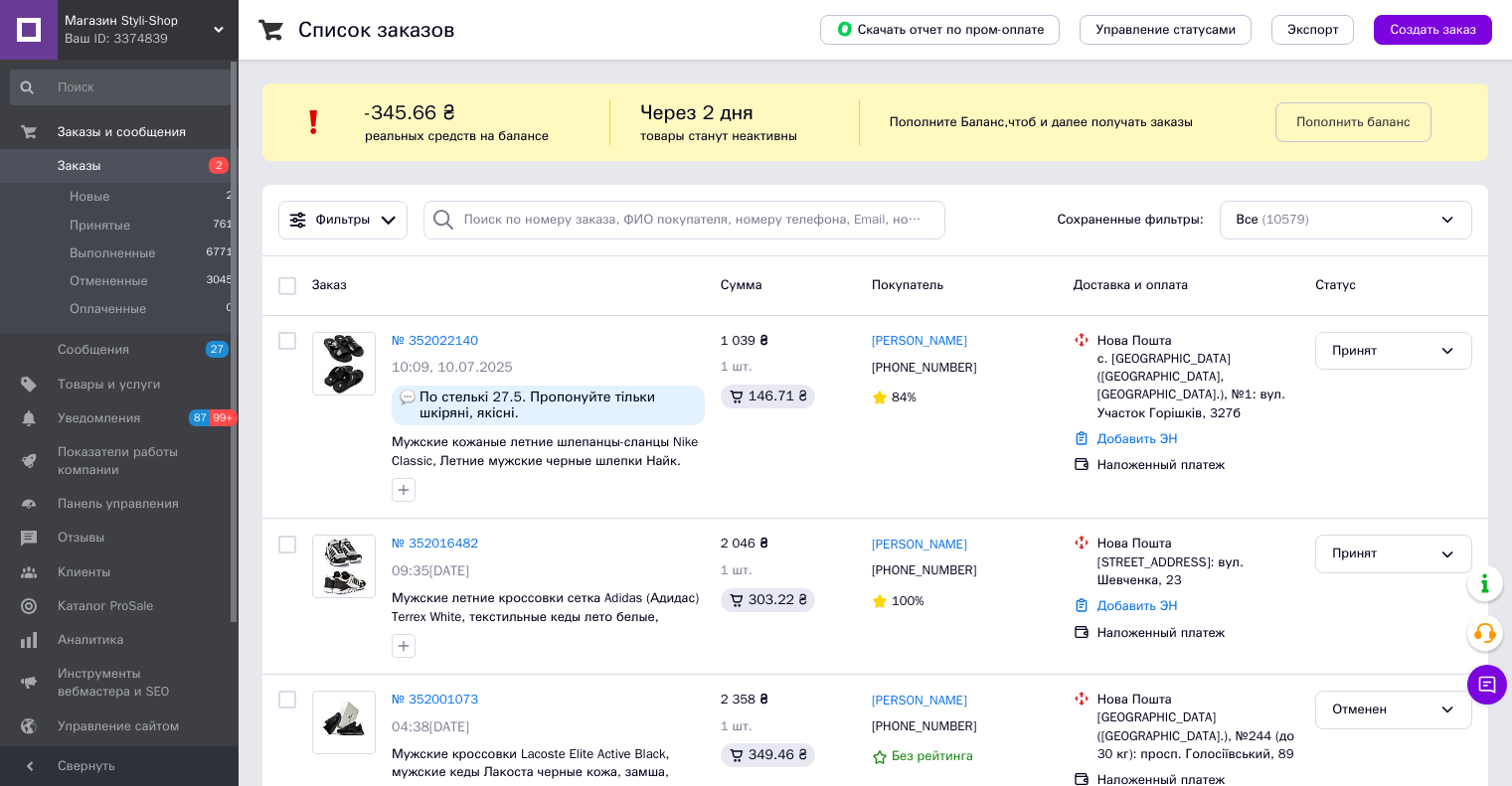 scroll, scrollTop: 0, scrollLeft: 0, axis: both 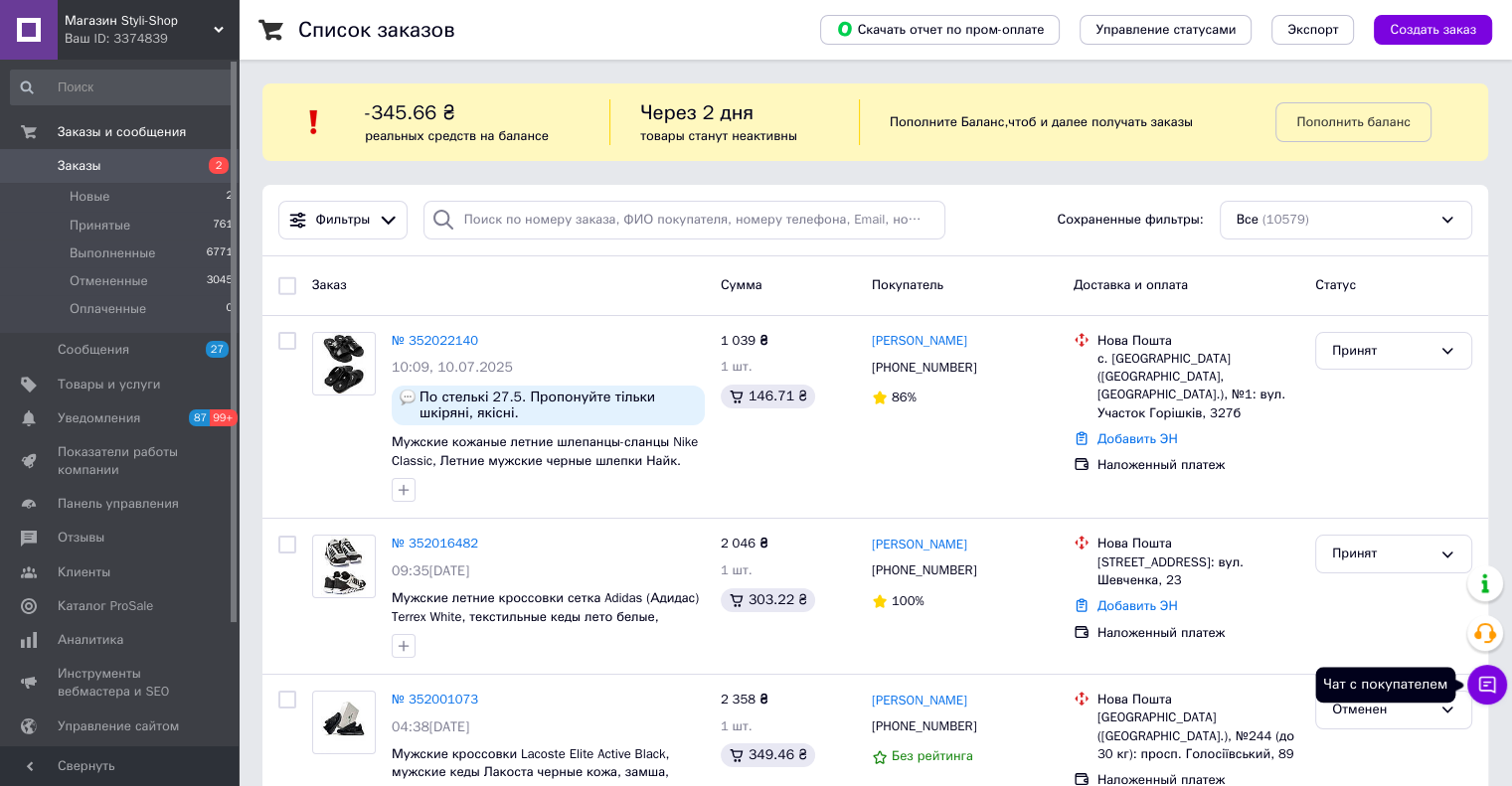 click 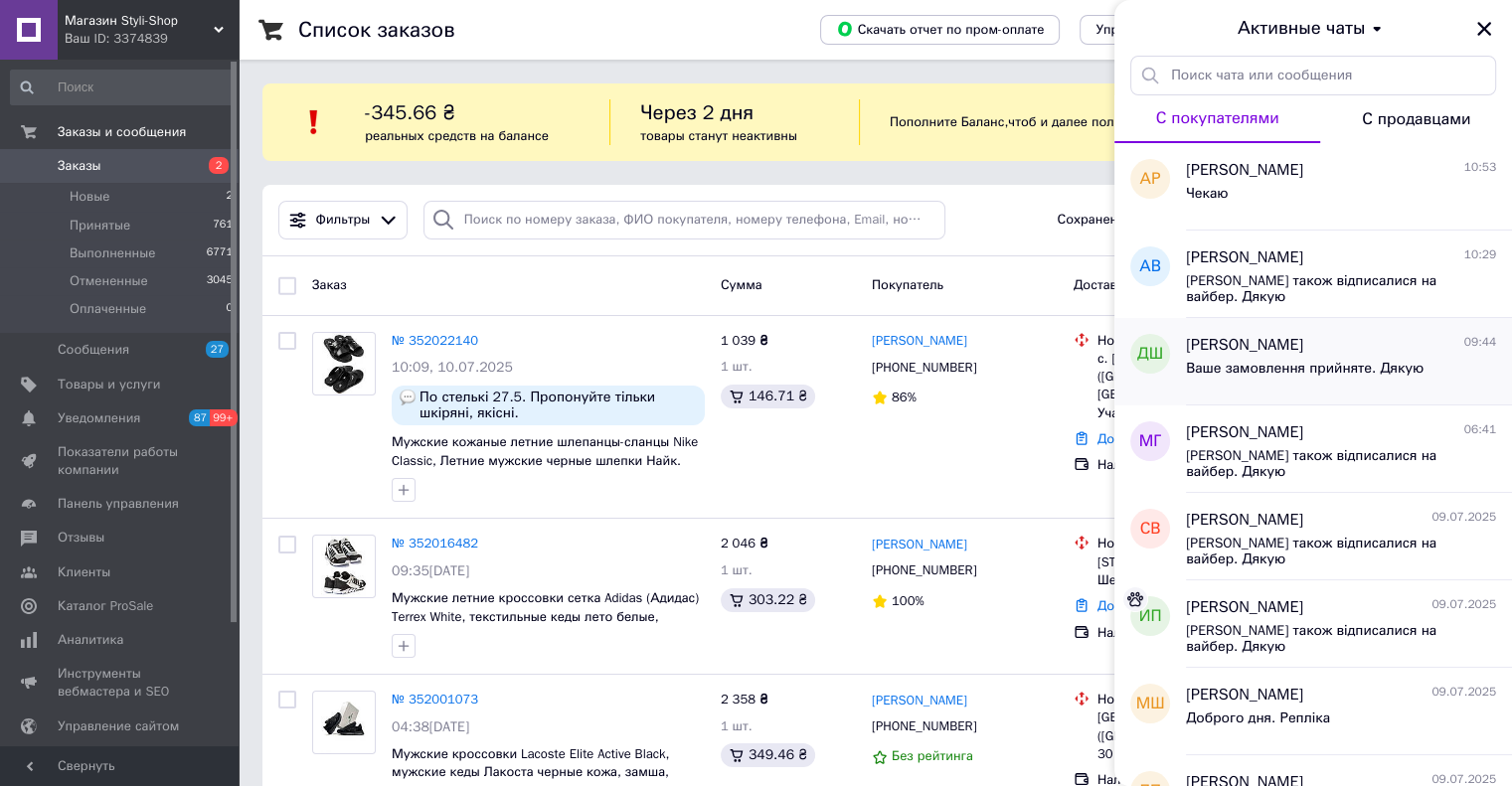 click on "Ваше замовлення прийняте. Дякую" at bounding box center (1304, 369) 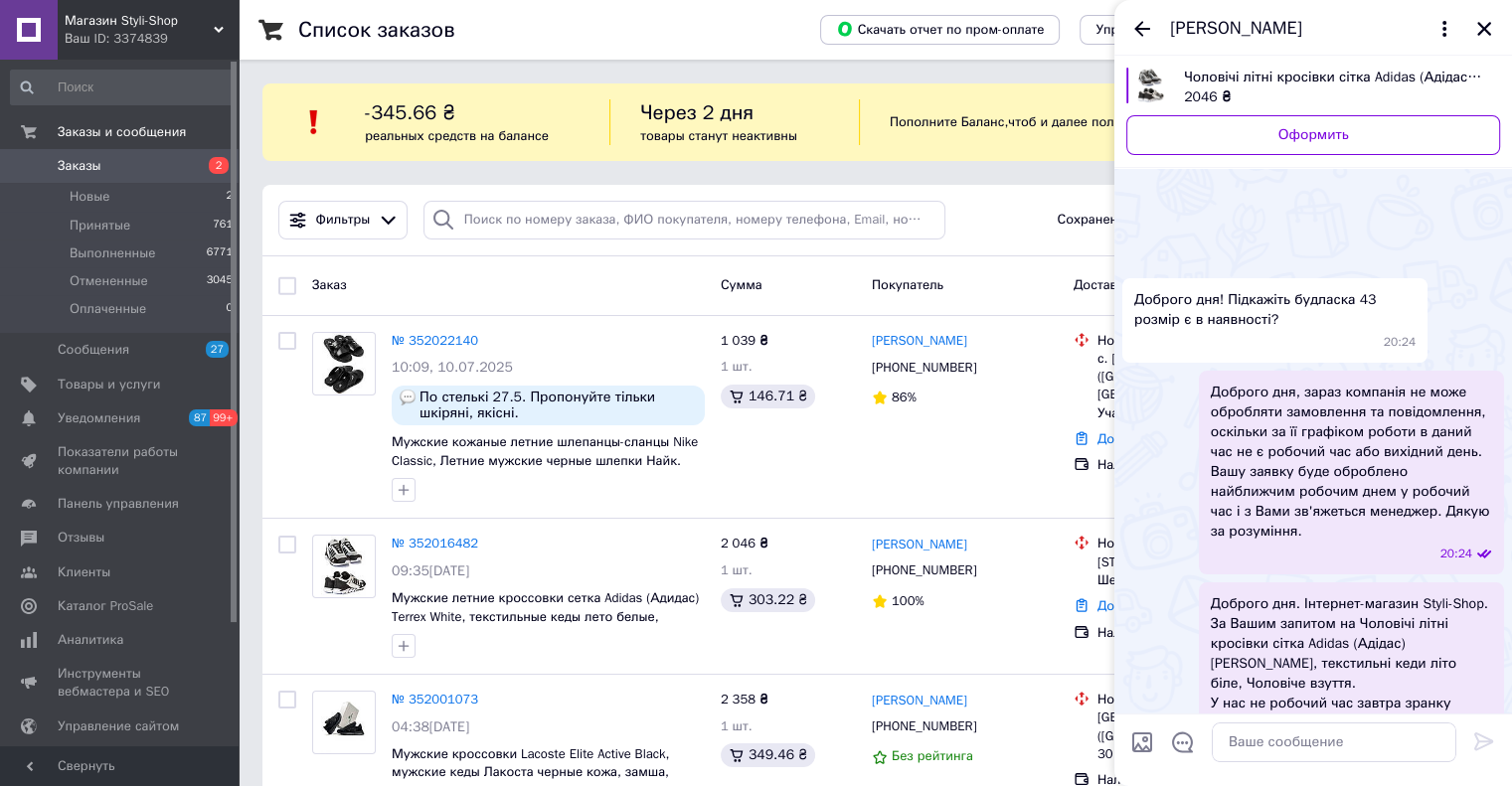 scroll, scrollTop: 449, scrollLeft: 0, axis: vertical 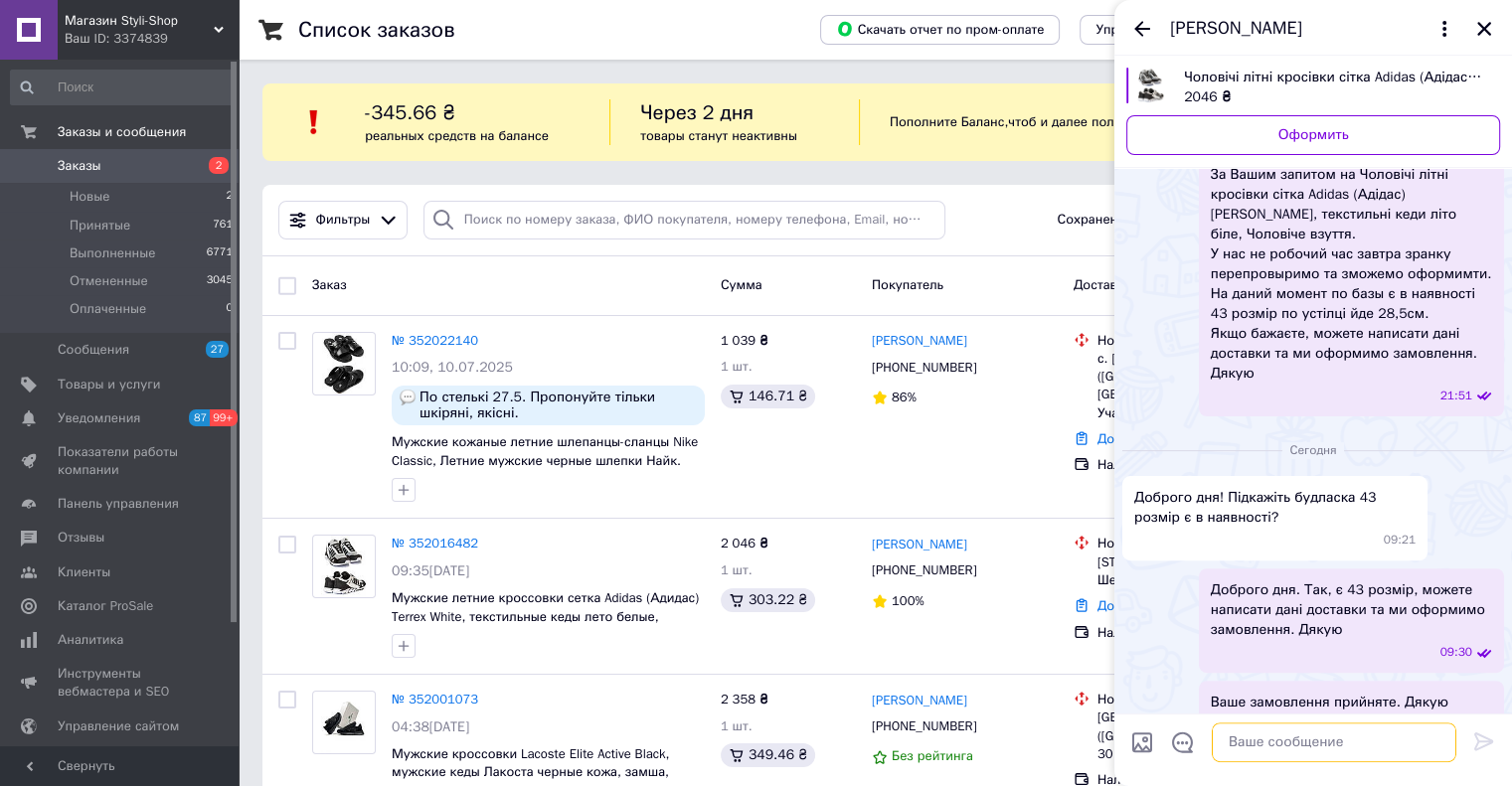 click at bounding box center [1334, 742] 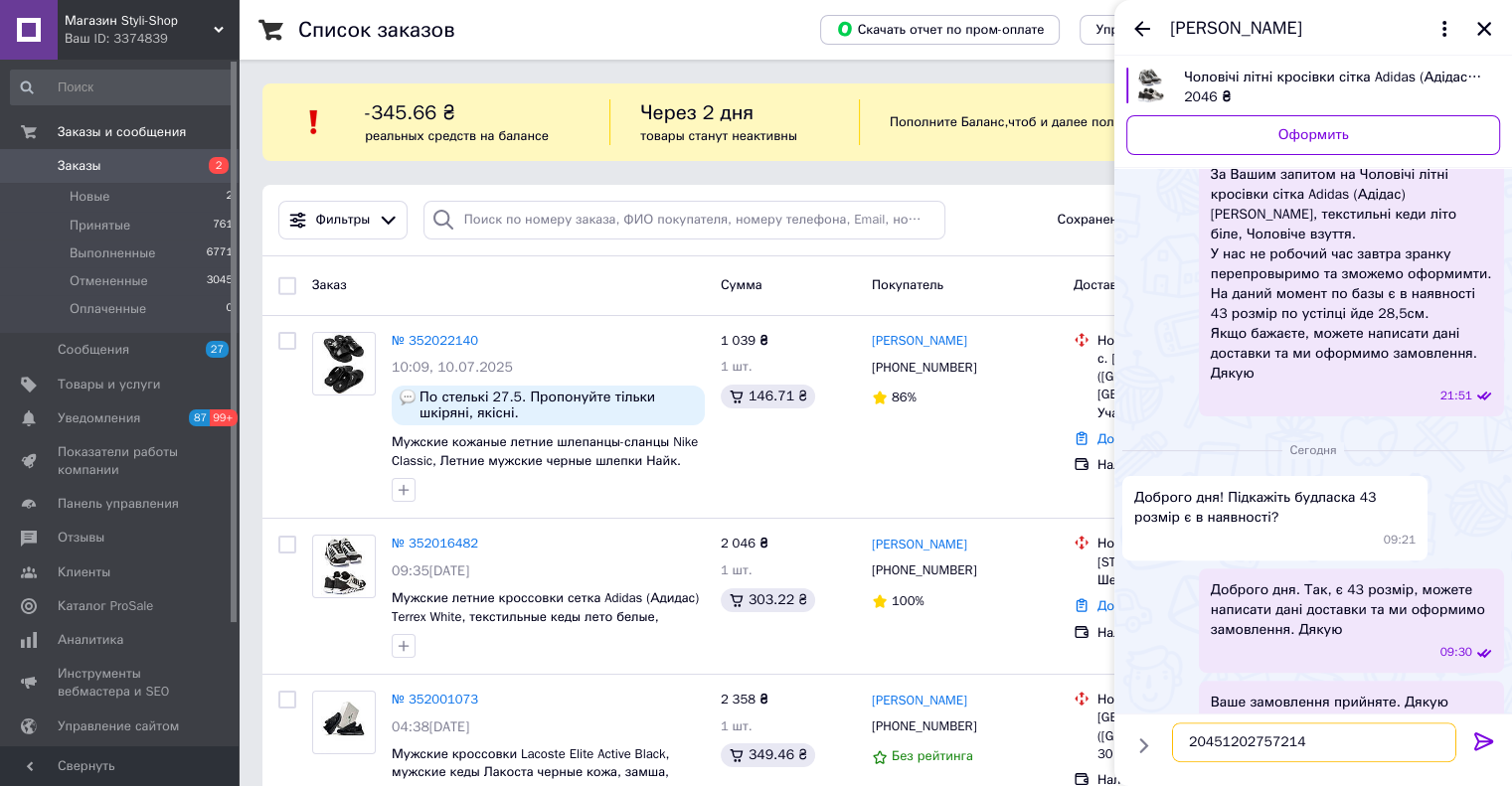 click on "20451202757214" at bounding box center [1314, 742] 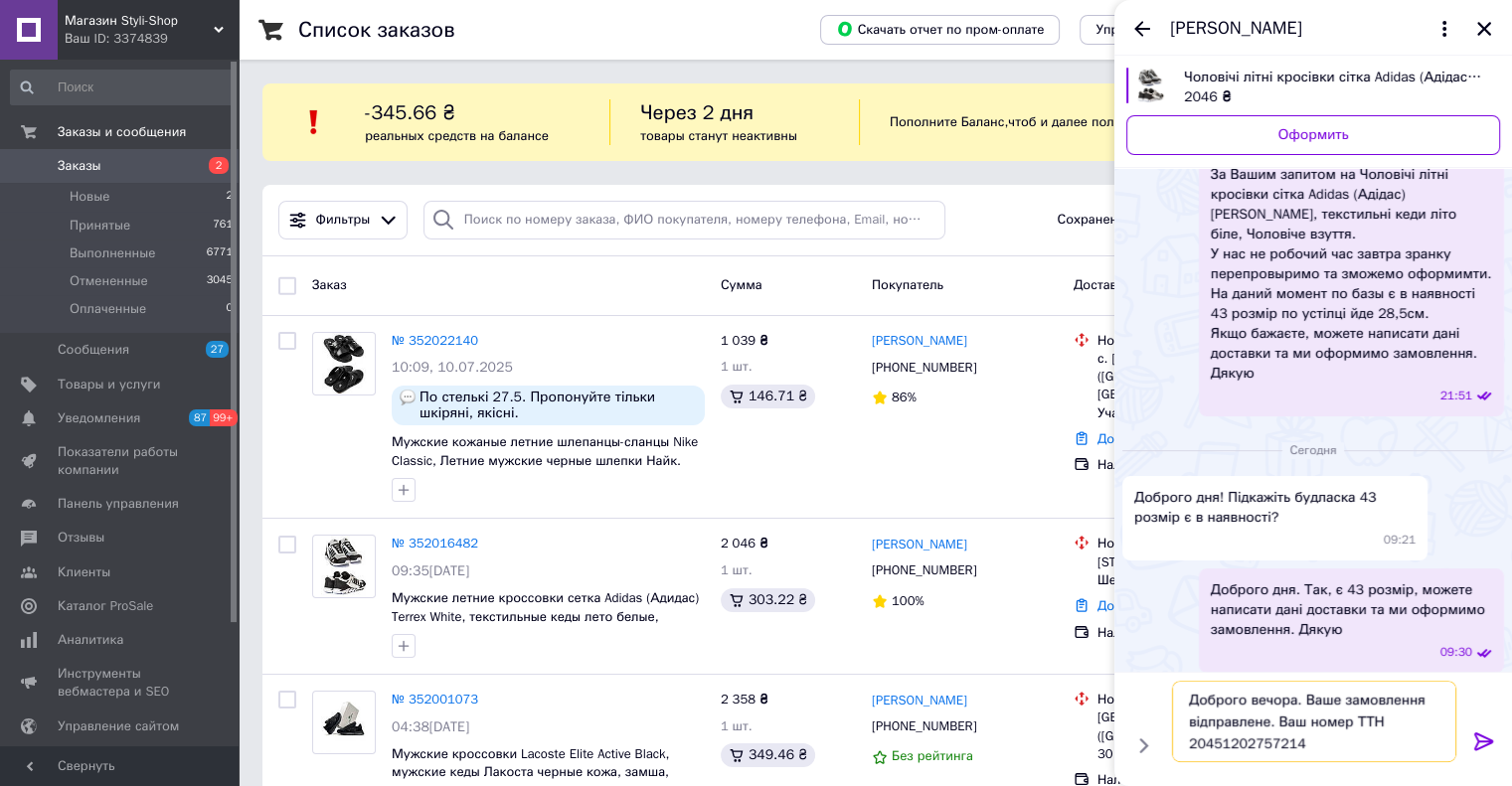 drag, startPoint x: 1292, startPoint y: 704, endPoint x: 1250, endPoint y: 703, distance: 42.011903 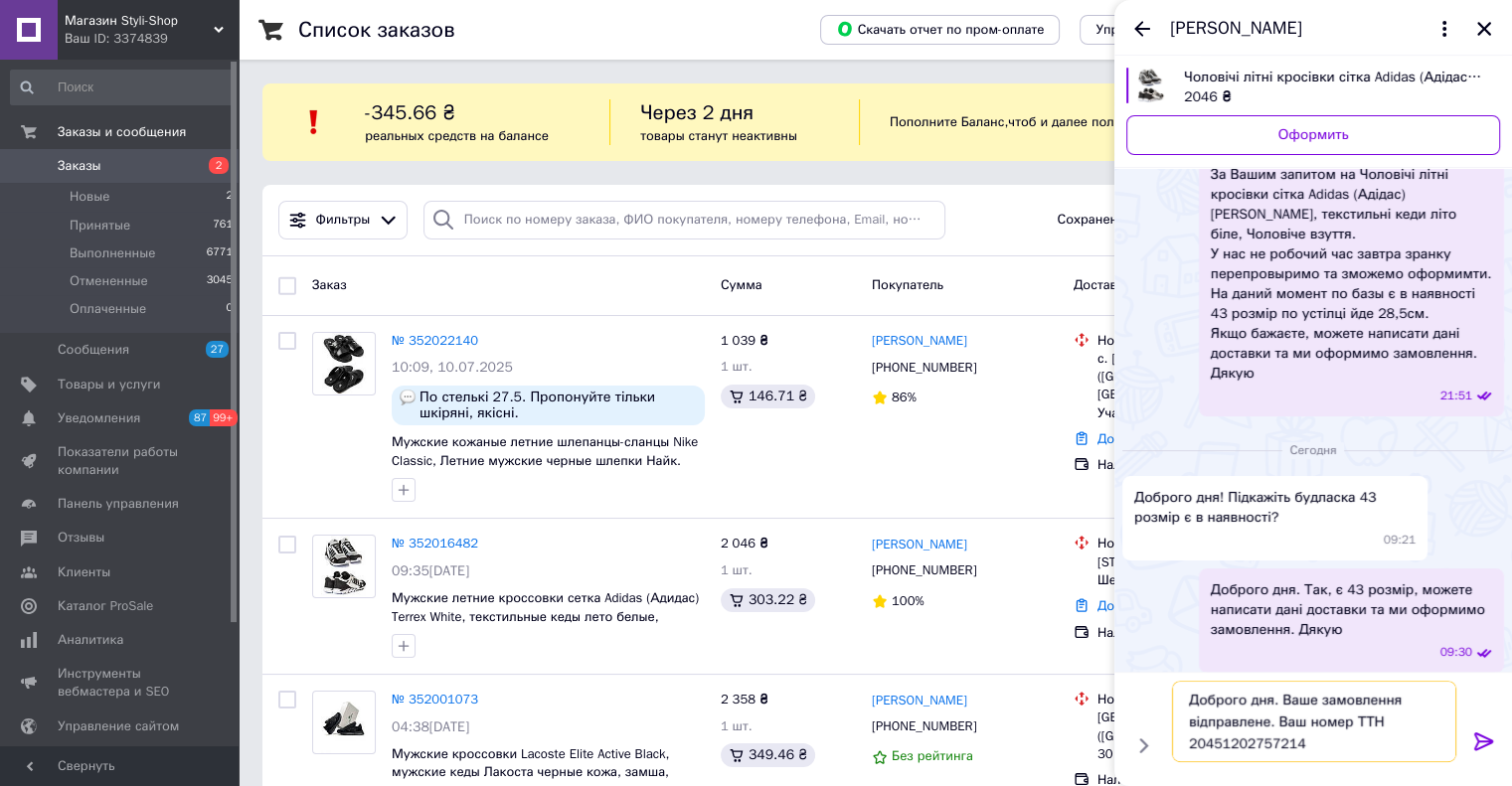 type on "Доброго дня. Ваше замовлення відправлене. Ваш номер ТТН 20451202757214" 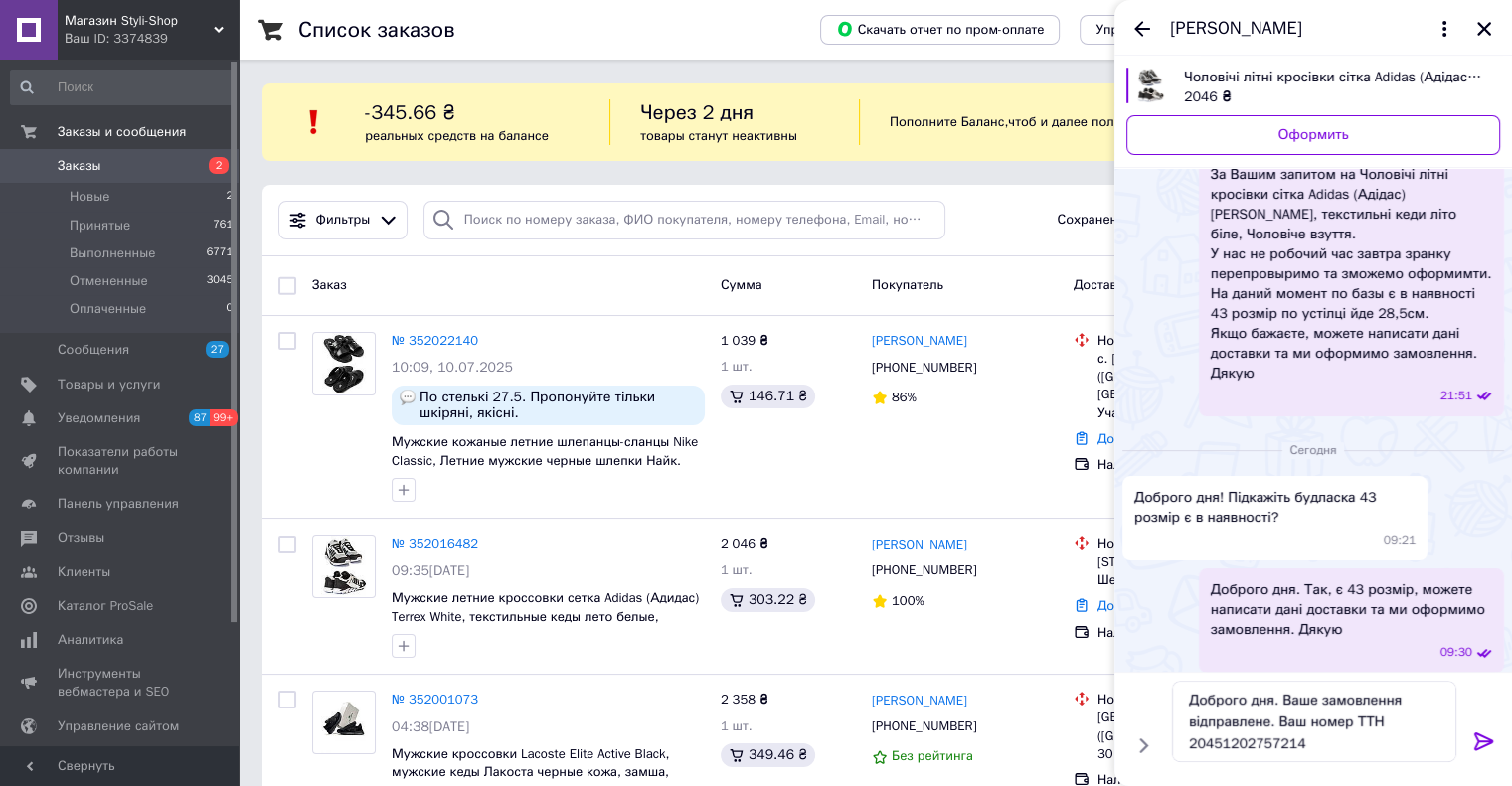 click 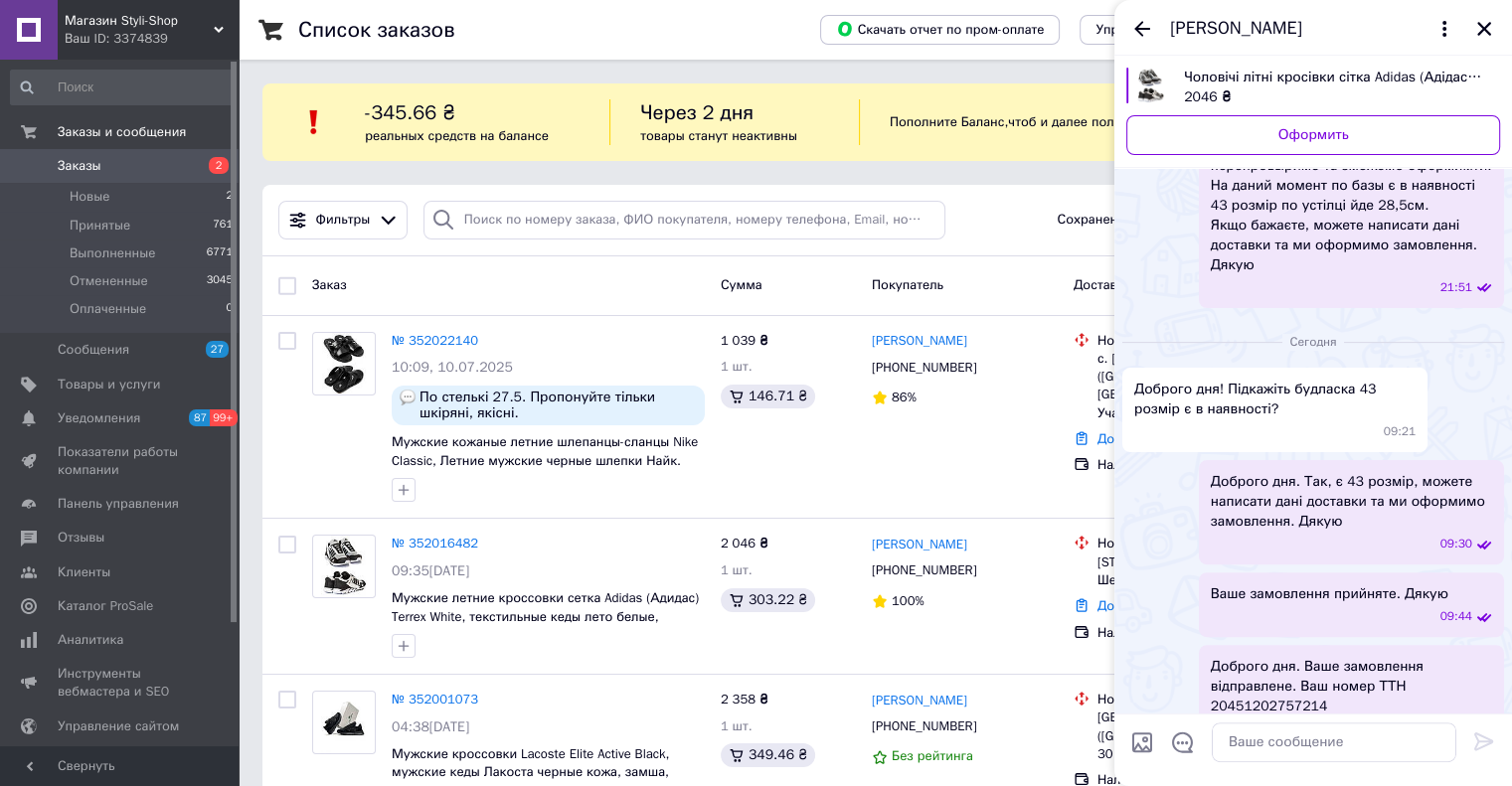 scroll, scrollTop: 511, scrollLeft: 0, axis: vertical 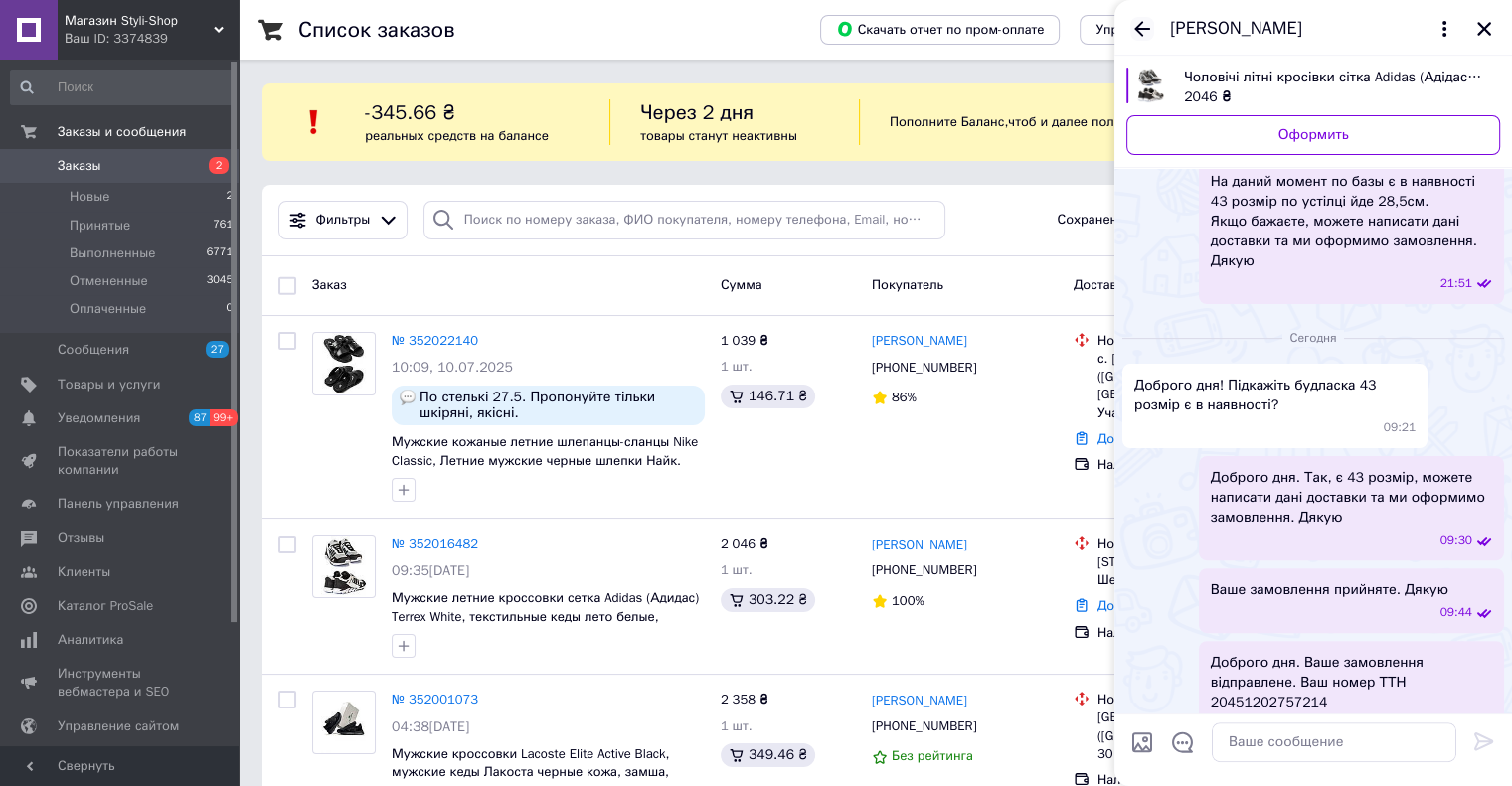 click 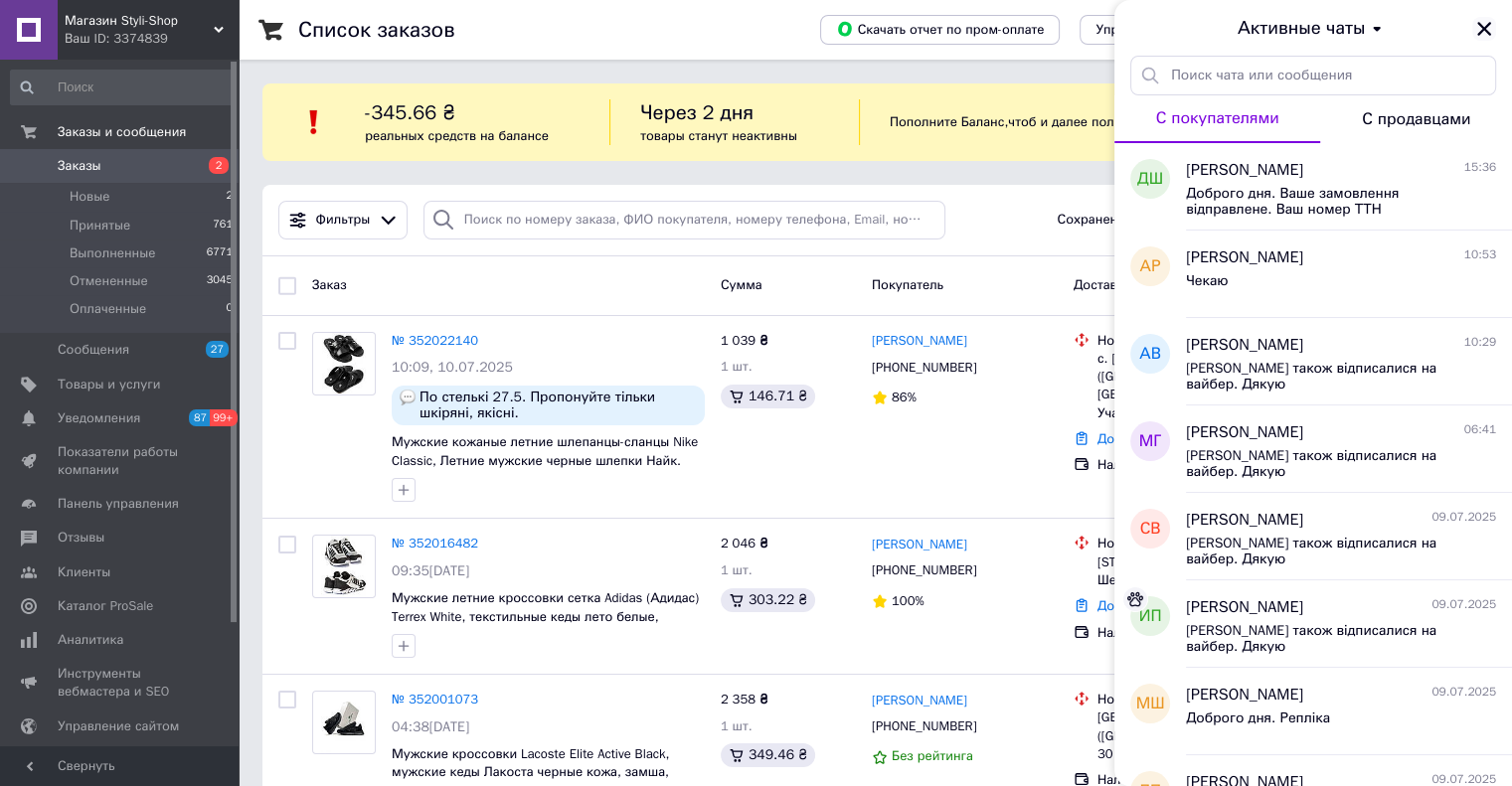 click 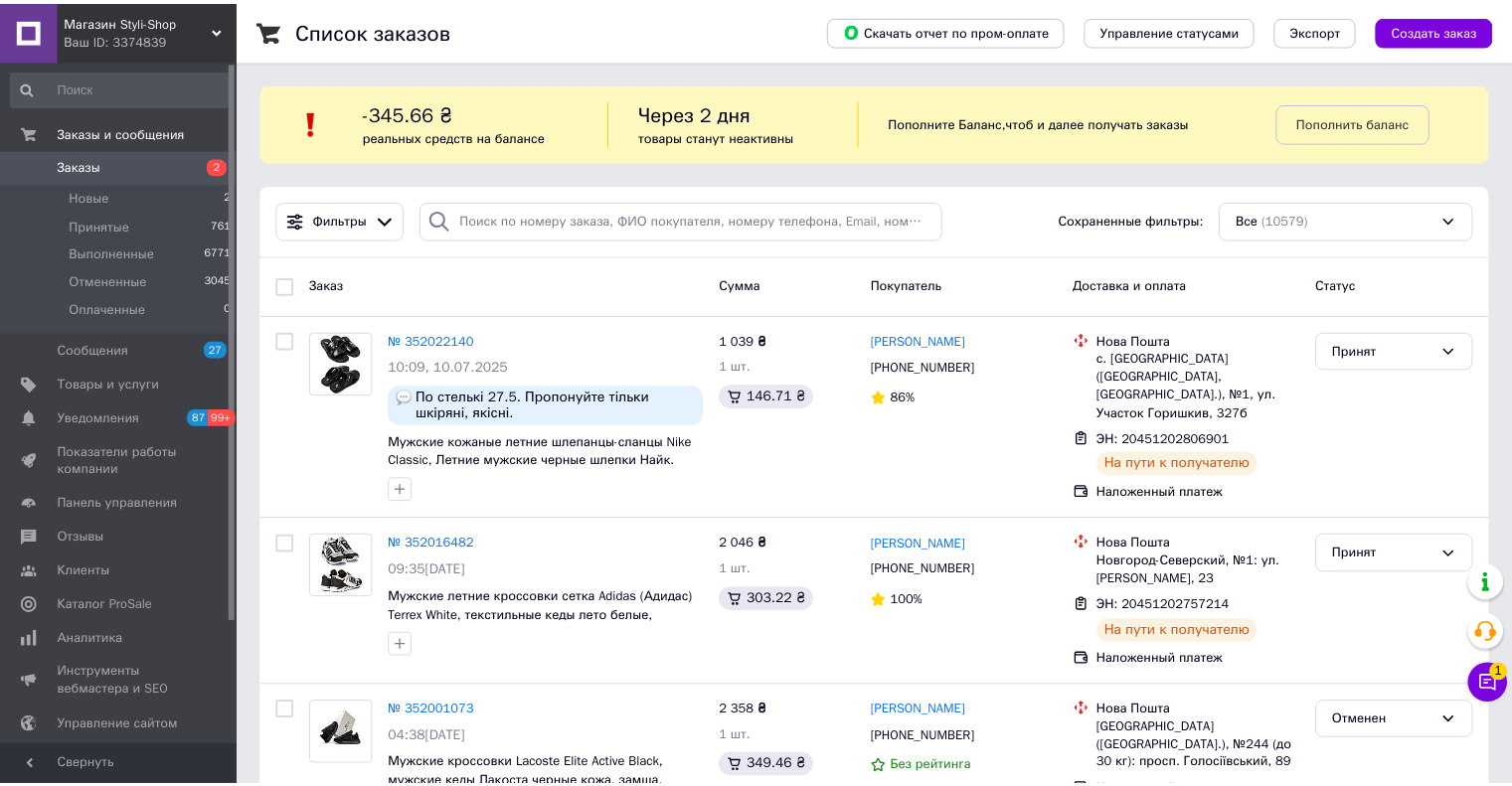 scroll, scrollTop: 0, scrollLeft: 0, axis: both 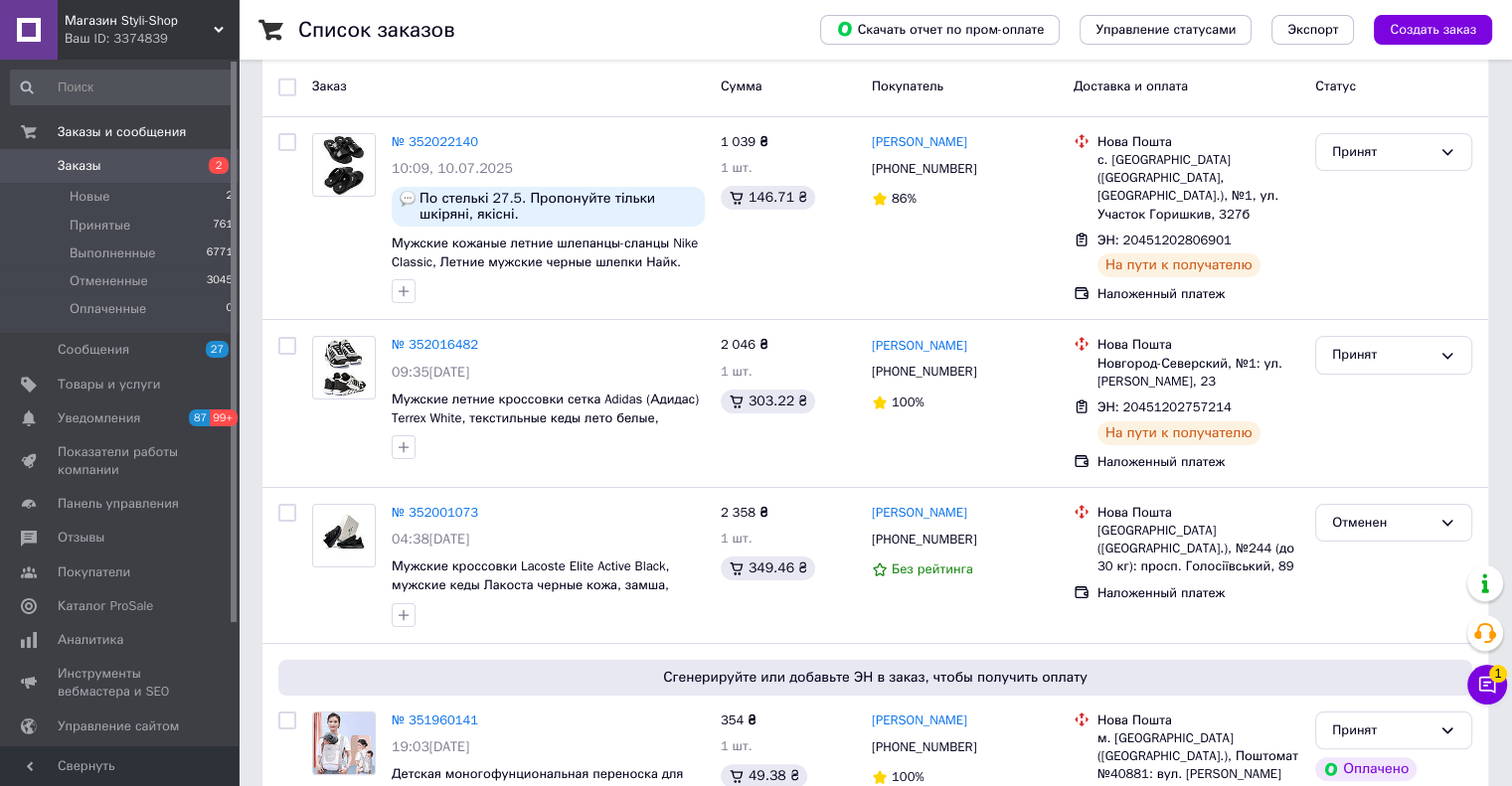 click on "Магазин Styli-Shop" at bounding box center [139, 21] 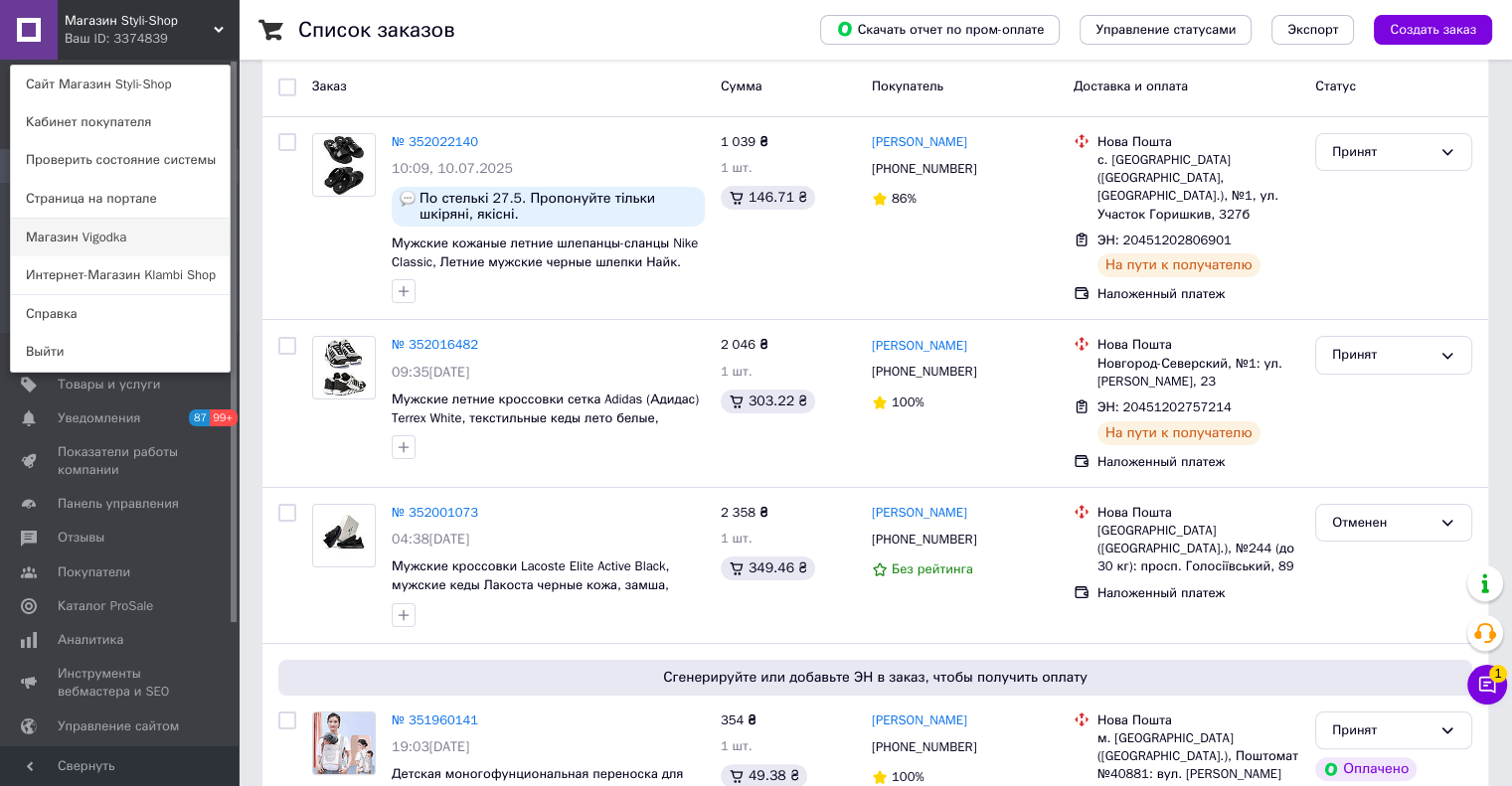 click on "Магазин Vigodka" at bounding box center [120, 237] 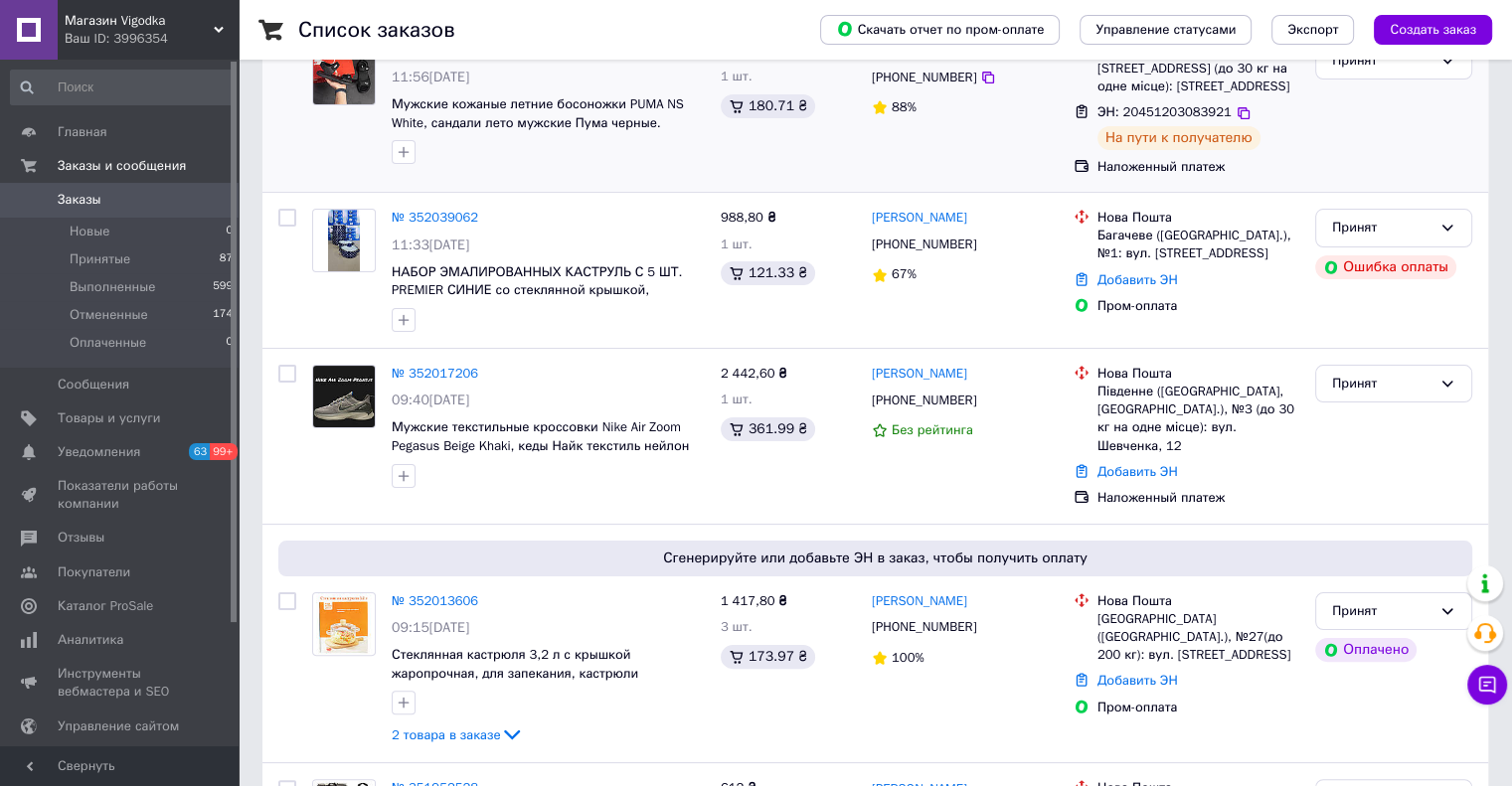 scroll, scrollTop: 298, scrollLeft: 0, axis: vertical 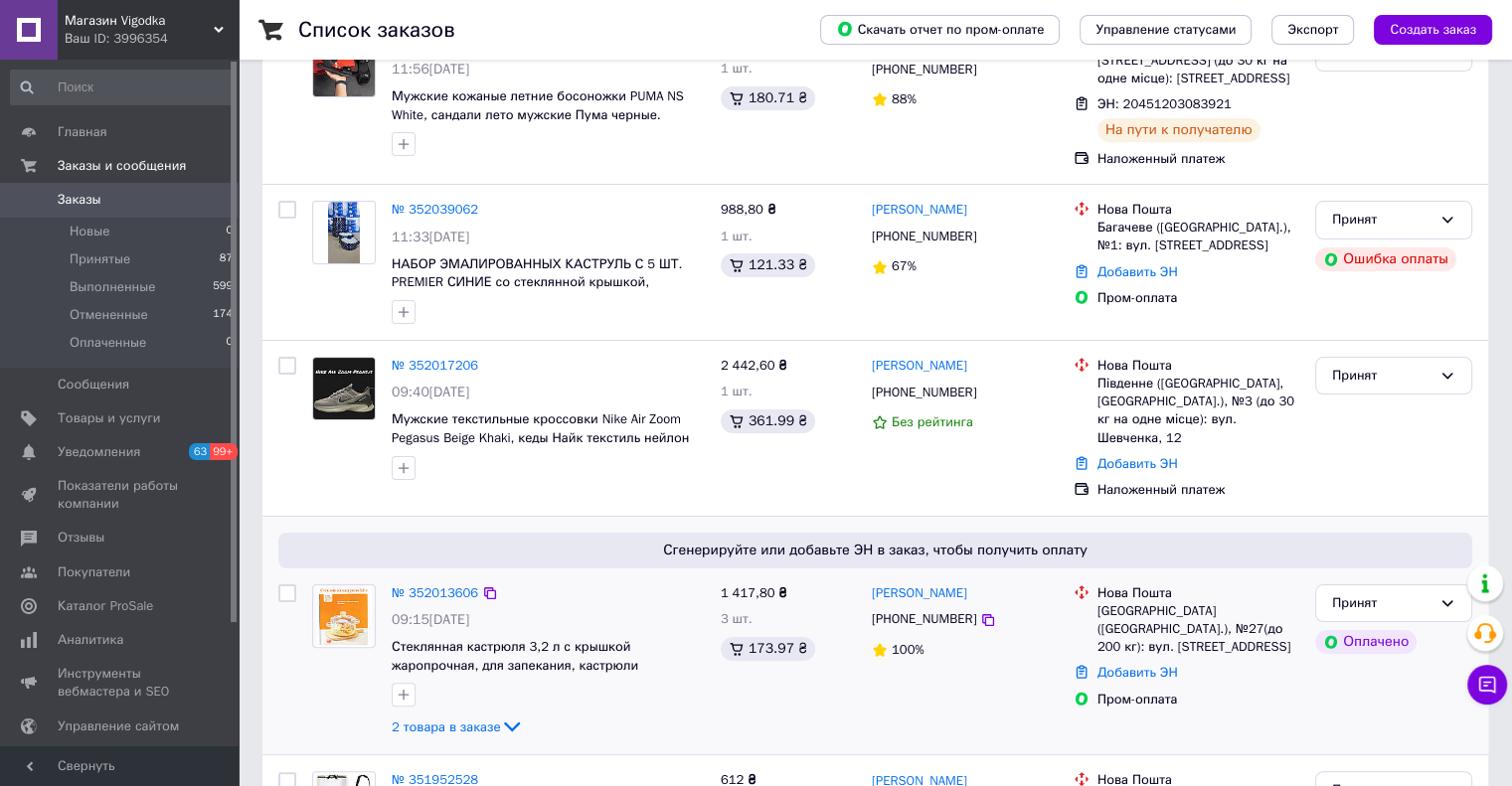 drag, startPoint x: 596, startPoint y: 595, endPoint x: 546, endPoint y: 585, distance: 50.990195 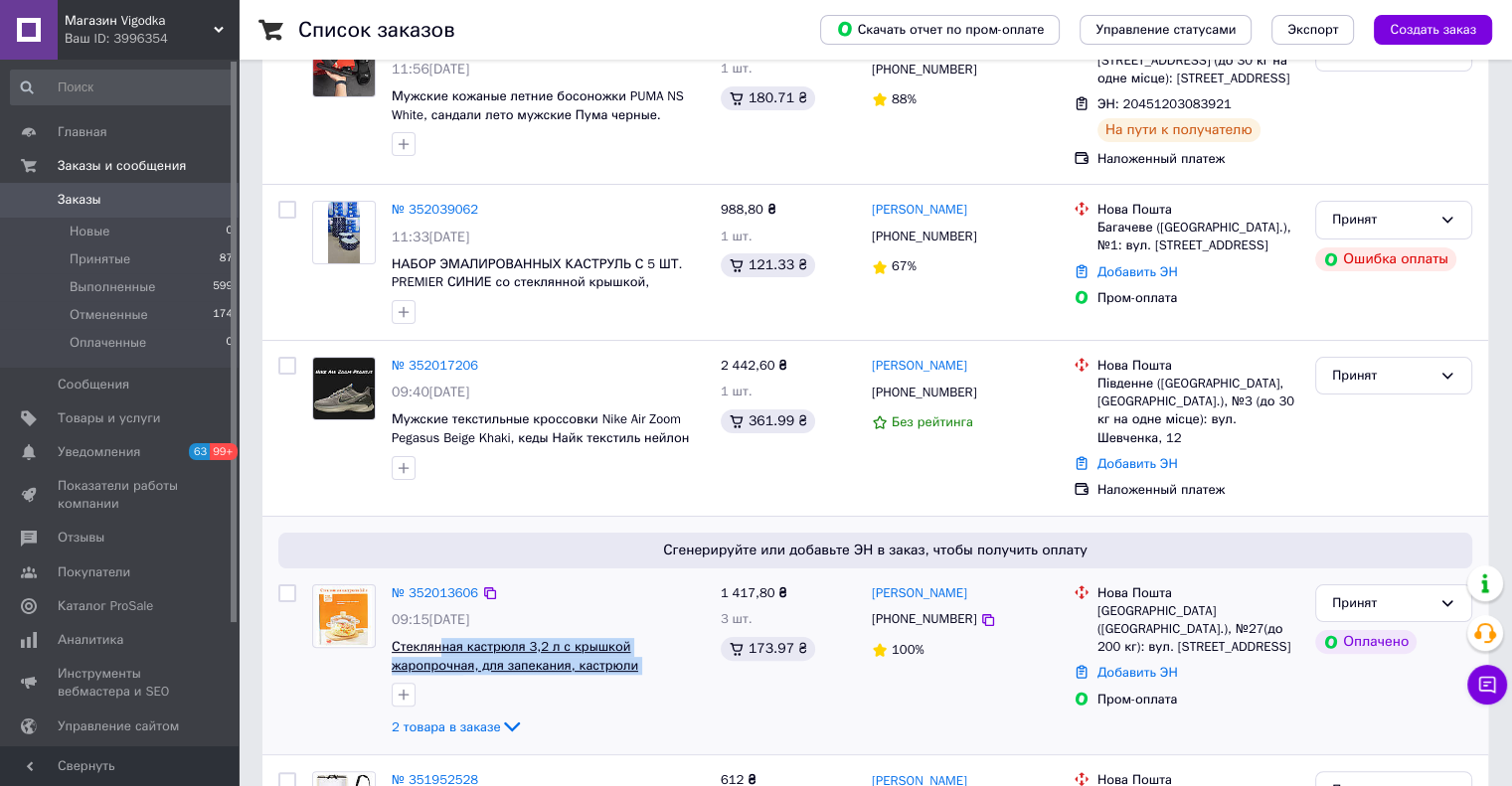 drag, startPoint x: 701, startPoint y: 666, endPoint x: 436, endPoint y: 647, distance: 265.6803 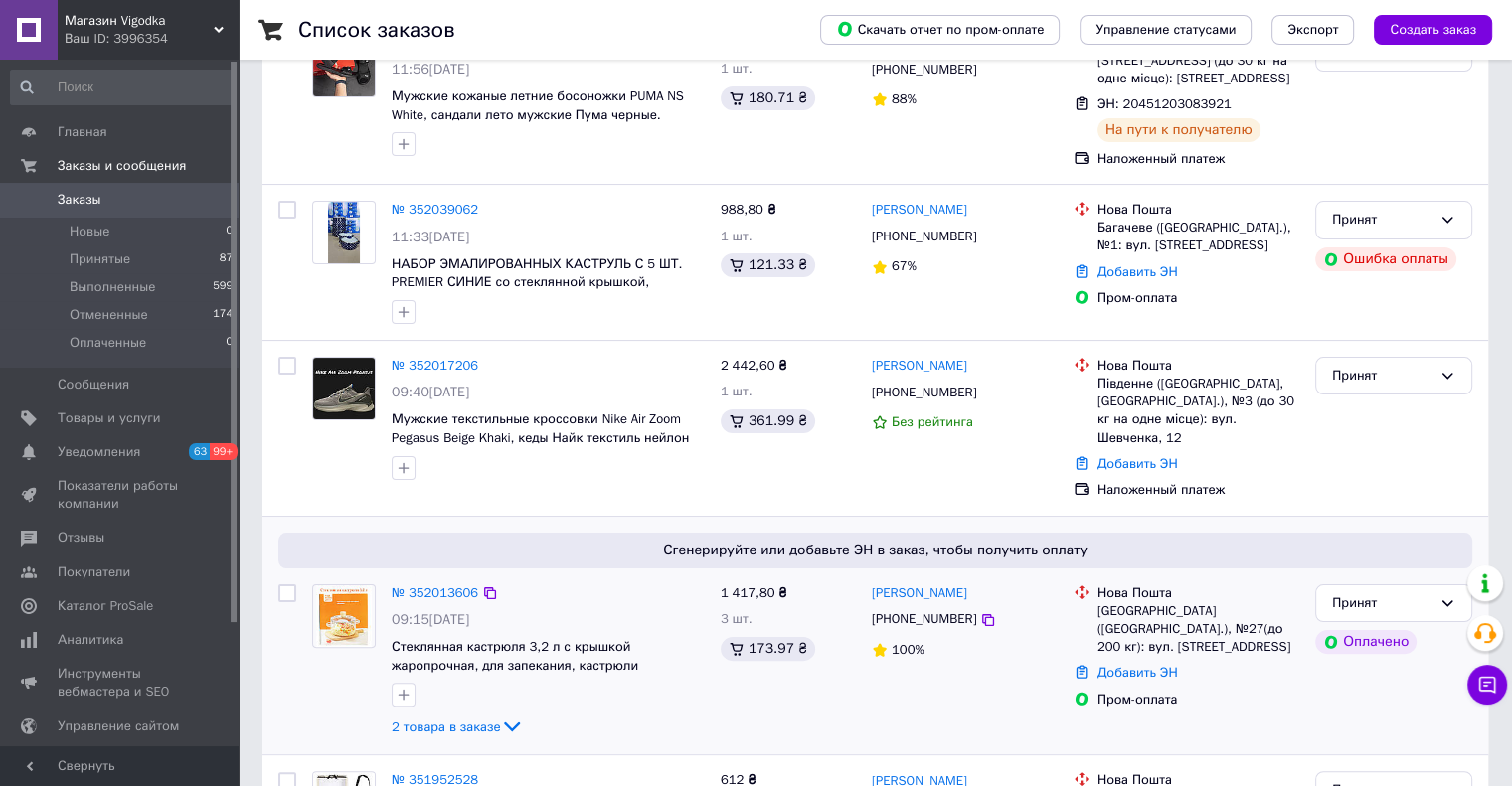 click on "№ 352013606" at bounding box center (548, 593) 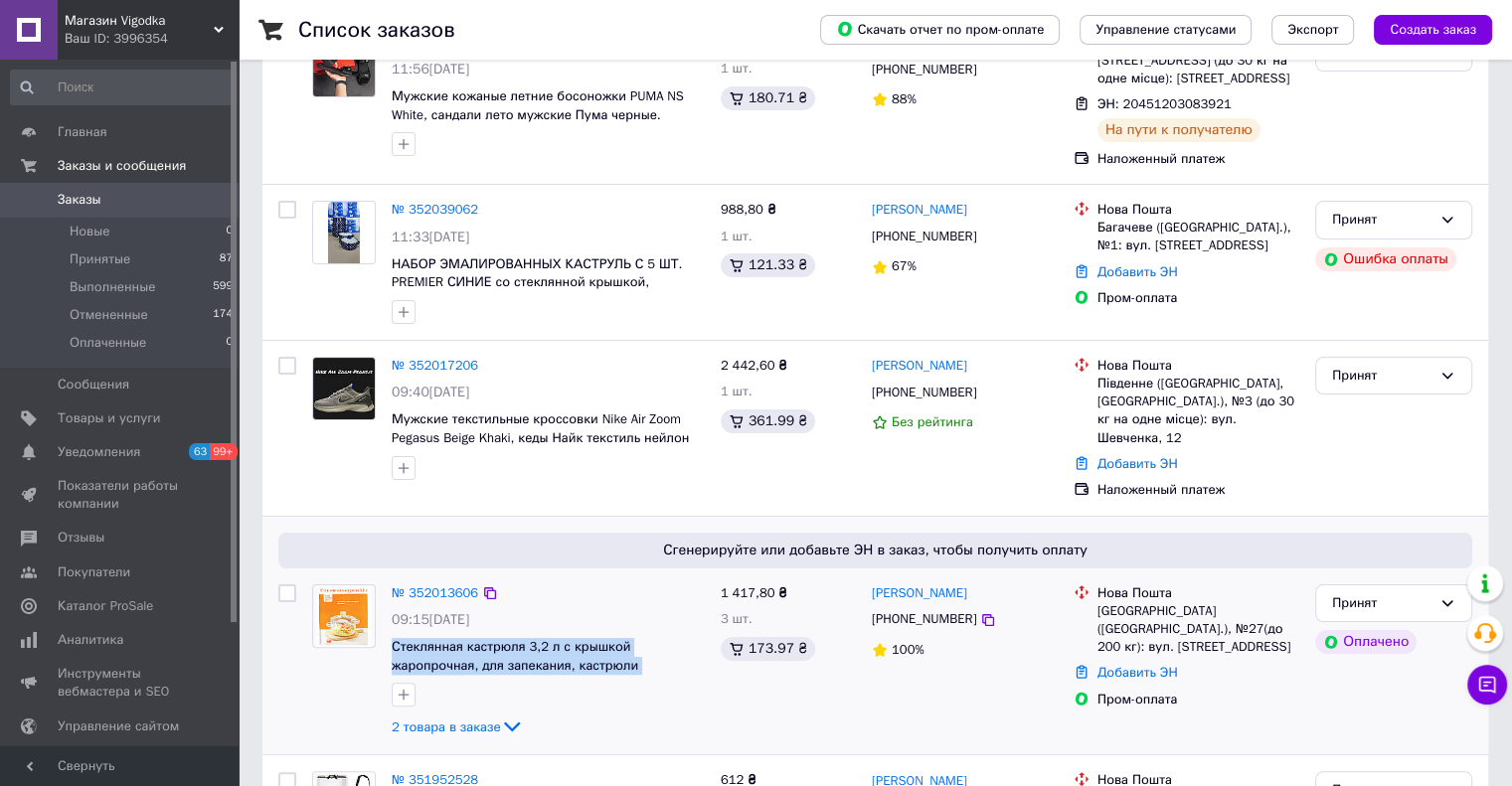 drag, startPoint x: 706, startPoint y: 663, endPoint x: 390, endPoint y: 647, distance: 316.4048 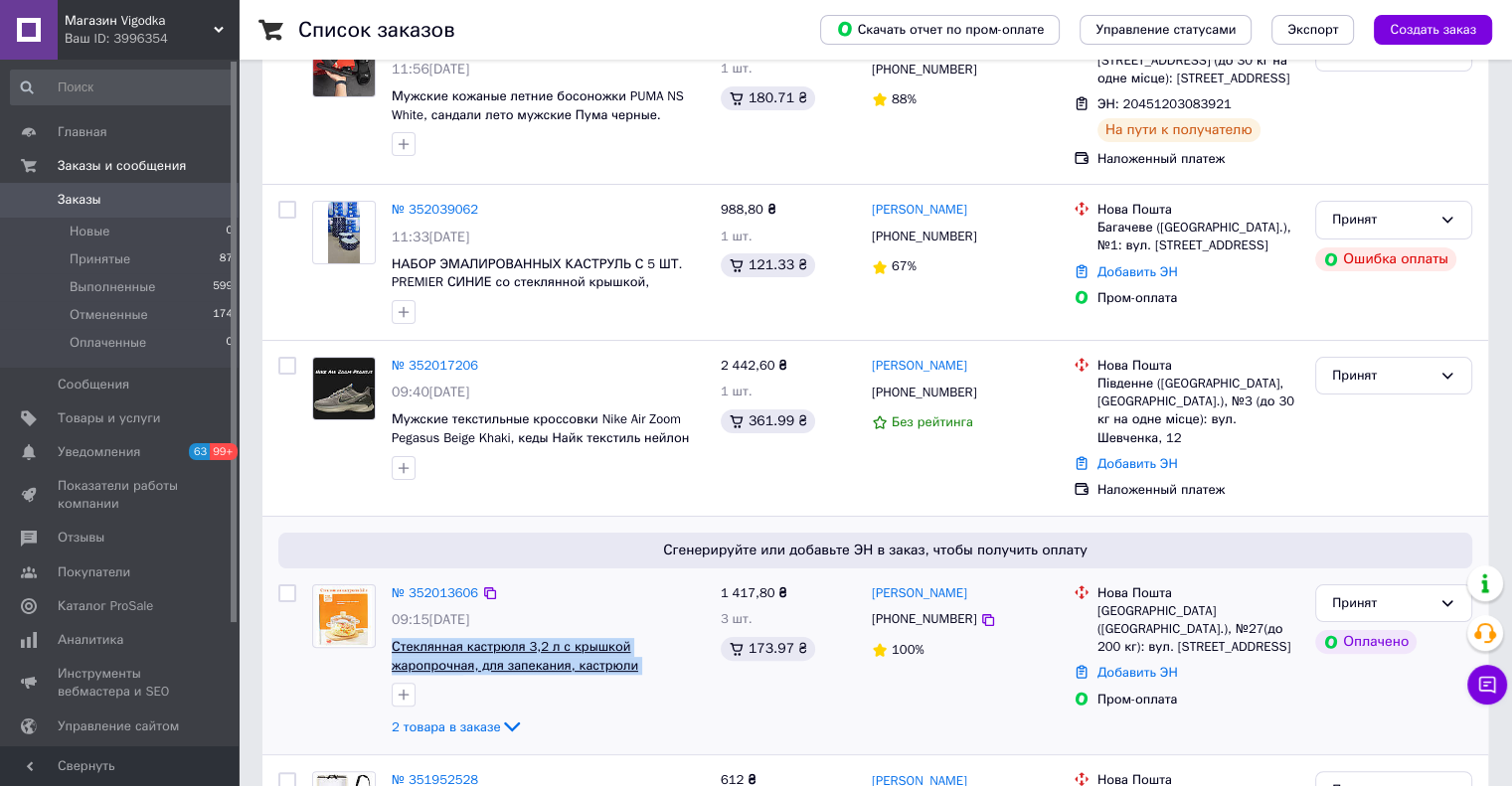 copy on "Стеклянная кастрюля 3,2 л с крышкой жаропрочная, для запекания, кастрюли стеклянные" 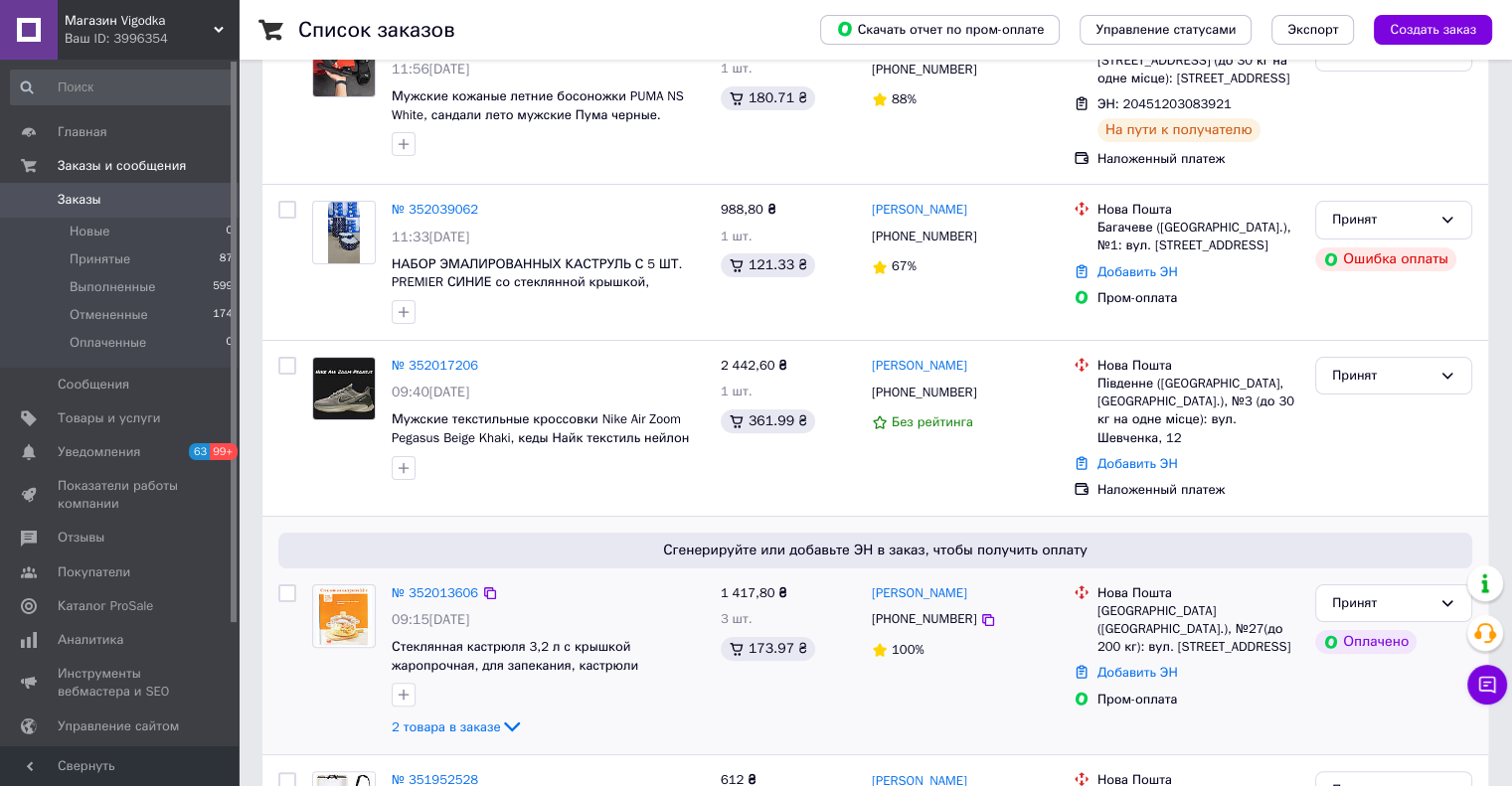 click on "№ 352013606" at bounding box center (548, 593) 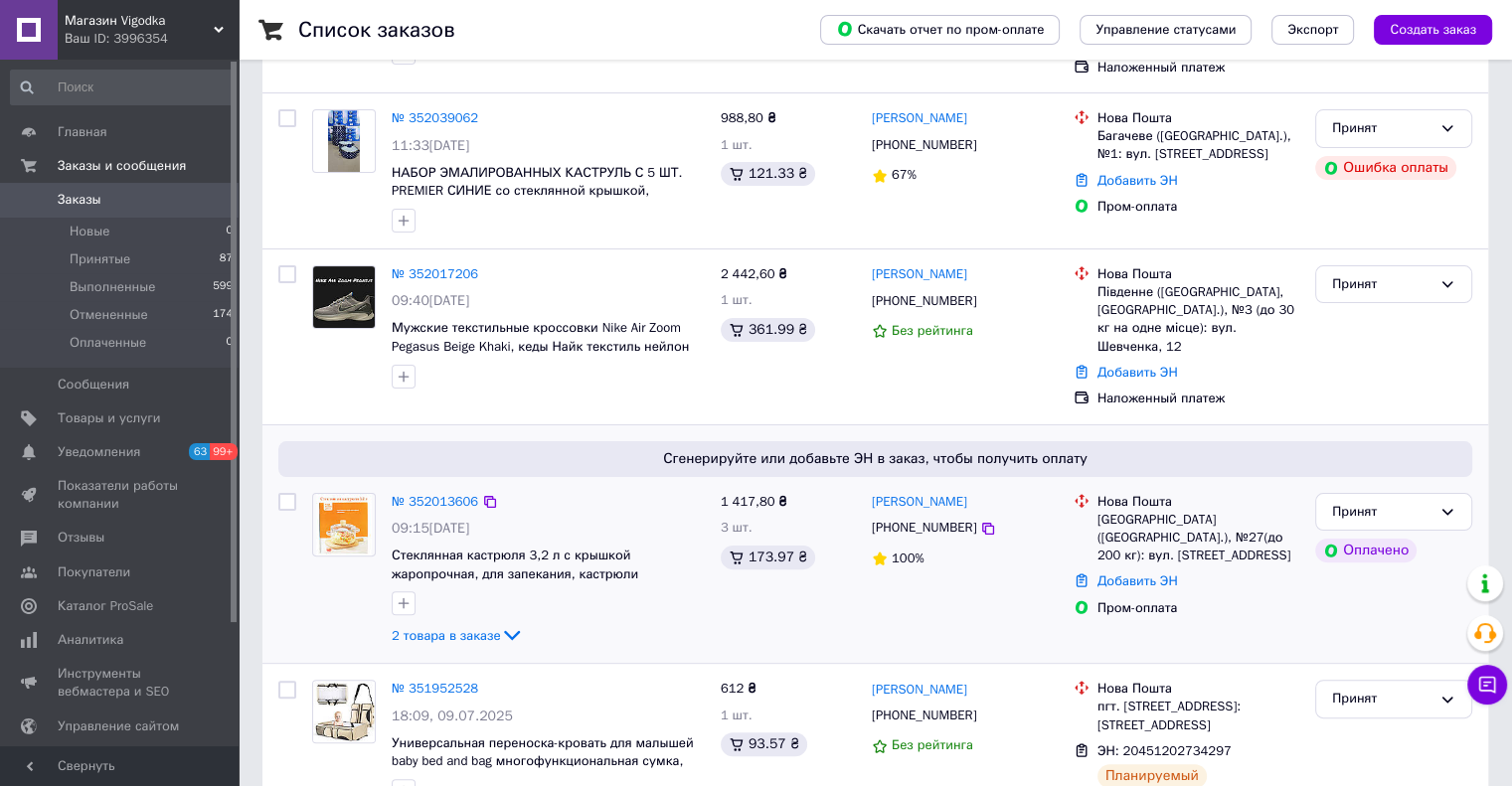 scroll, scrollTop: 397, scrollLeft: 0, axis: vertical 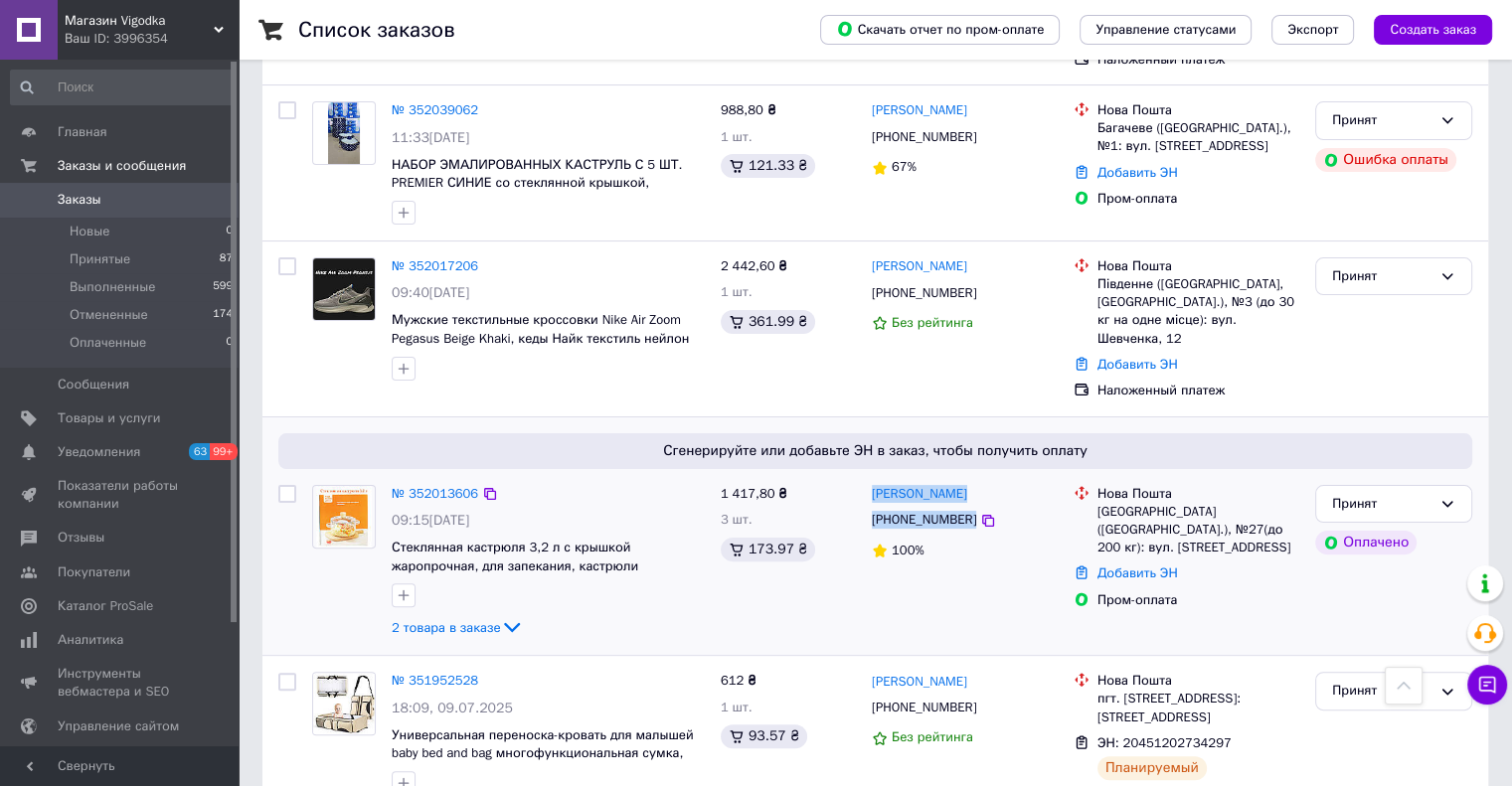 copy on "Наталья Хуторянская +380667352248" 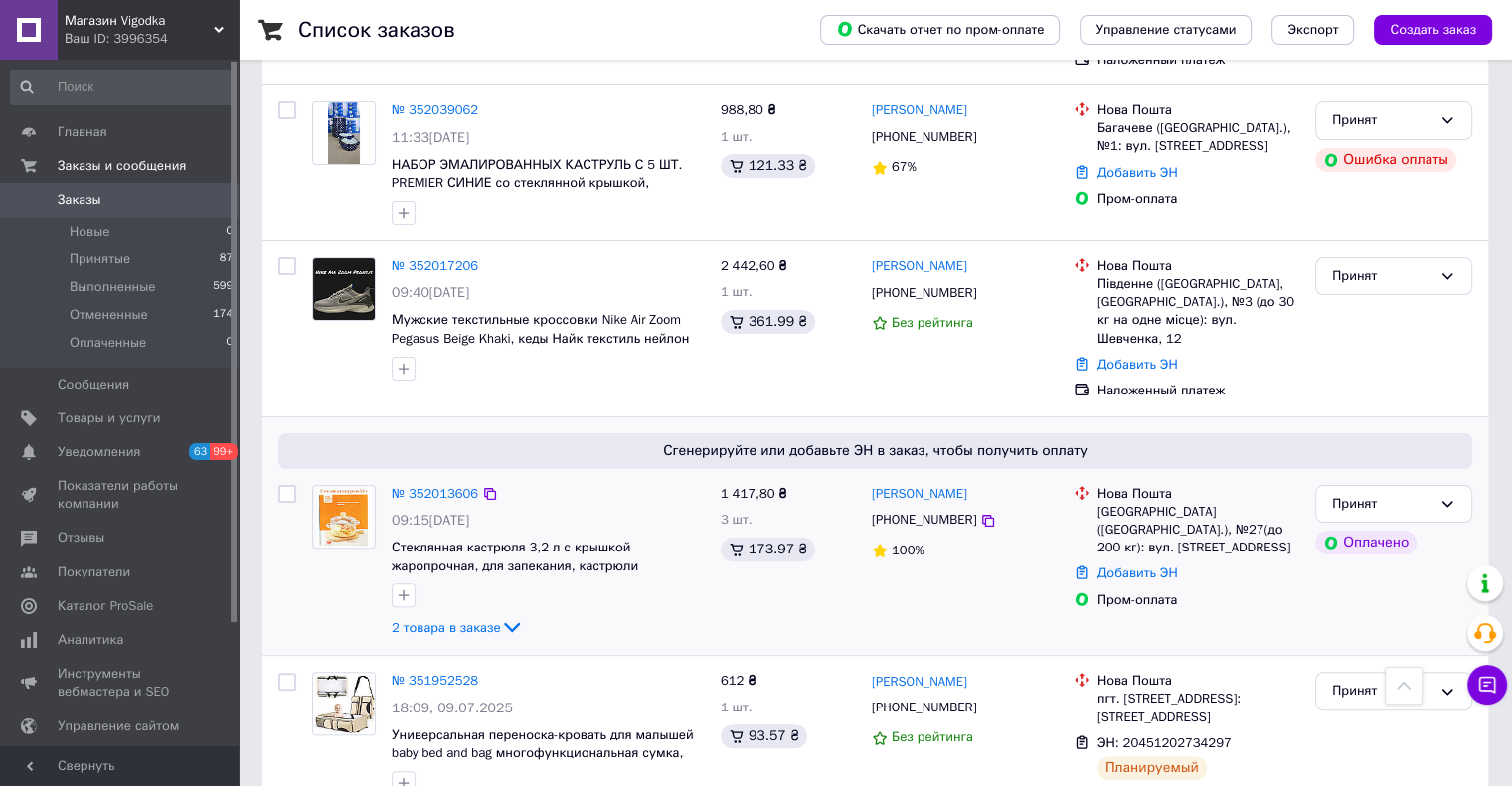 click on "1 417,80 ₴" at bounding box center [788, 494] 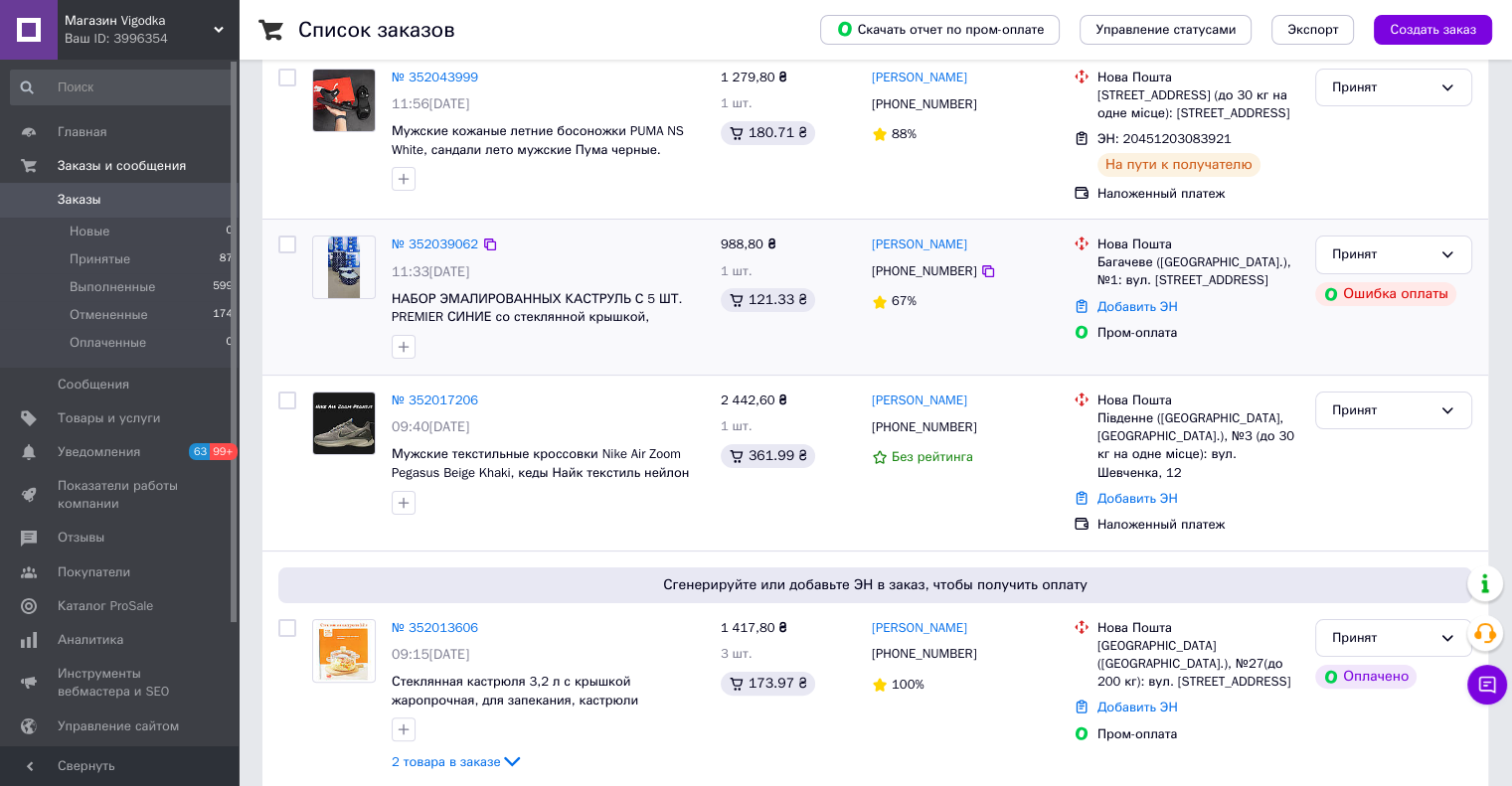 scroll, scrollTop: 298, scrollLeft: 0, axis: vertical 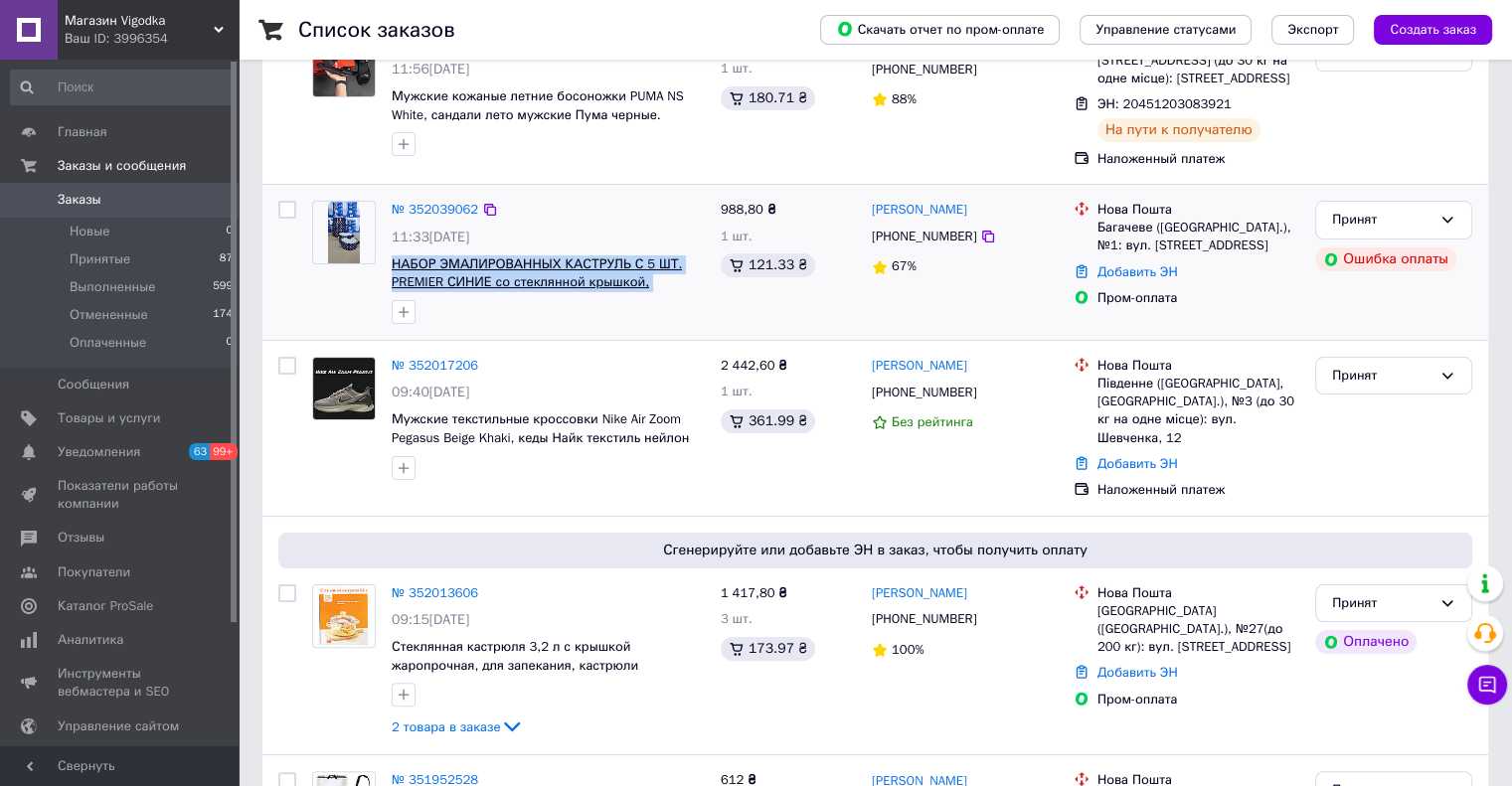 copy on "НАБОР ЭМАЛИРОВАННЫХ КАСТРУЛЬ С 5 ШТ. PREMIER СИНИЕ со стеклянной крышкой, кухонный" 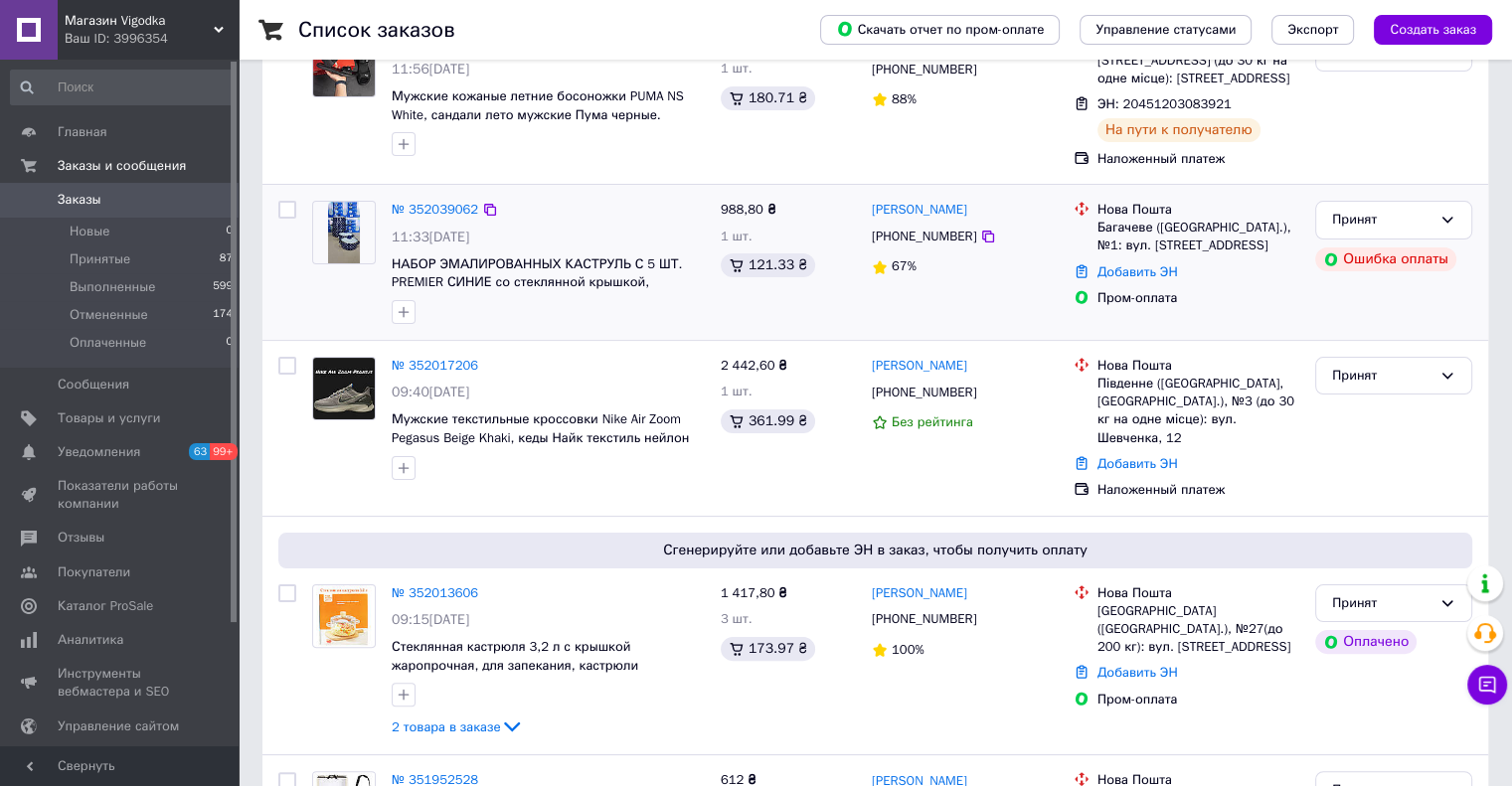 click on "№ 352039062" at bounding box center [548, 210] 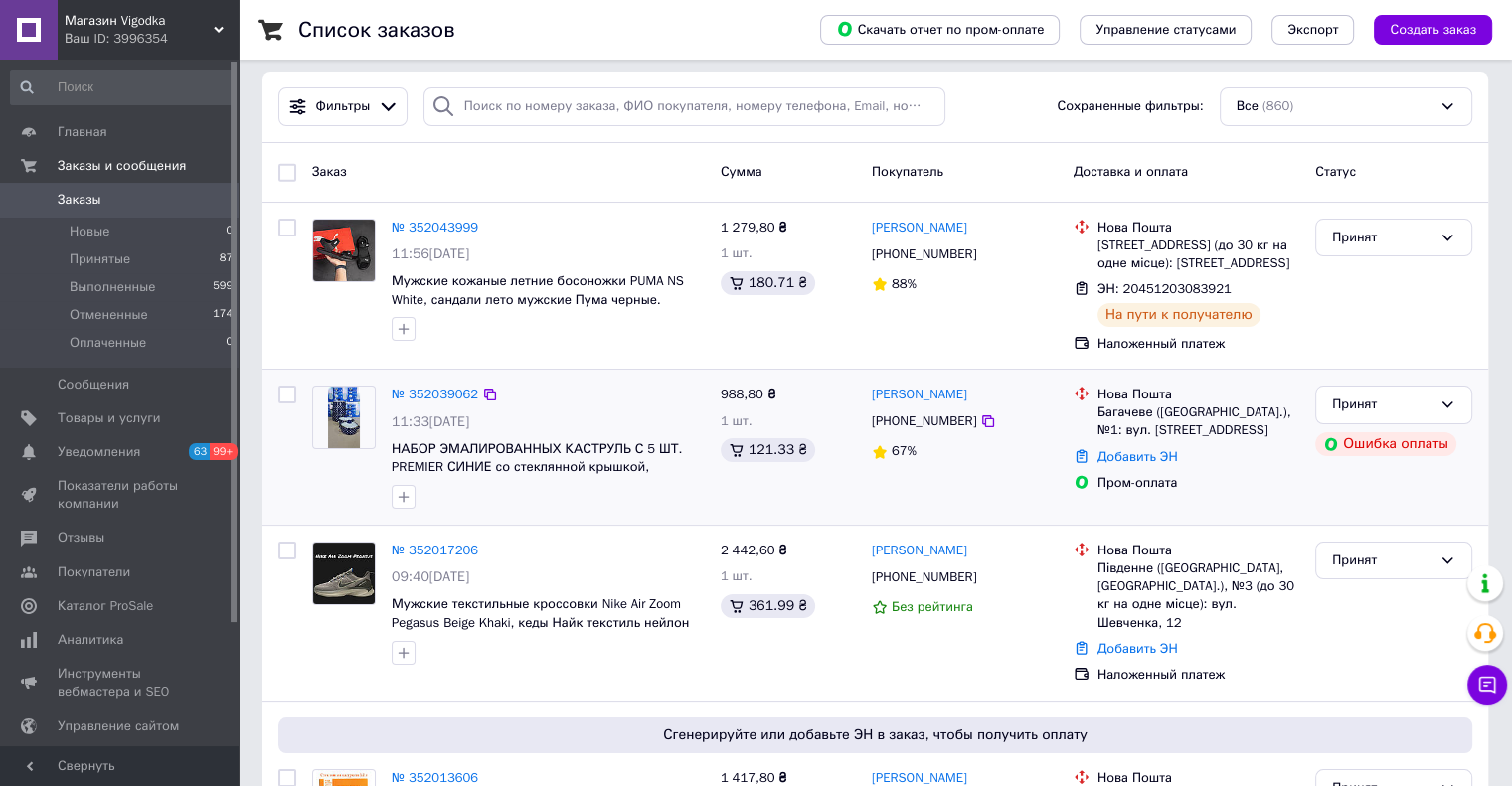 scroll, scrollTop: 199, scrollLeft: 0, axis: vertical 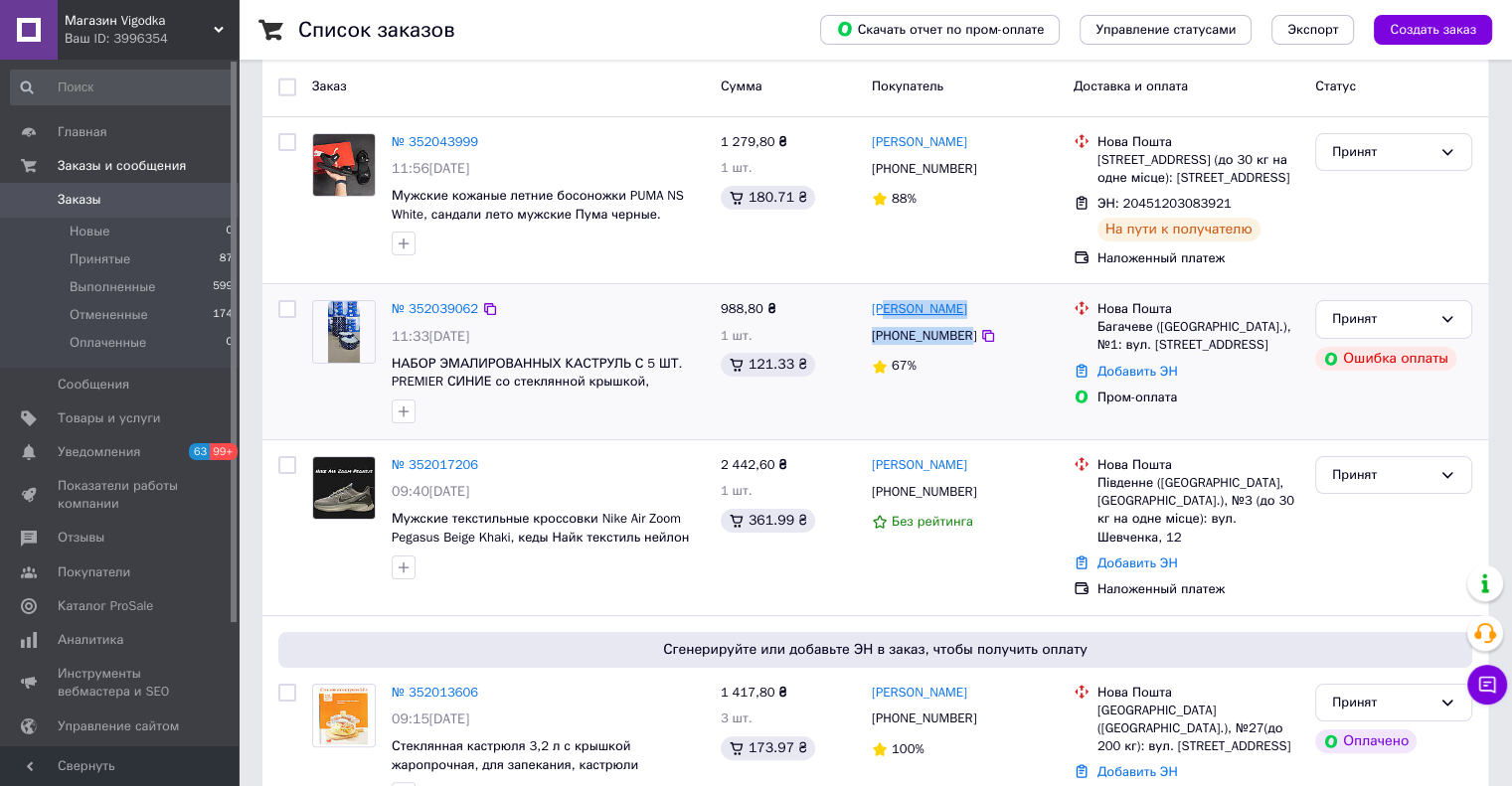 drag, startPoint x: 964, startPoint y: 357, endPoint x: 921, endPoint y: 325, distance: 53.600373 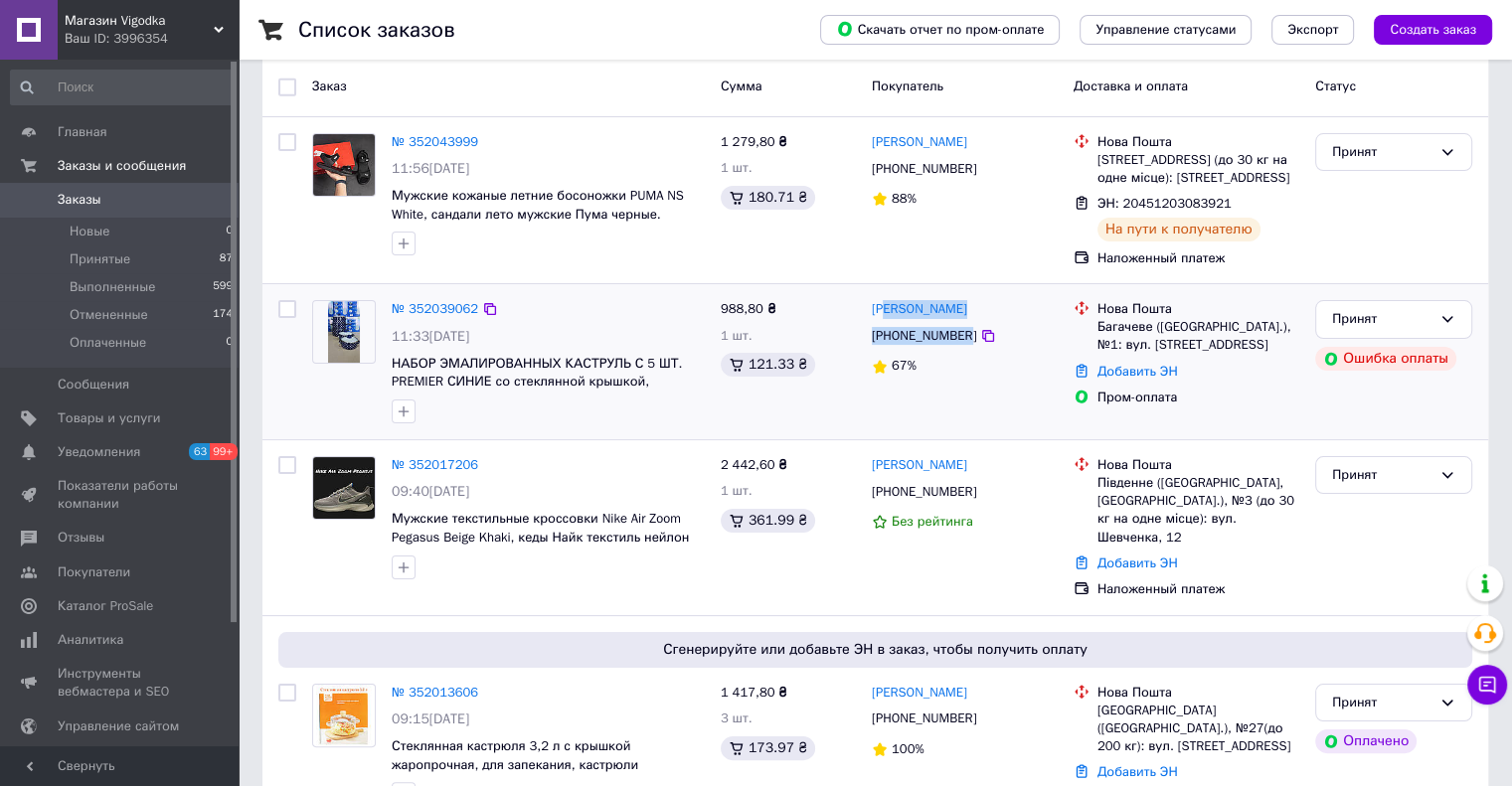drag, startPoint x: 1006, startPoint y: 317, endPoint x: 988, endPoint y: 308, distance: 20.12461 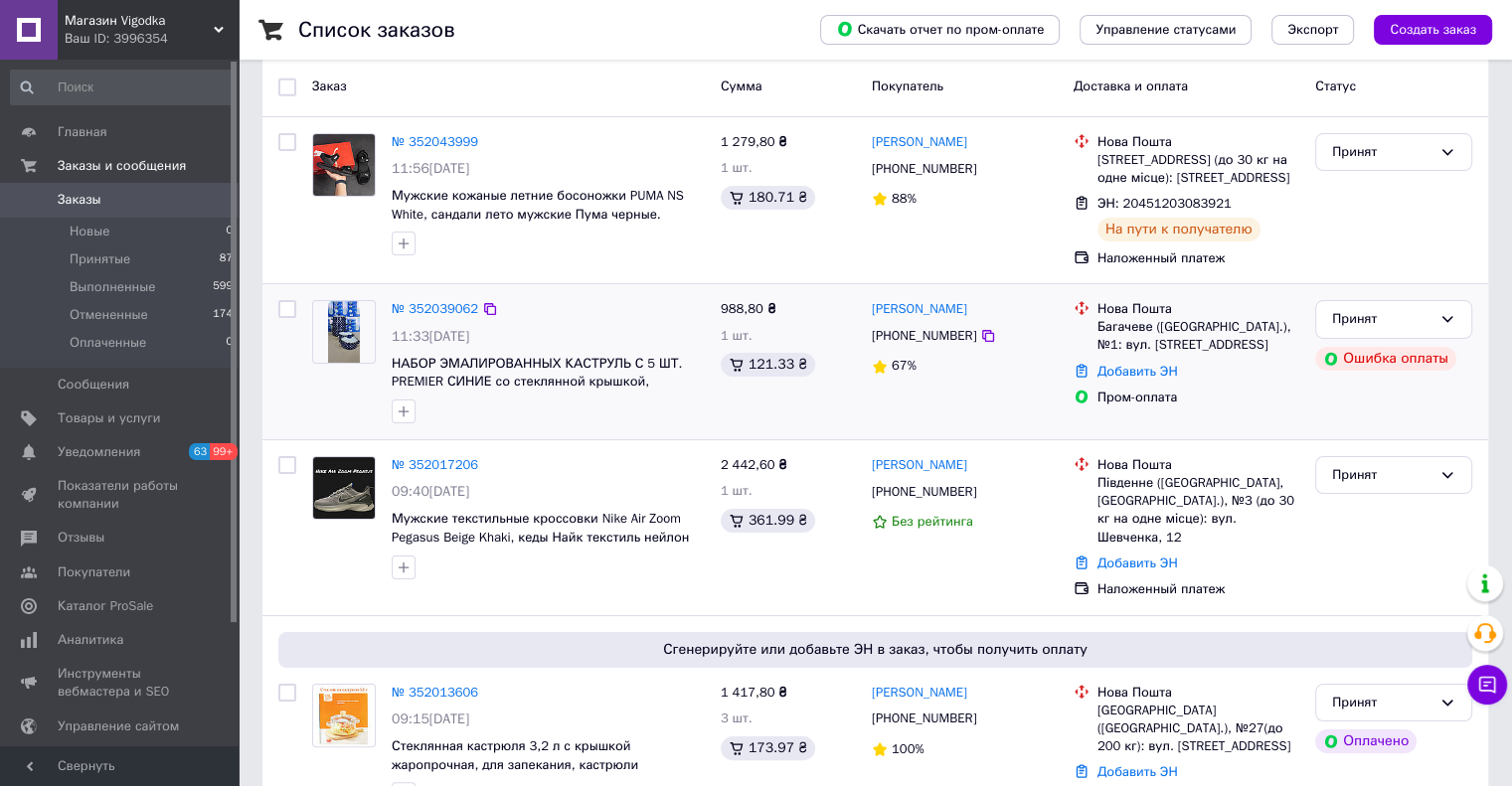 click on "№ 352039062 11:33, 10.07.2025 НАБОР ЭМАЛИРОВАННЫХ КАСТРУЛЬ С 5 ШТ. PREMIER СИНИЕ со стеклянной крышкой, кухонный набор кастрюль для дома 988,80 ₴ 1 шт. 121.33 ₴ Швец Оксана +380963357250 67% Нова Пошта Багачеве (Черкаська обл.), №1: вул. Ювілейна, 25 Добавить ЭН Пром-оплата Принят Ошибка оплаты" at bounding box center [875, 362] 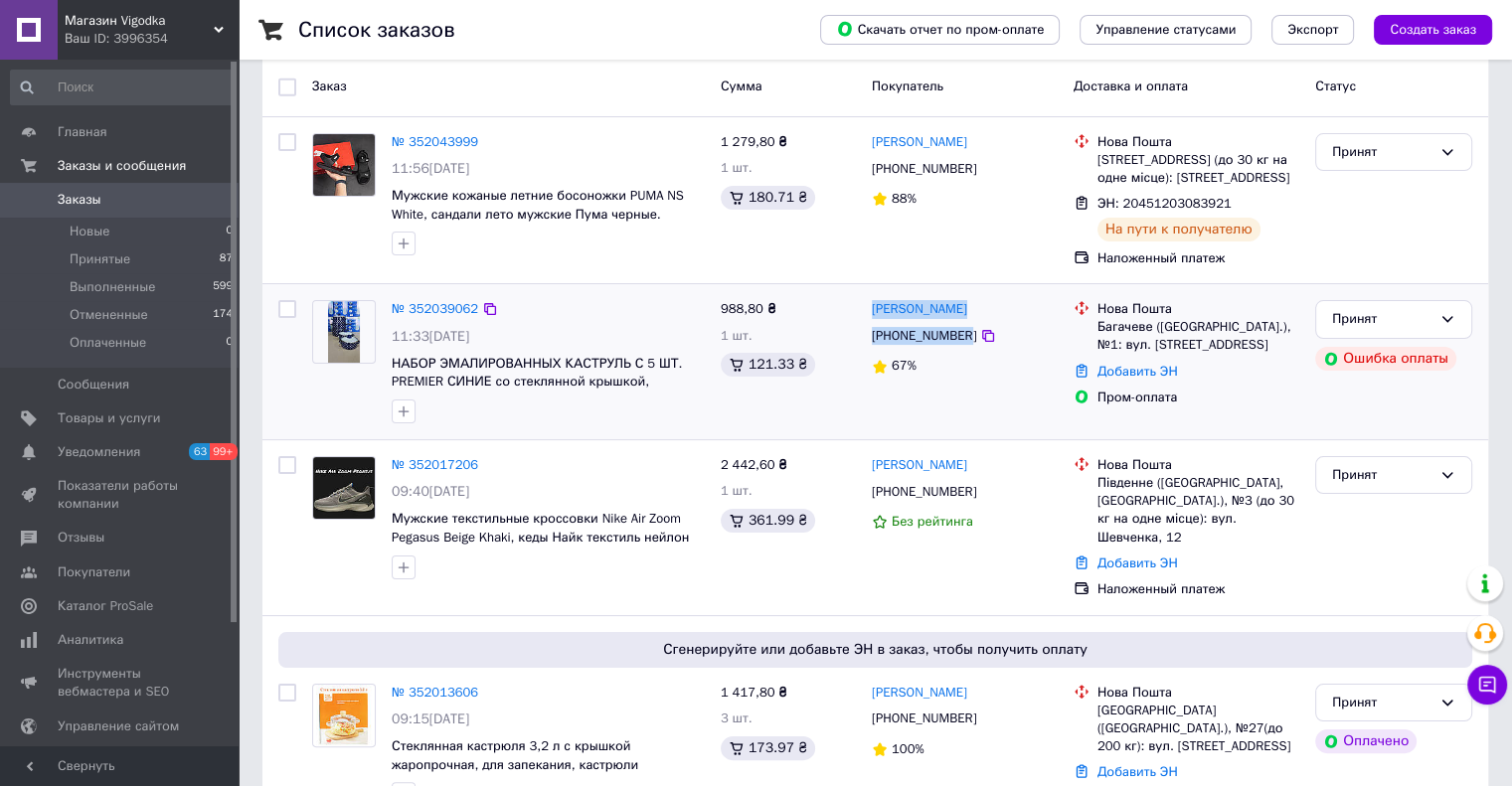 drag, startPoint x: 962, startPoint y: 348, endPoint x: 866, endPoint y: 328, distance: 98.0612 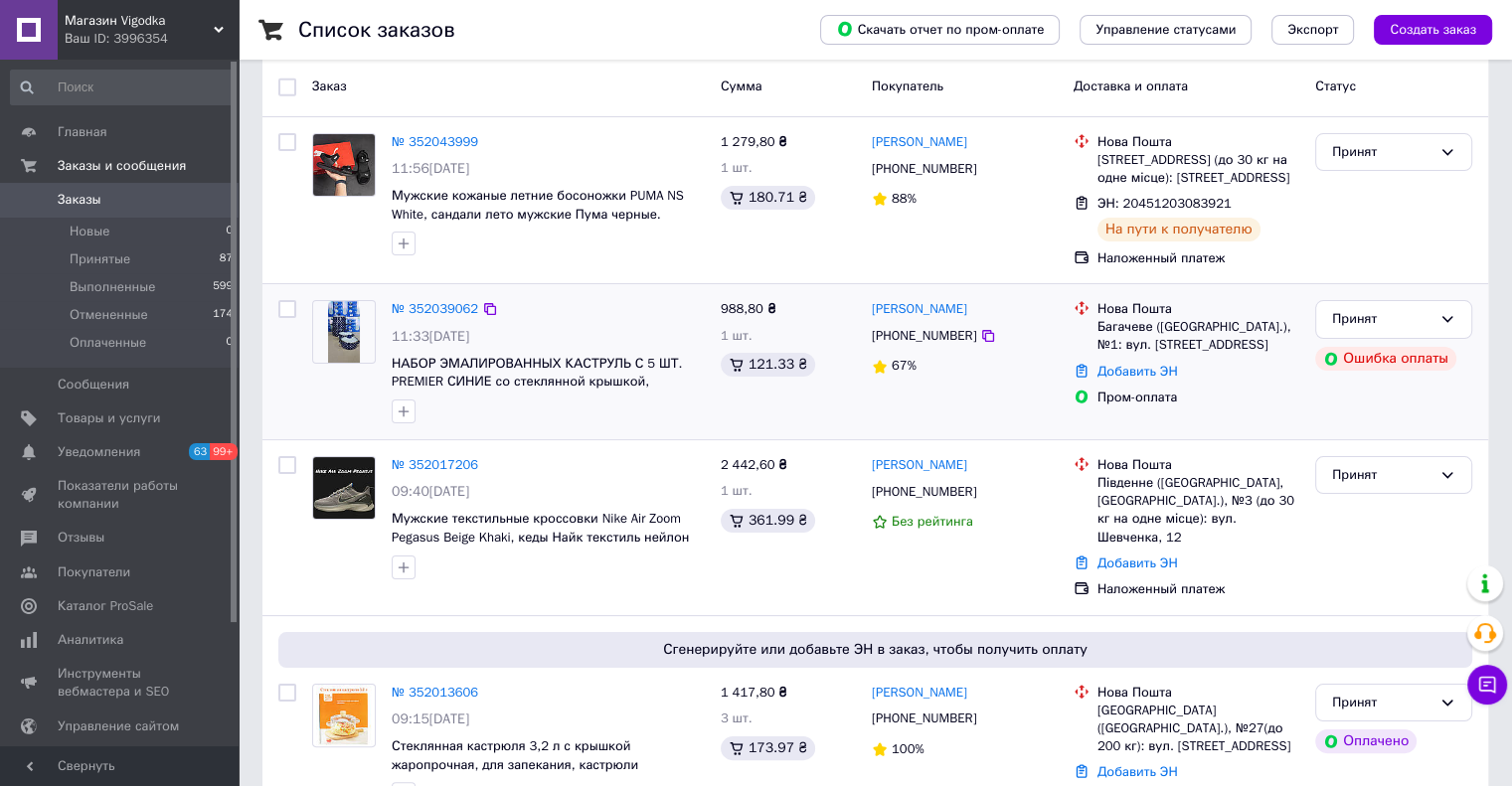 click on "988,80 ₴" at bounding box center (788, 309) 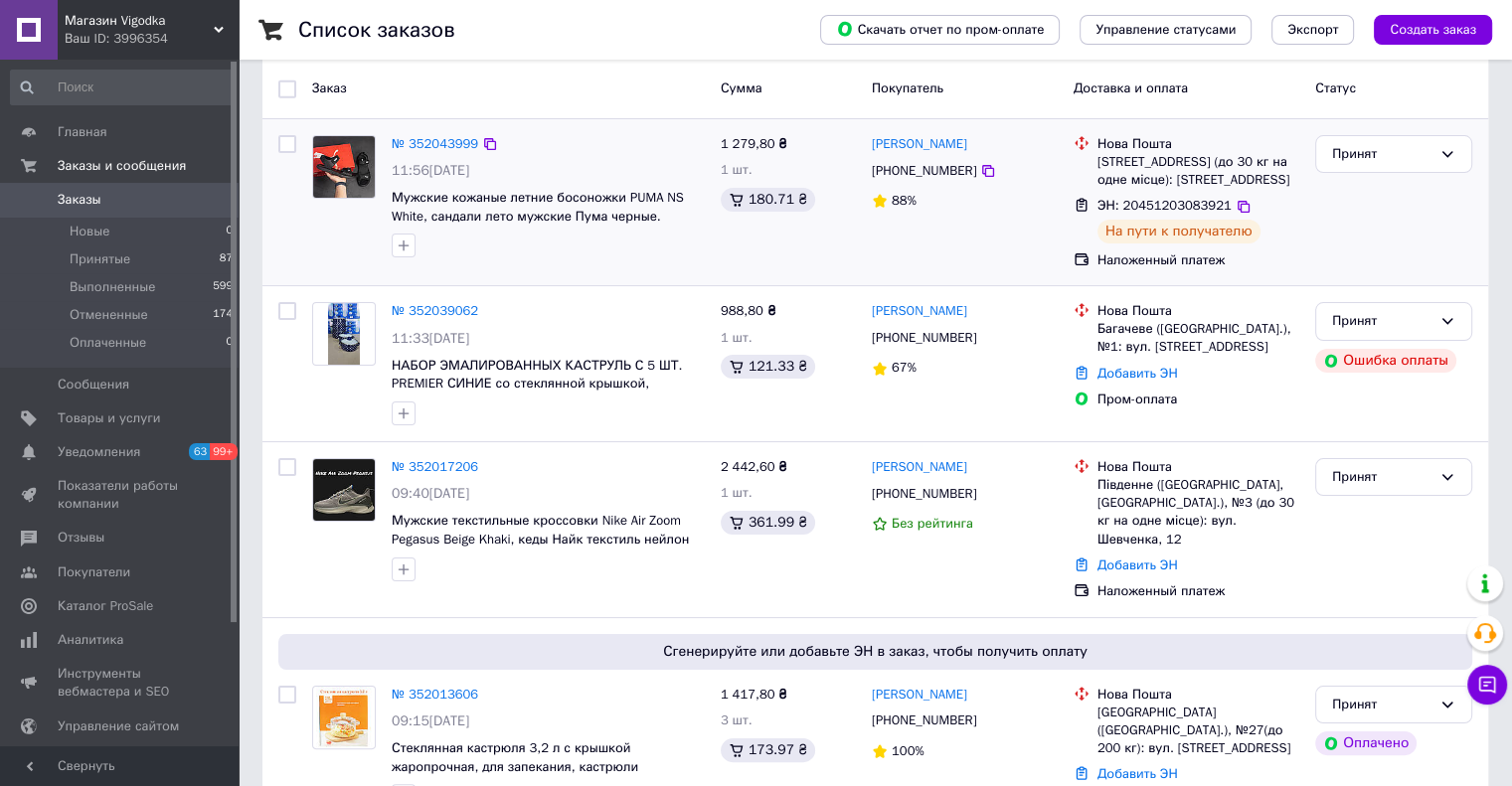 scroll, scrollTop: 199, scrollLeft: 0, axis: vertical 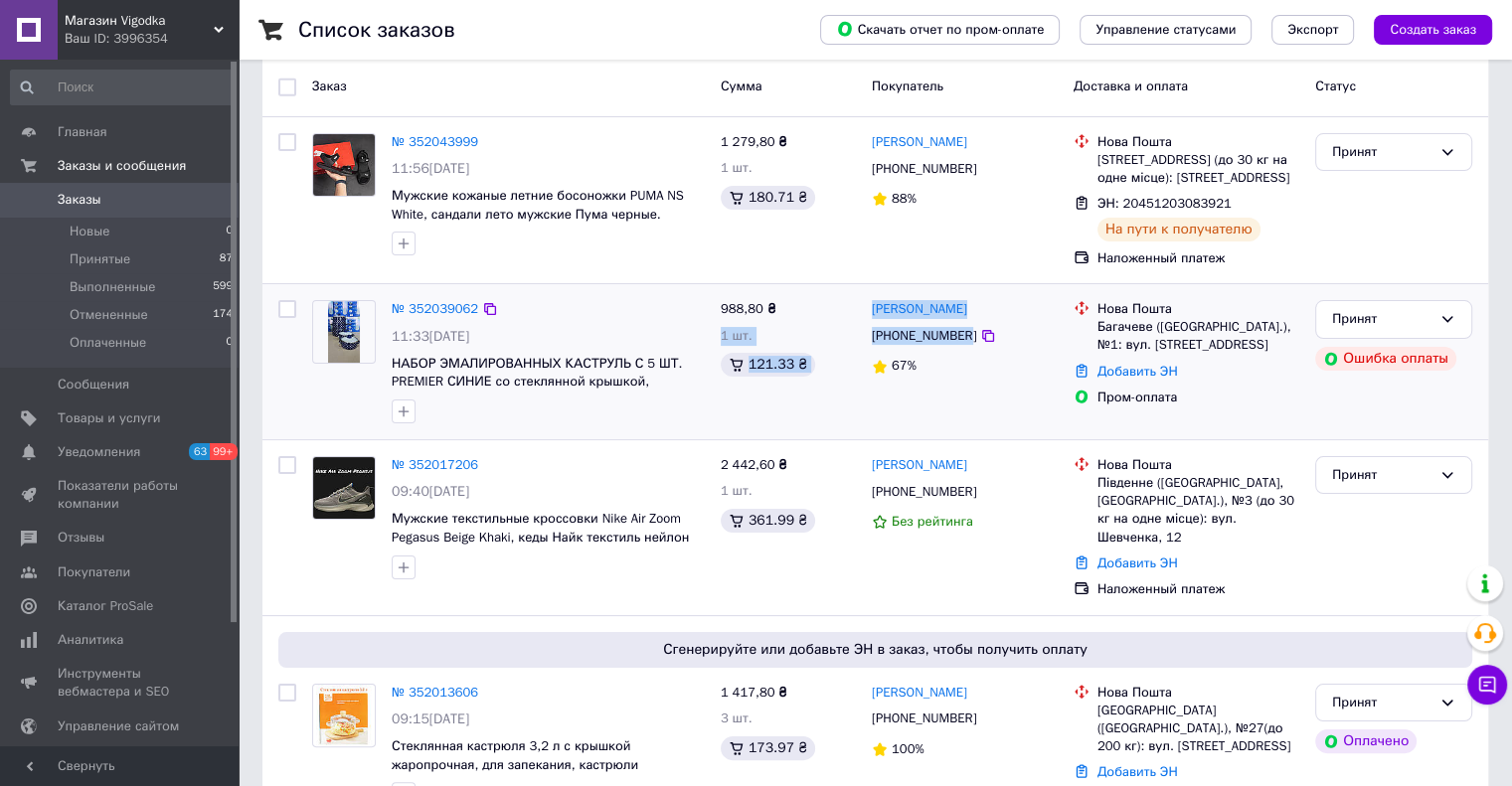 drag, startPoint x: 962, startPoint y: 352, endPoint x: 846, endPoint y: 323, distance: 119.57006 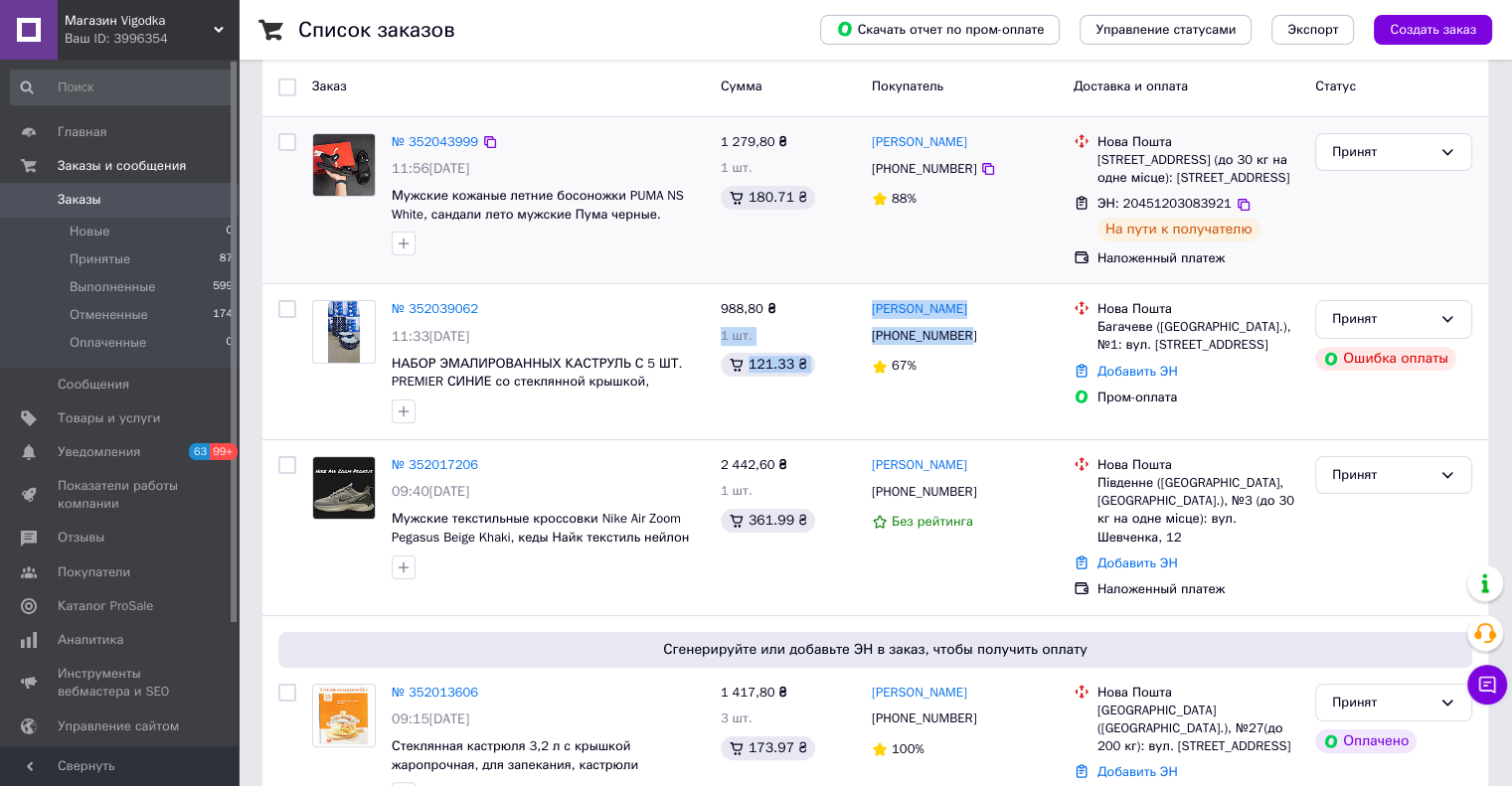 click on "988,80 ₴ 1 шт. 121.33 ₴" at bounding box center (788, 362) 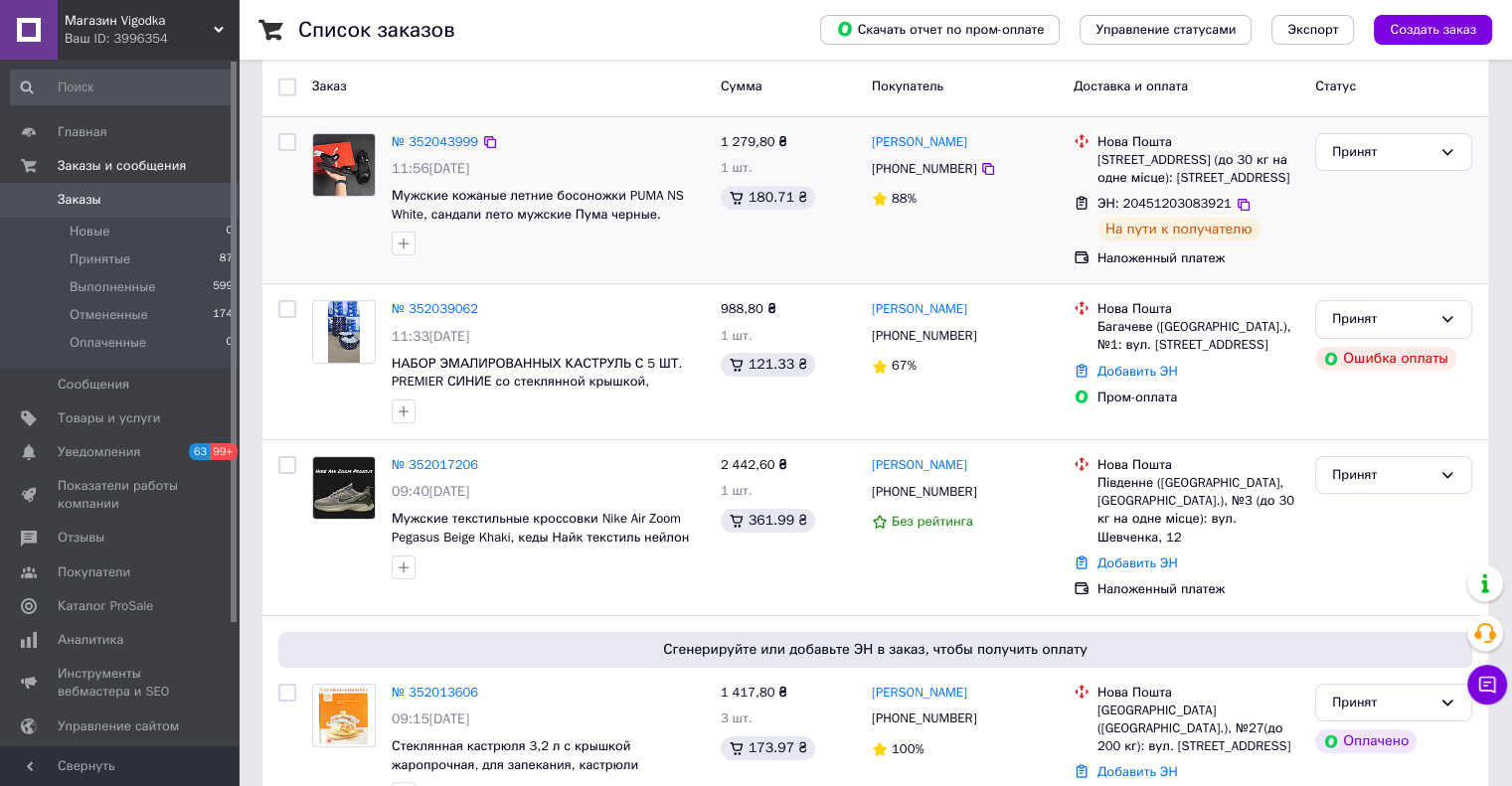 click on "1 279,80 ₴ 1 шт. 180.71 ₴" at bounding box center [788, 200] 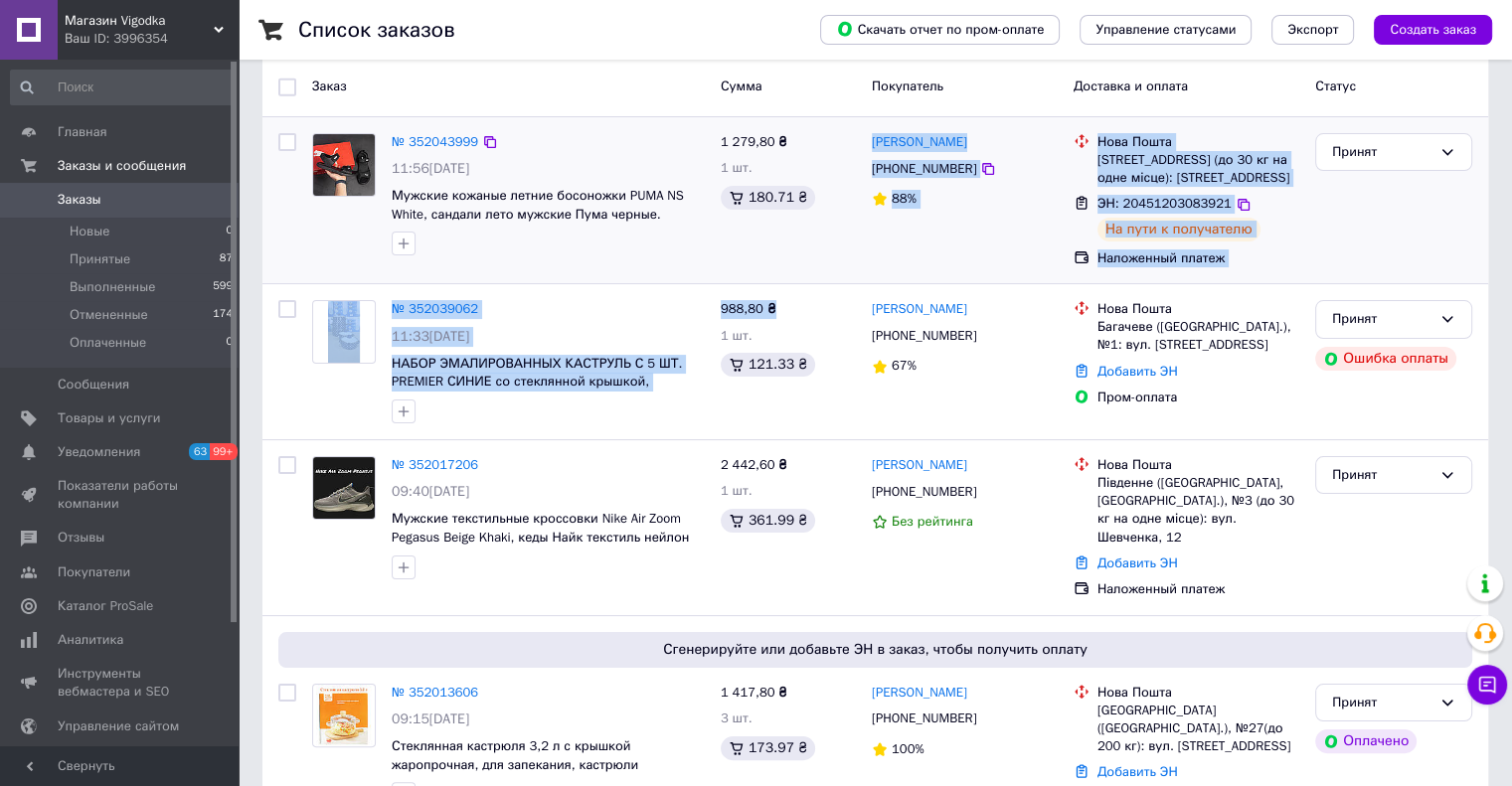 click on "1 279,80 ₴ 1 шт. 180.71 ₴" at bounding box center [788, 200] 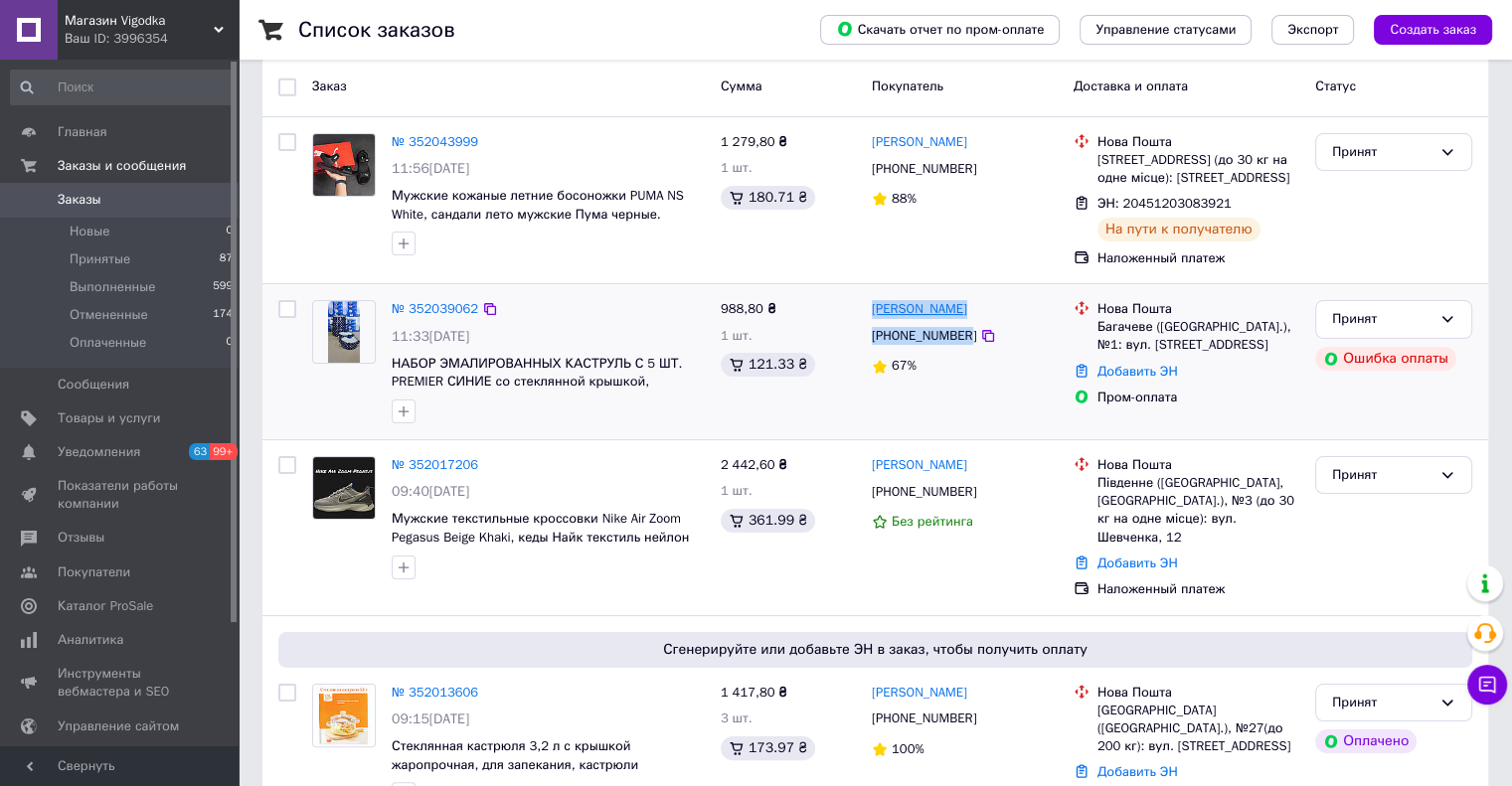 copy on "Швец Оксана +380963357250" 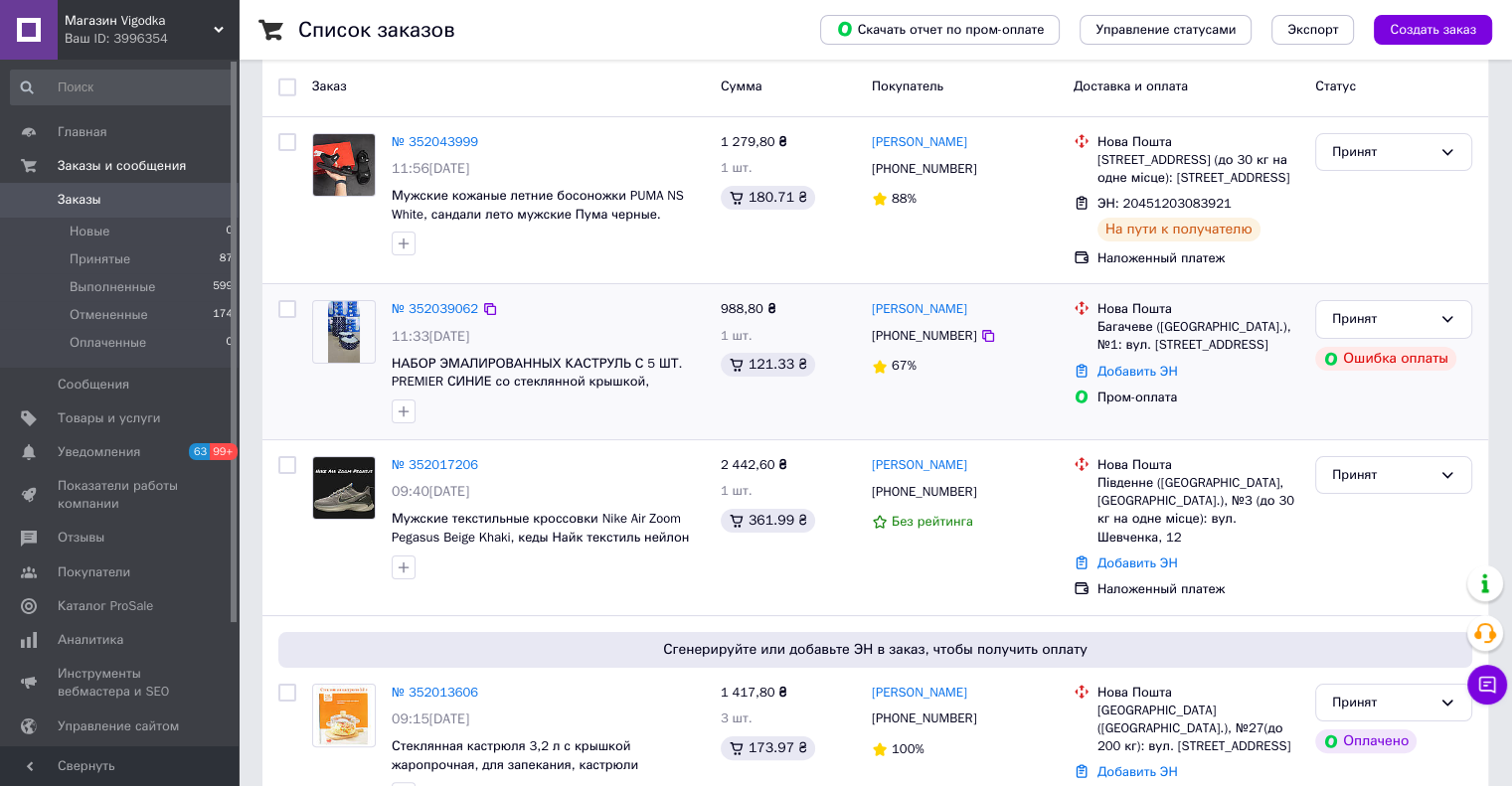 click on "988,80 ₴" at bounding box center (788, 309) 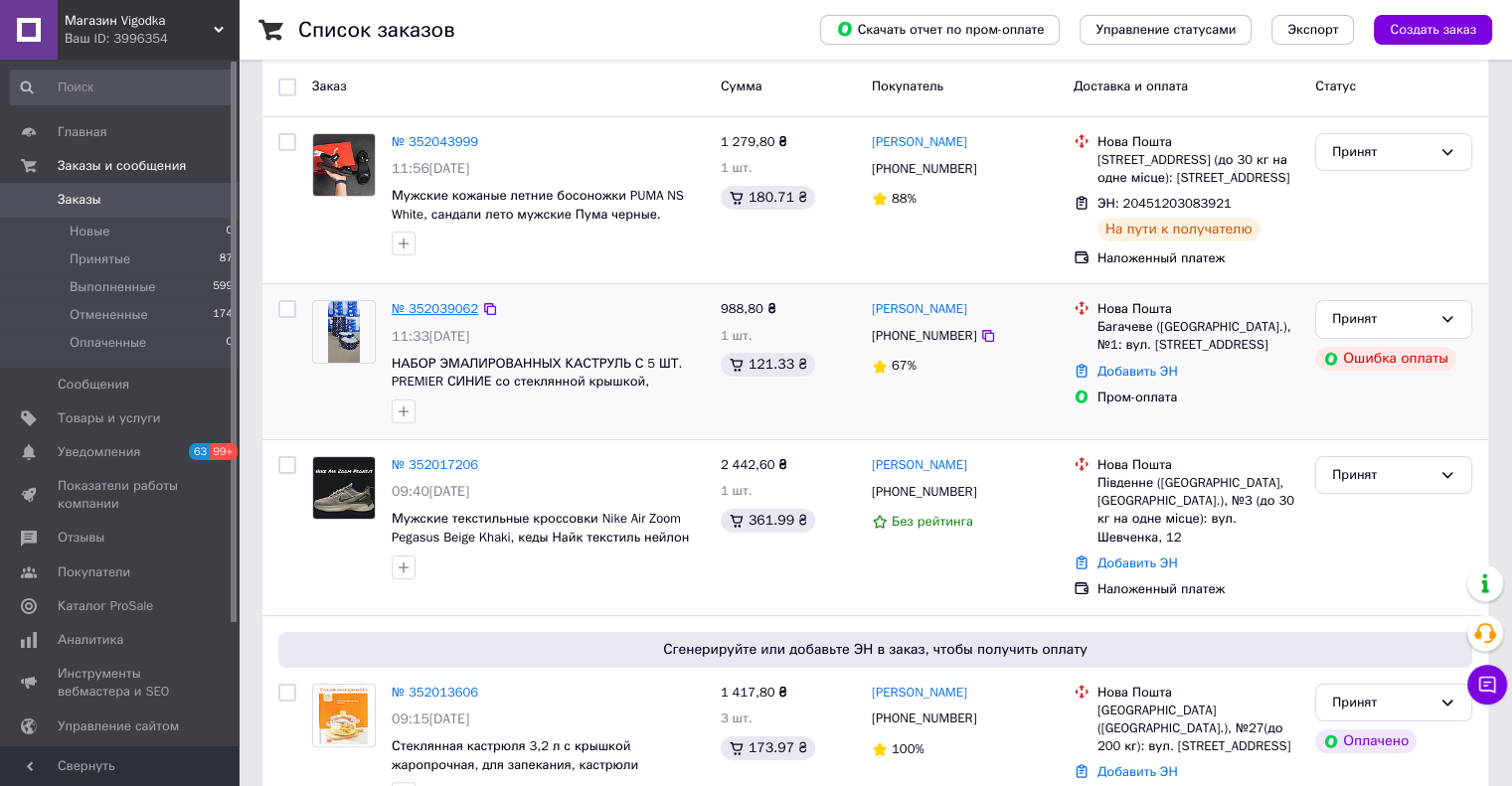 click on "№ 352039062" at bounding box center (434, 308) 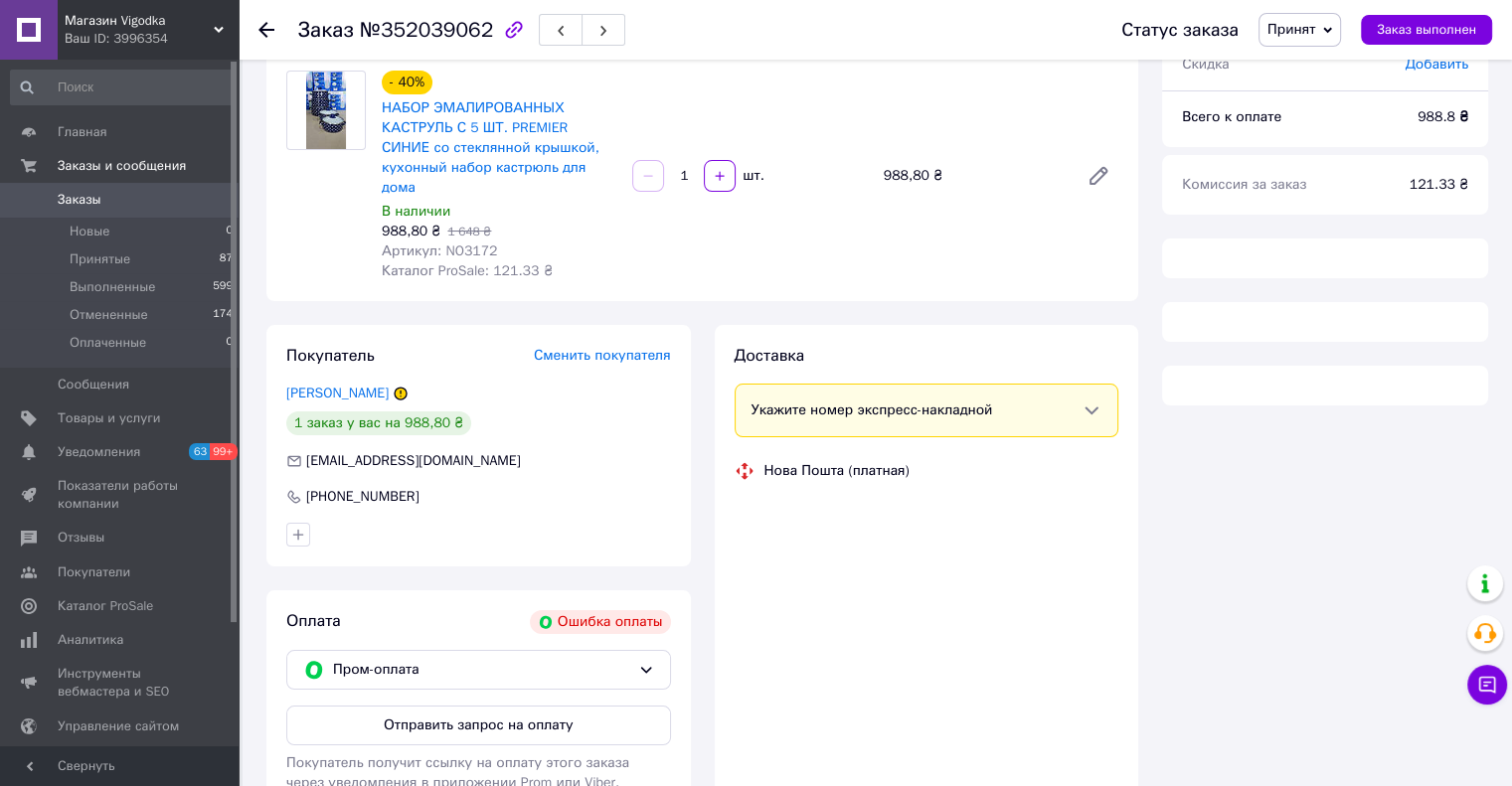 scroll, scrollTop: 274, scrollLeft: 0, axis: vertical 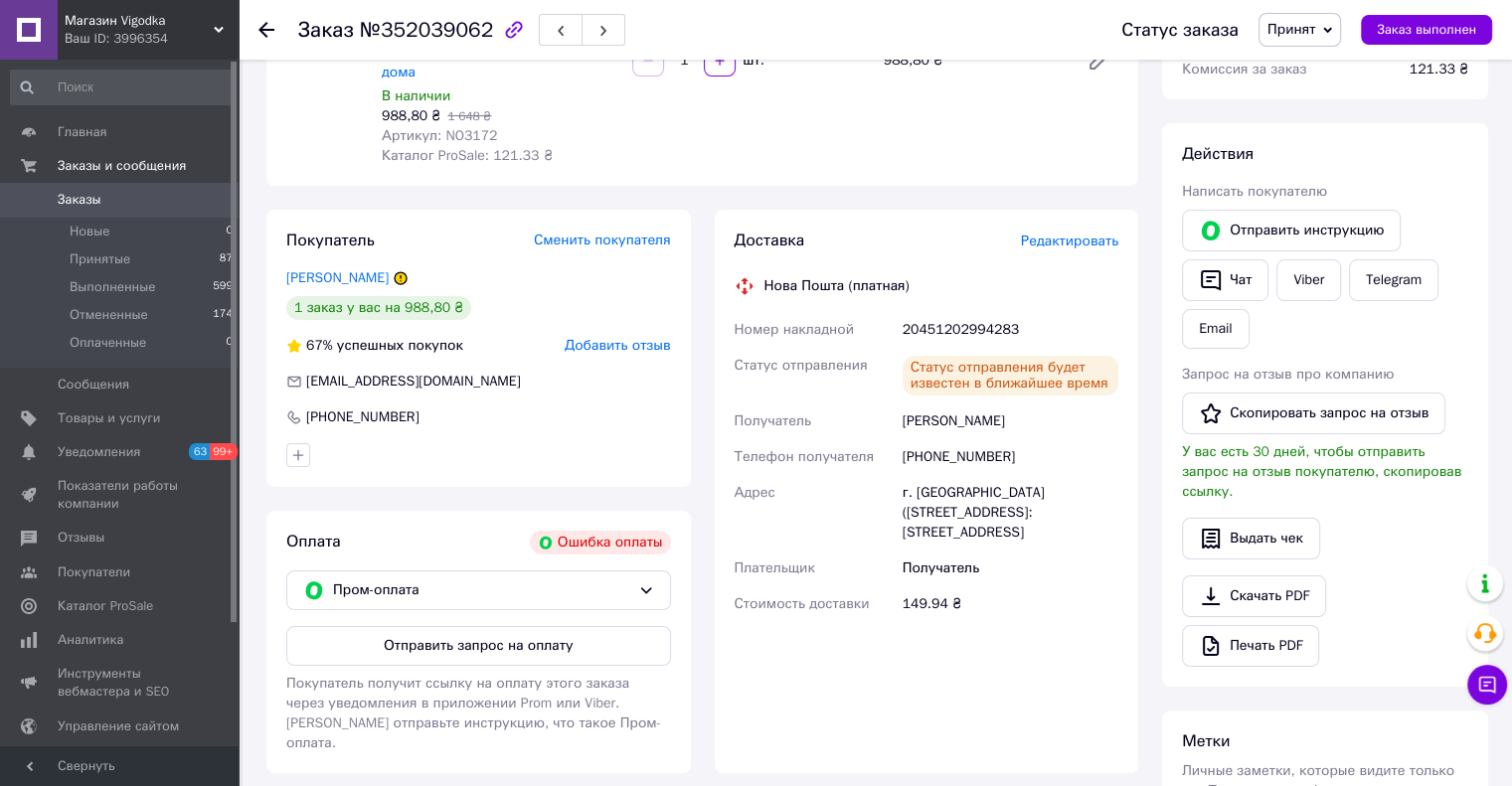 click 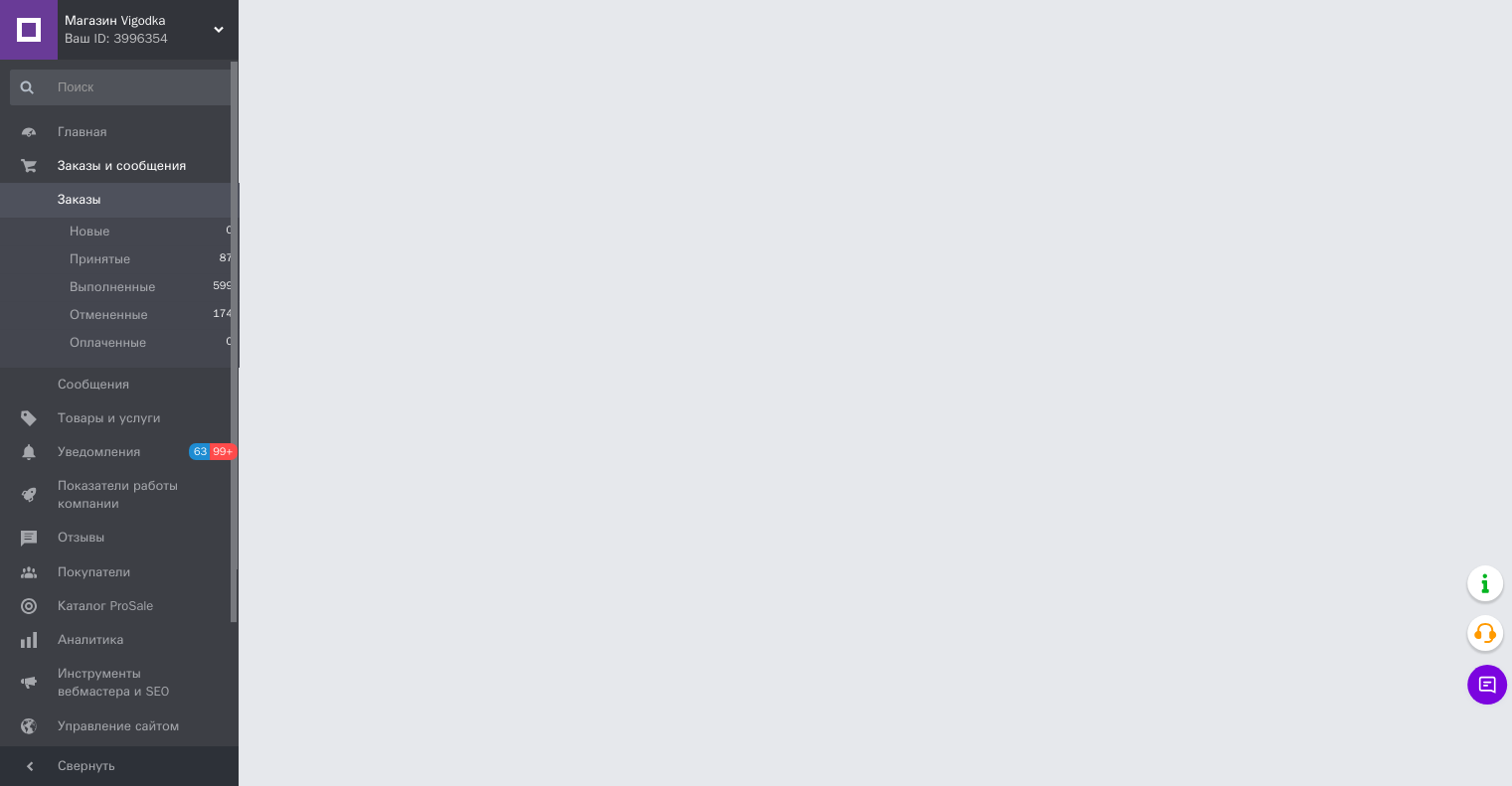 scroll, scrollTop: 0, scrollLeft: 0, axis: both 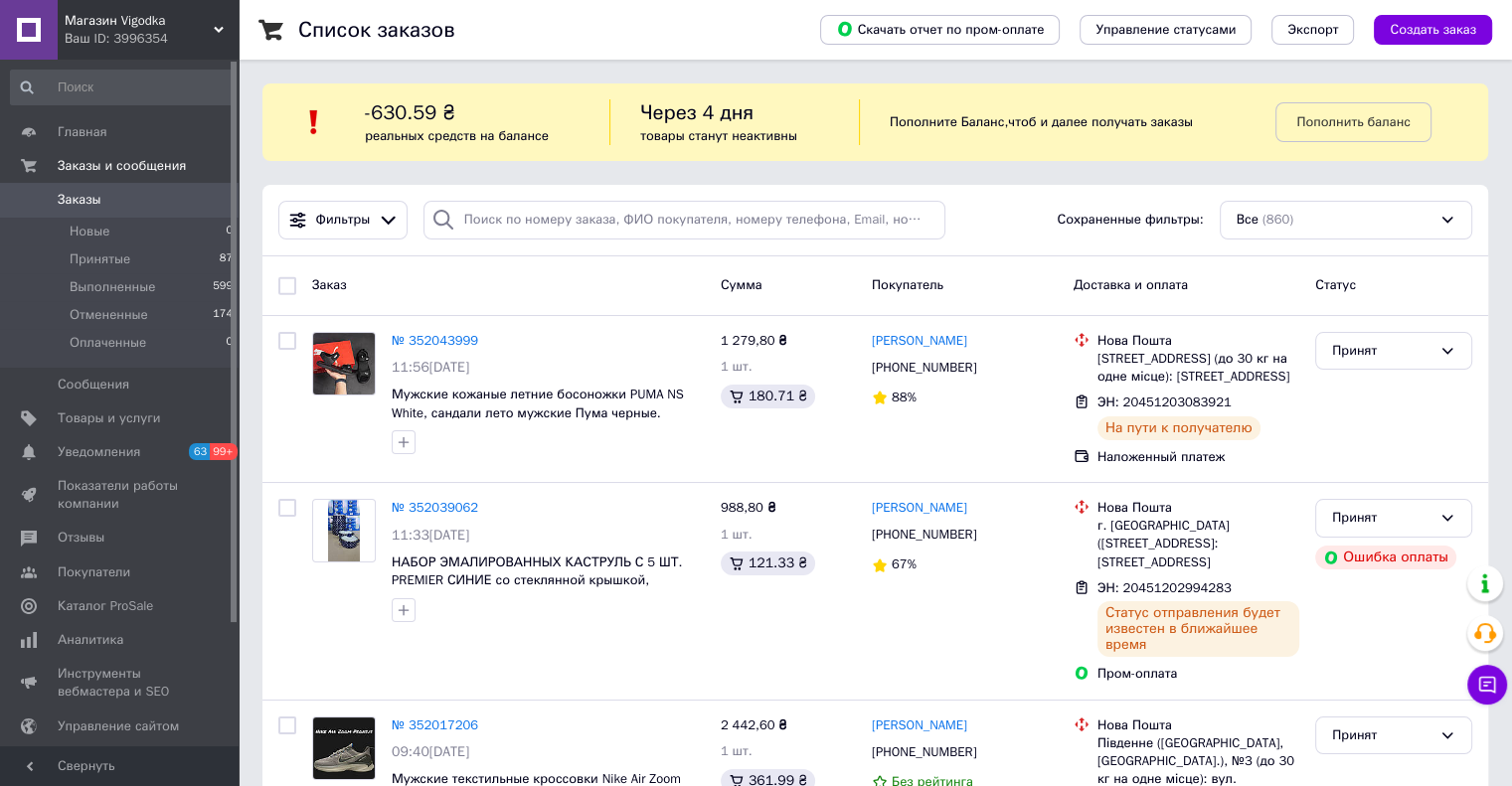 click on "Магазин Vigodka" at bounding box center (139, 21) 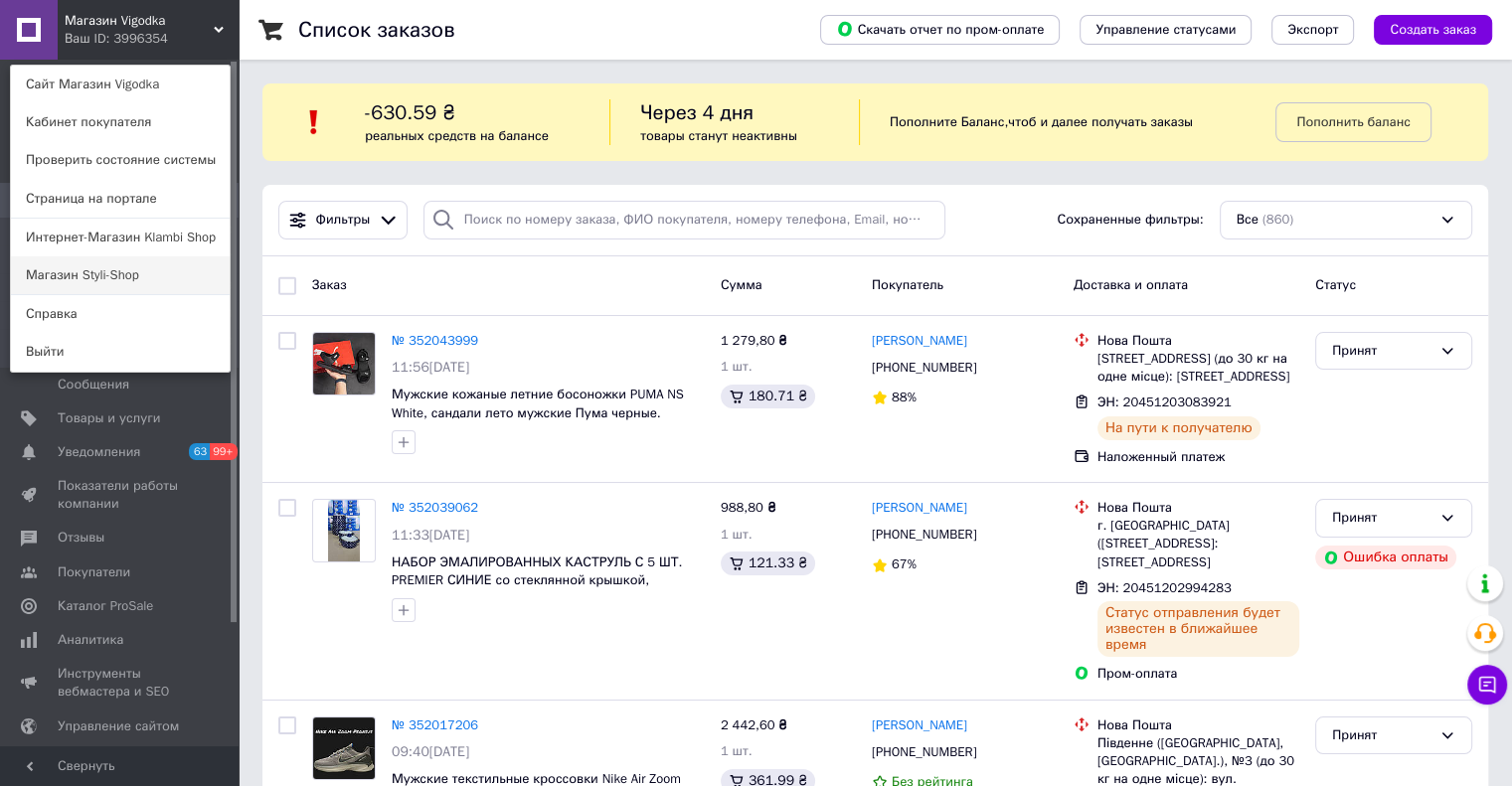 click on "Магазин Styli-Shop" at bounding box center (120, 275) 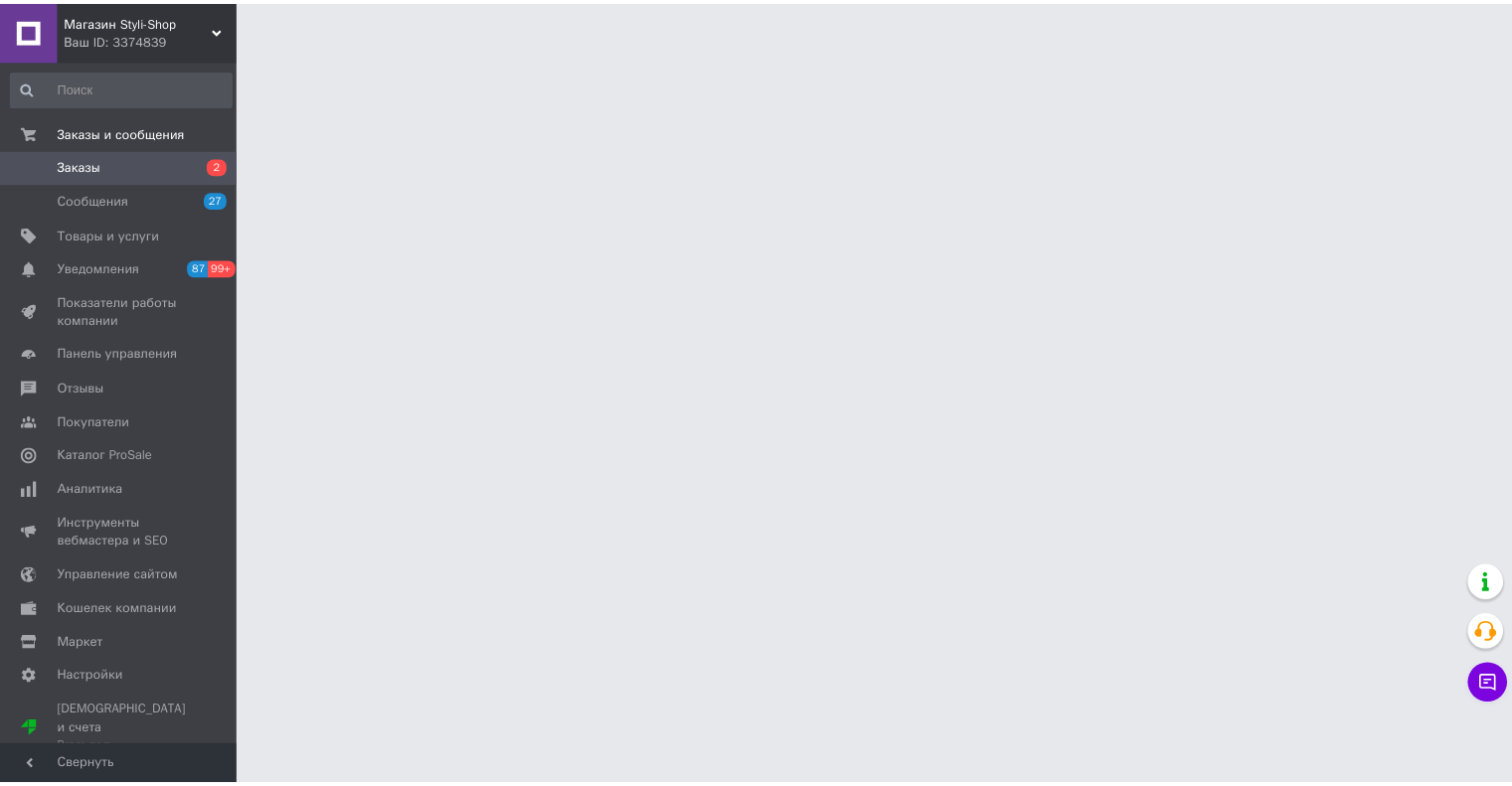 scroll, scrollTop: 0, scrollLeft: 0, axis: both 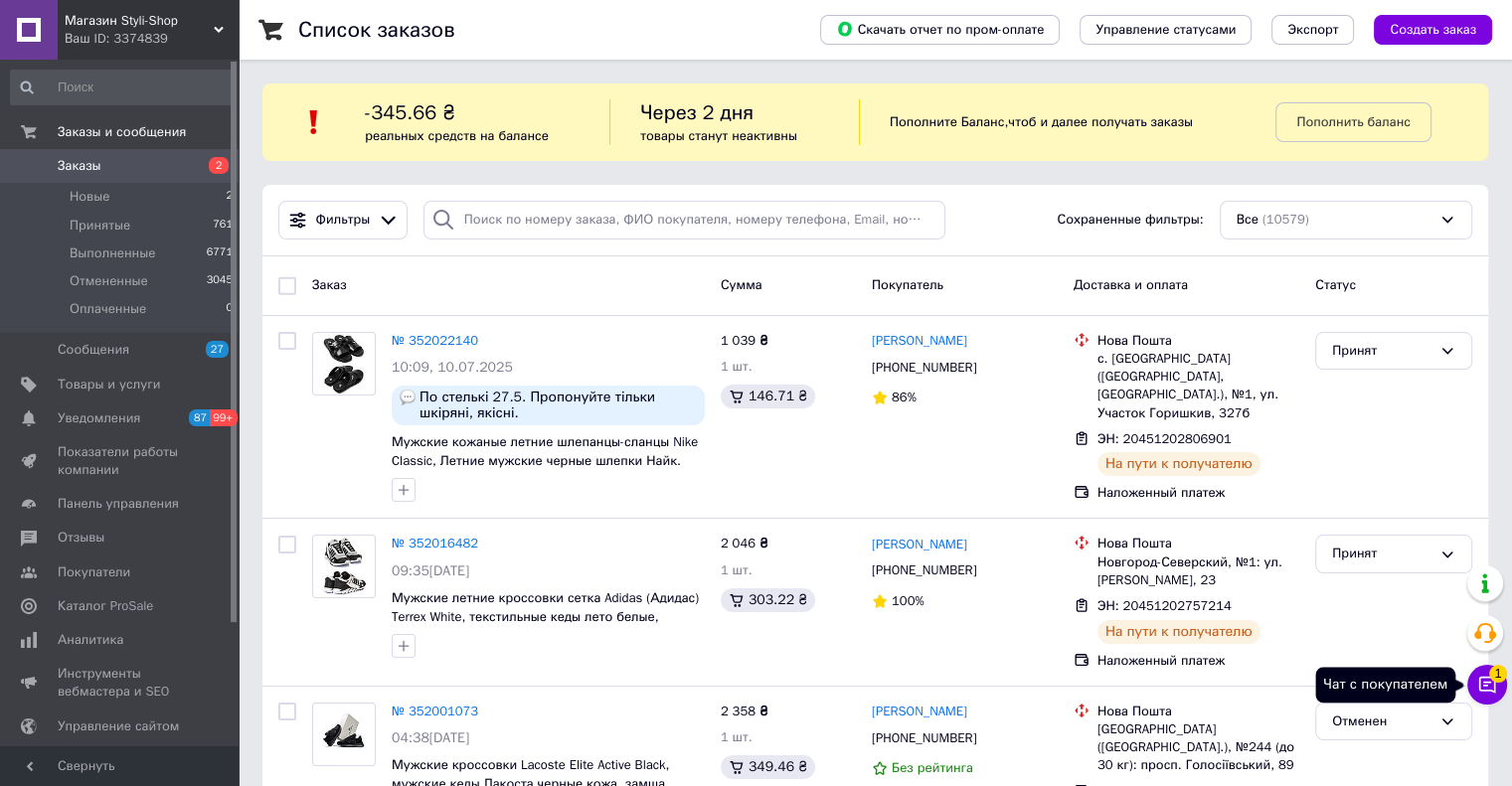 click 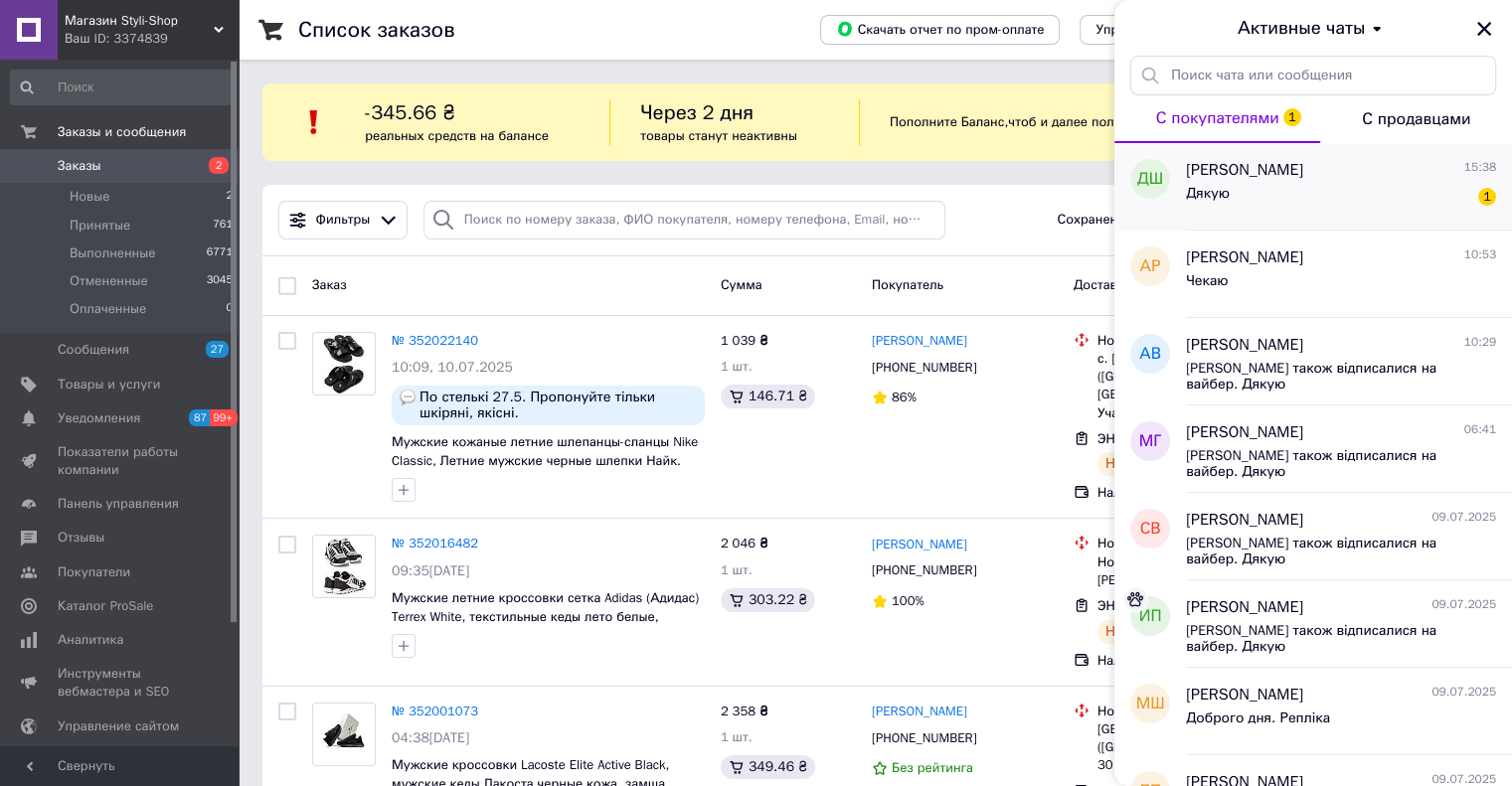 click on "Дякую" at bounding box center (1208, 194) 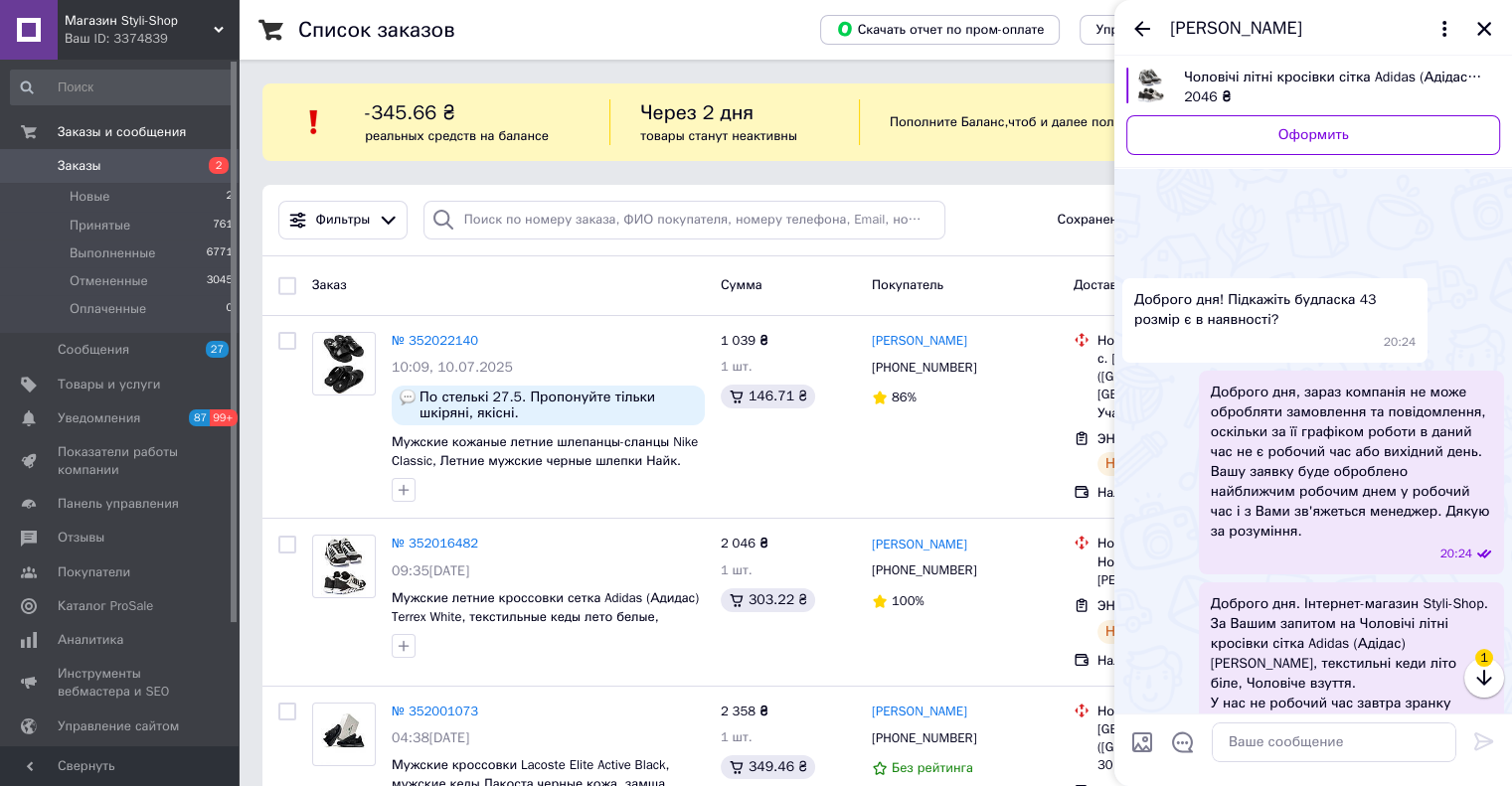 scroll, scrollTop: 651, scrollLeft: 0, axis: vertical 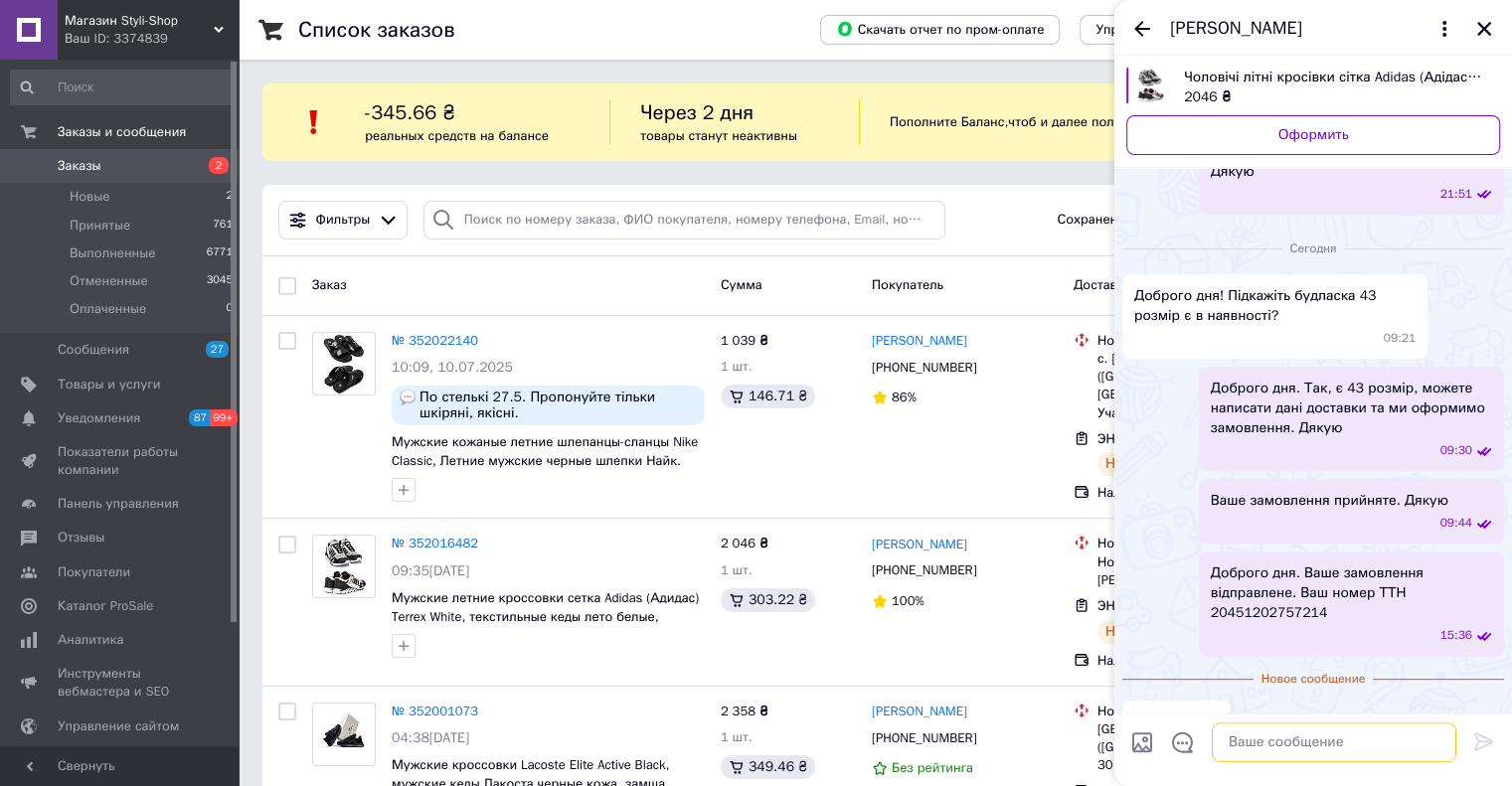 click at bounding box center [1334, 742] 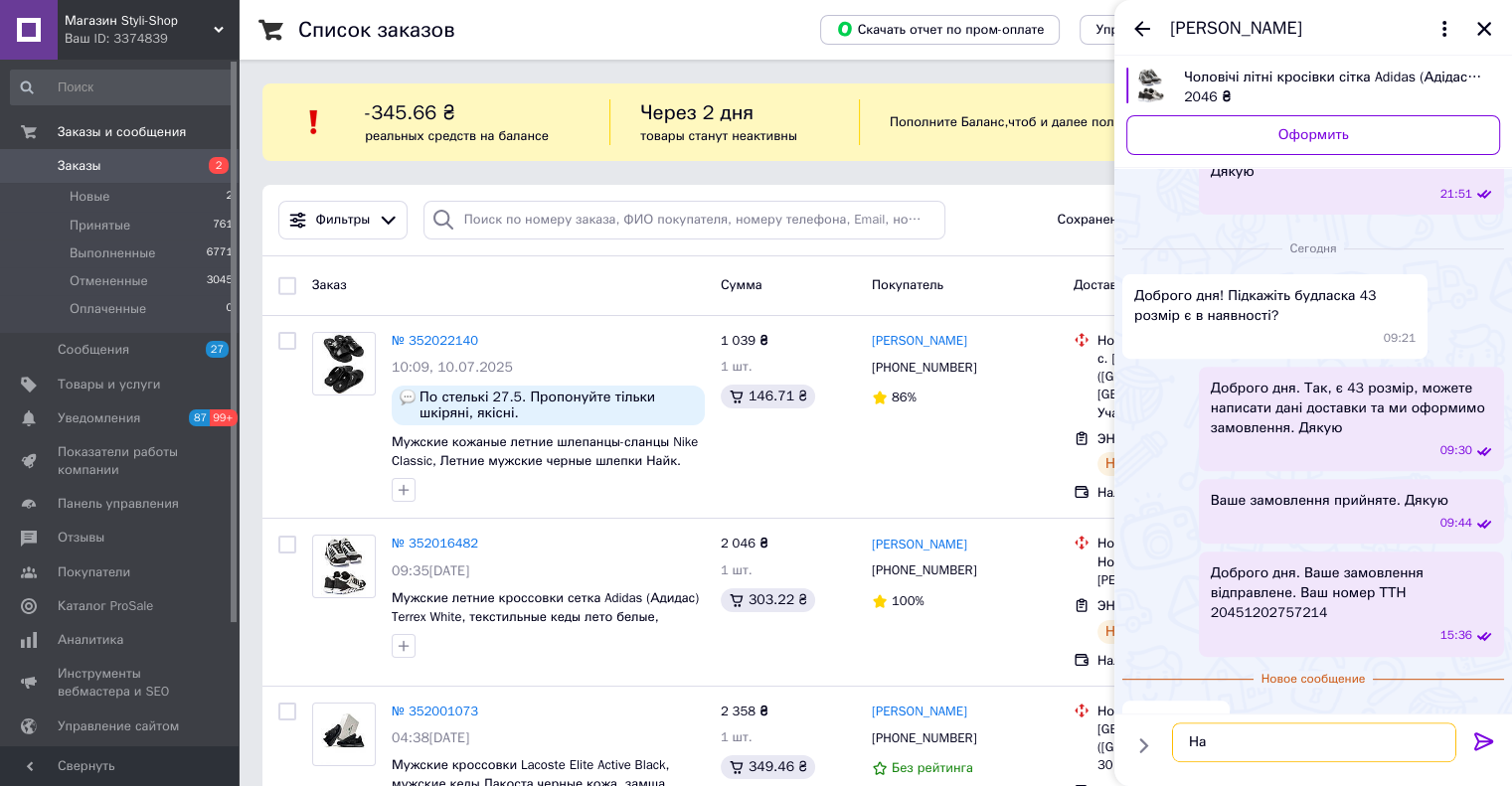 type on "Н" 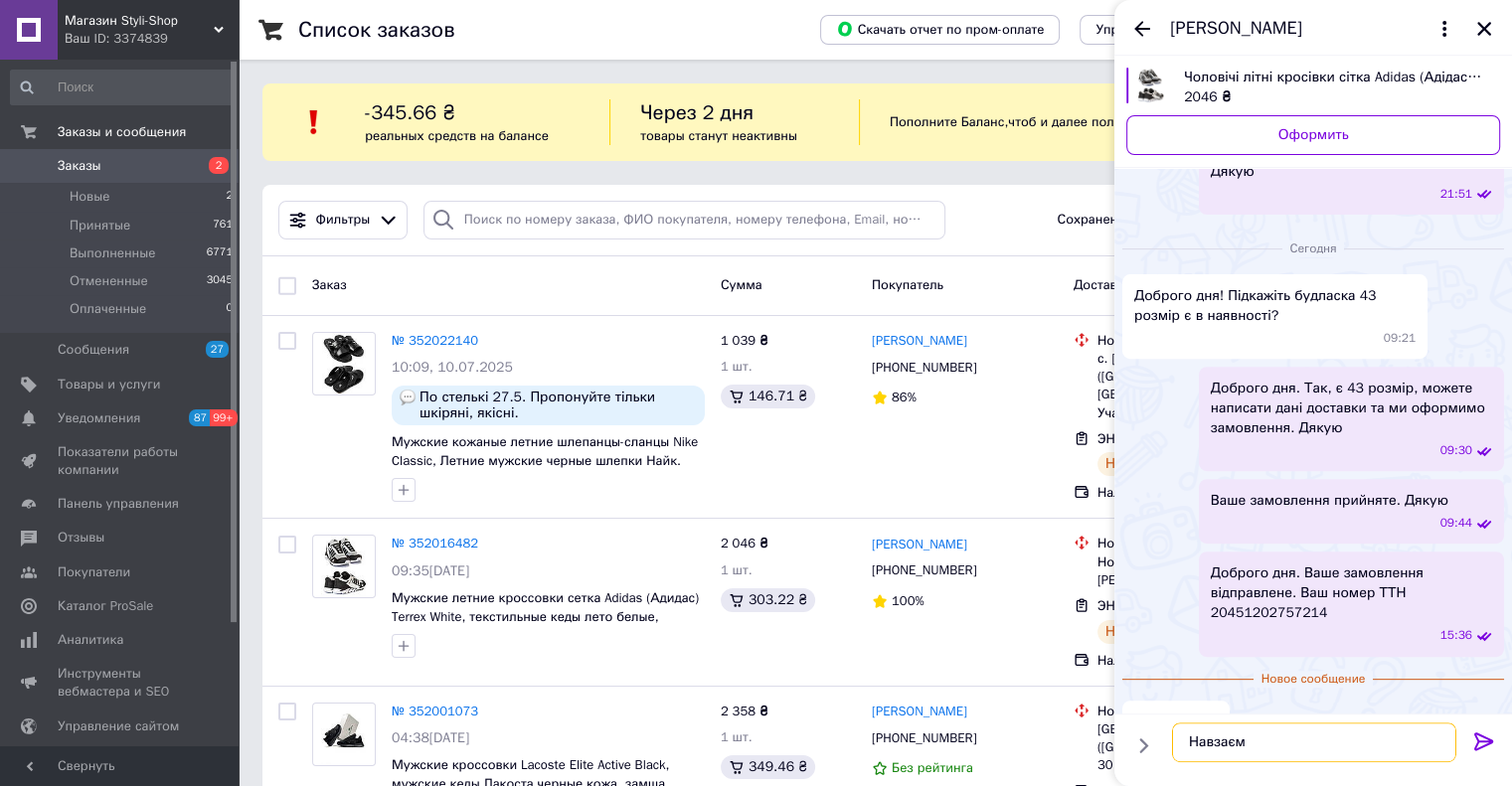 type on "Навзаєм" 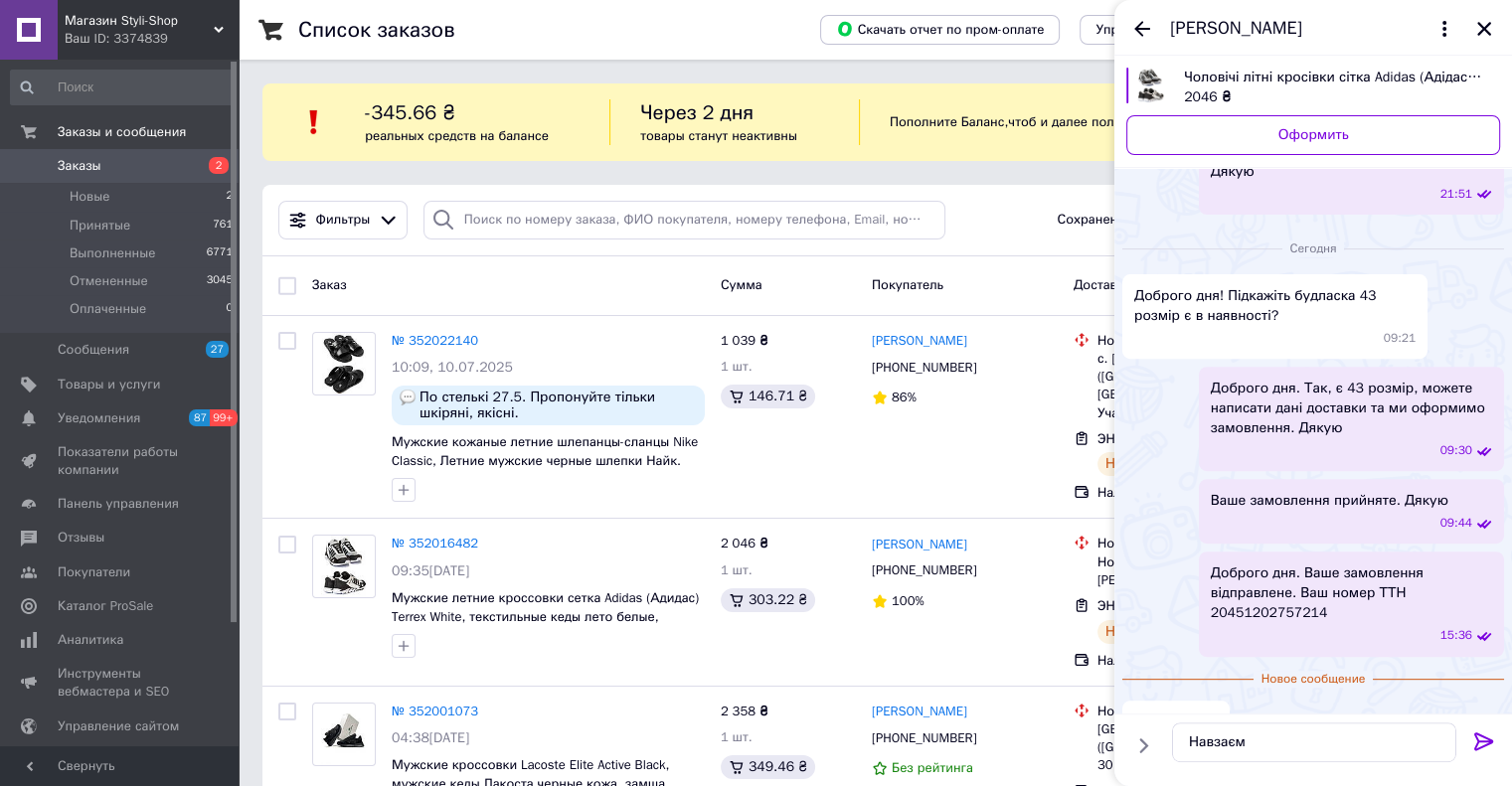 click 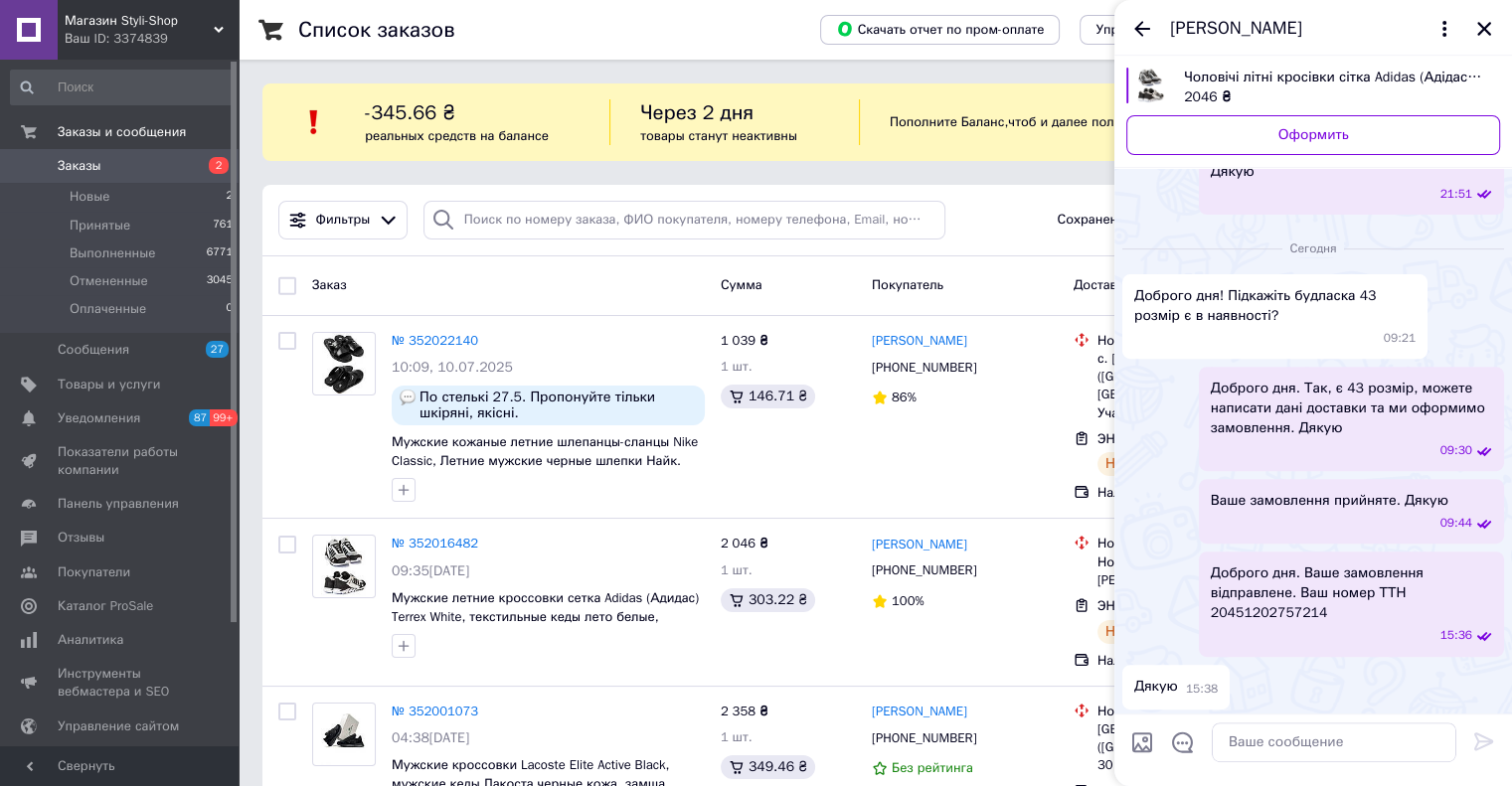 scroll, scrollTop: 616, scrollLeft: 0, axis: vertical 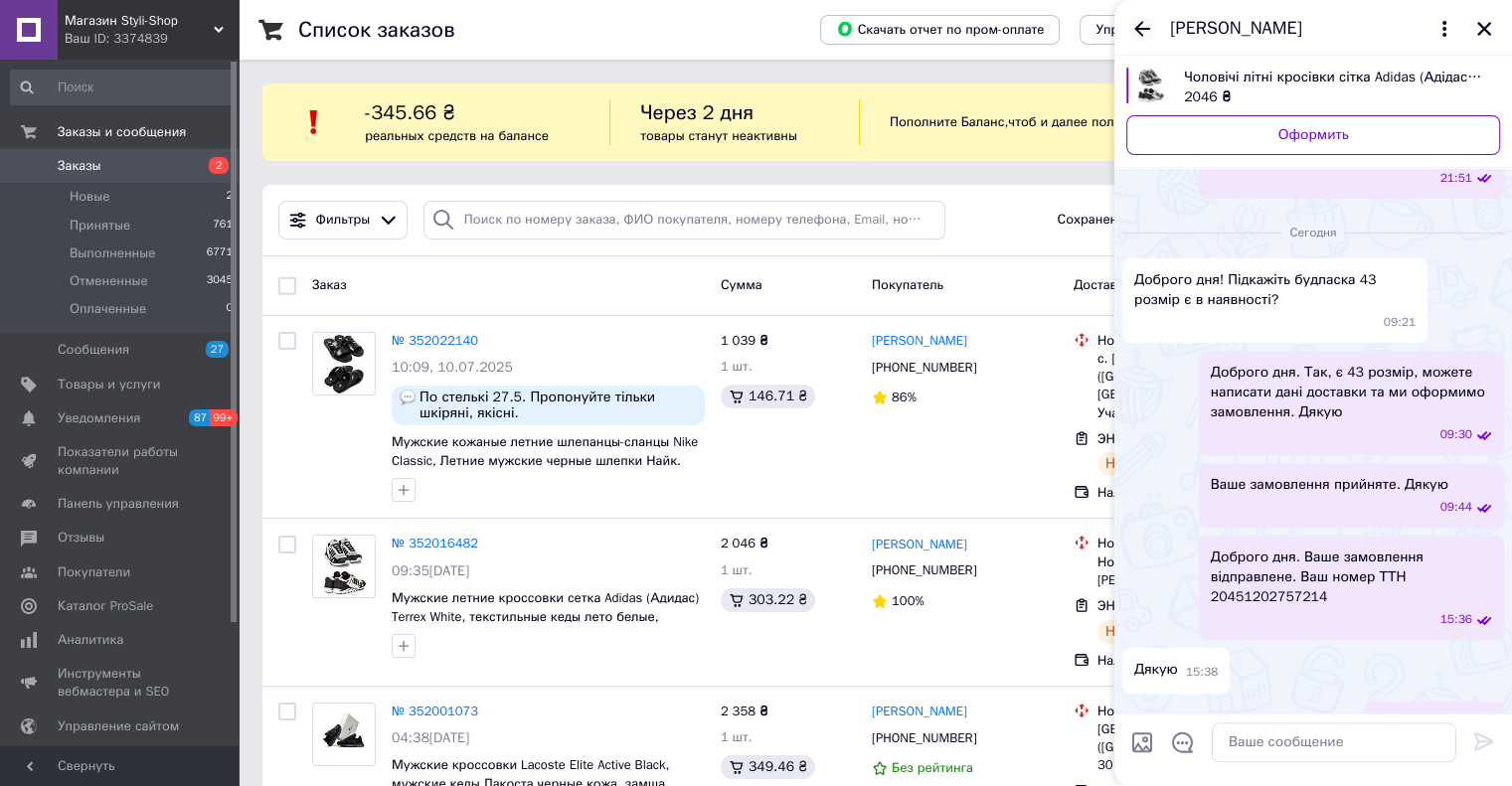 click 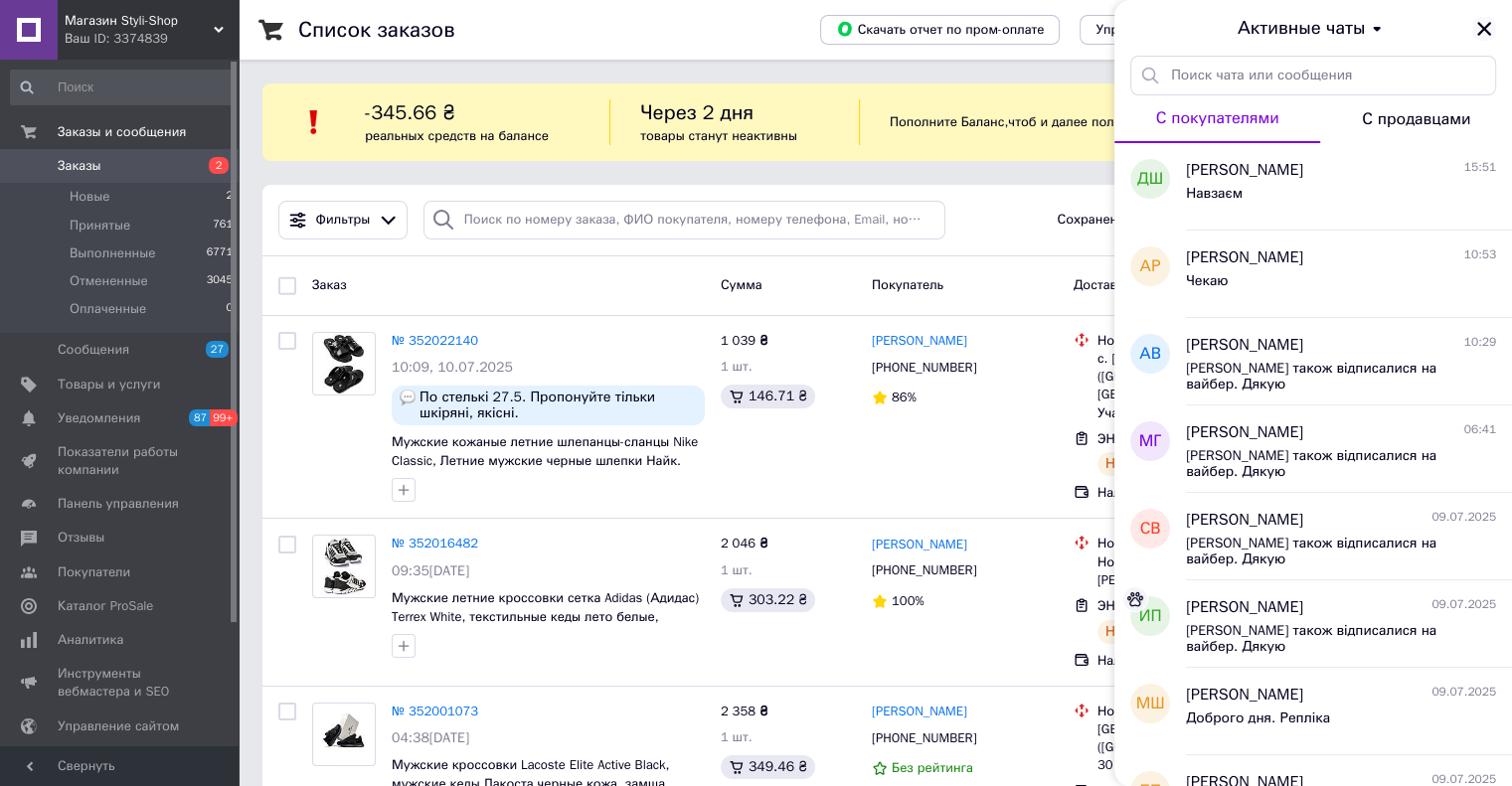 click 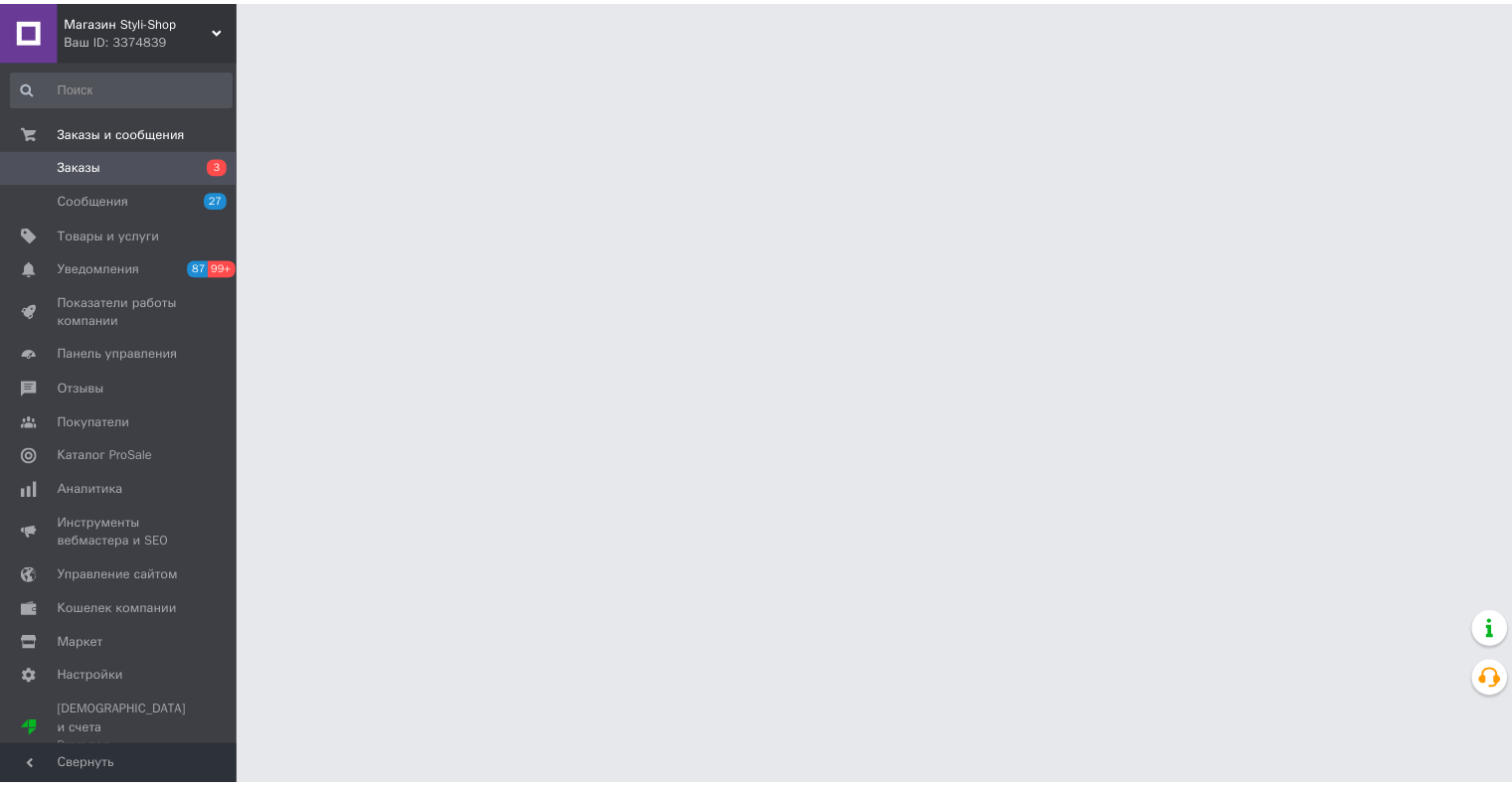 scroll, scrollTop: 0, scrollLeft: 0, axis: both 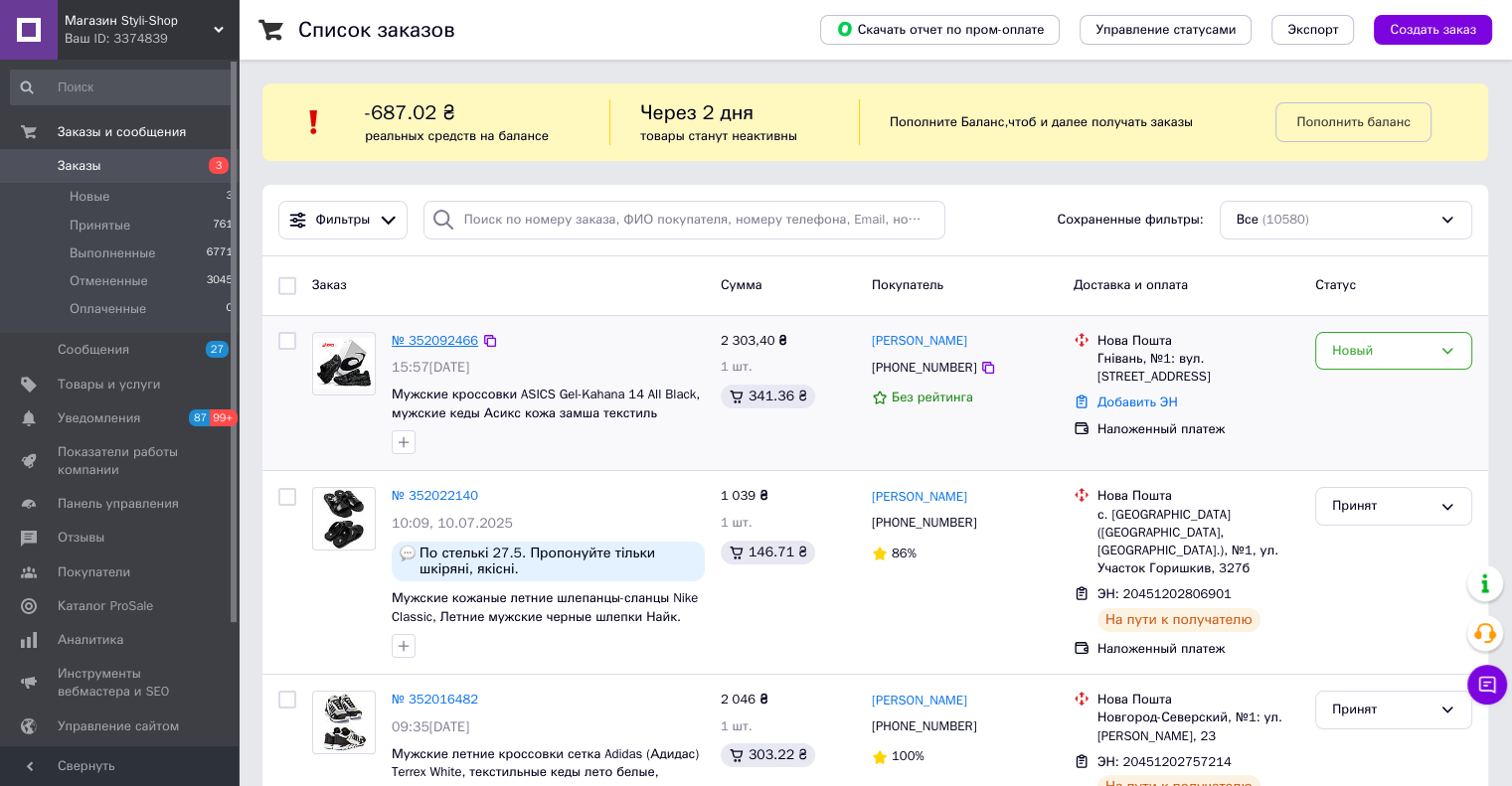 click on "№ 352092466" at bounding box center (434, 340) 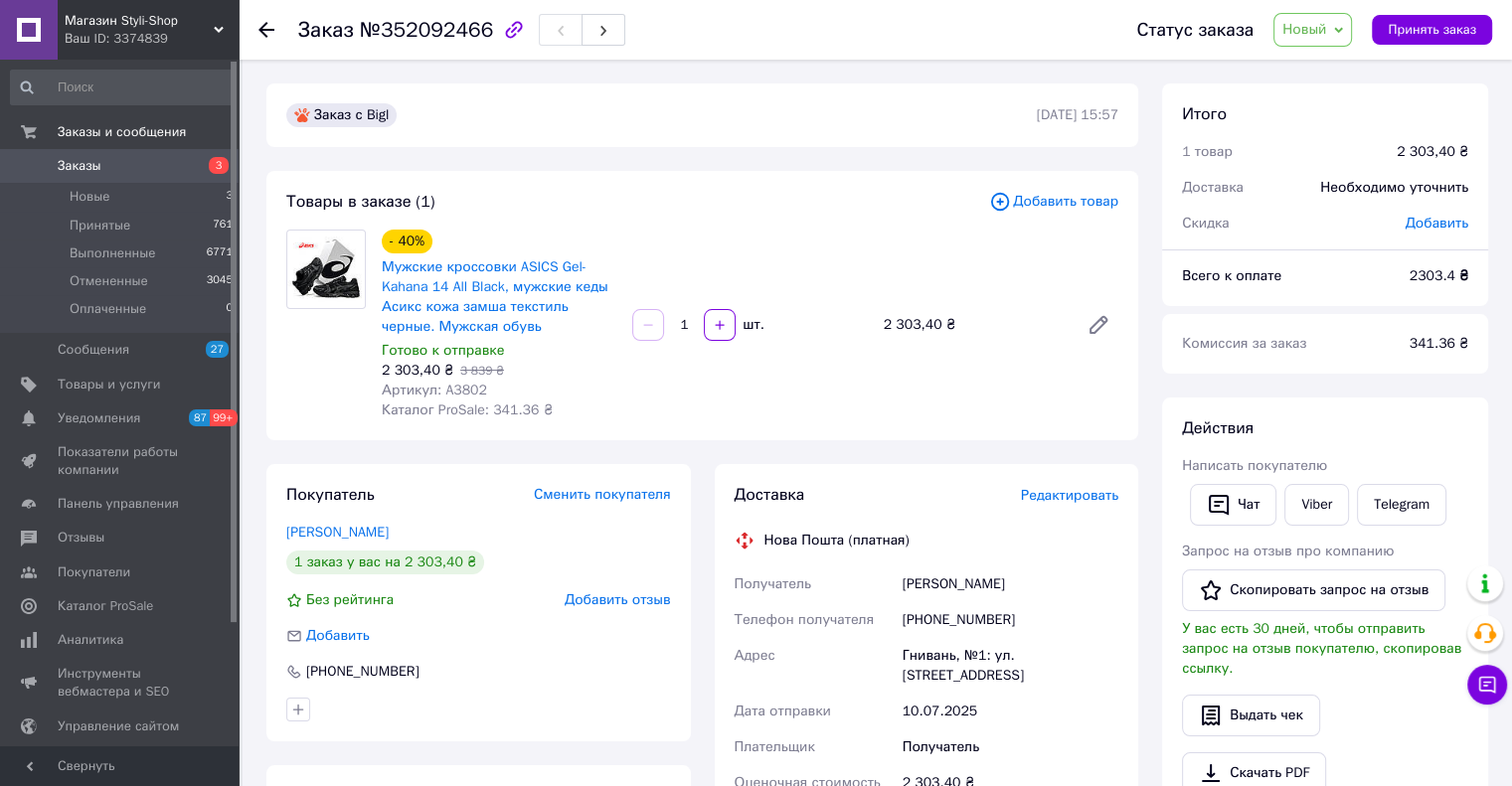 scroll, scrollTop: 199, scrollLeft: 0, axis: vertical 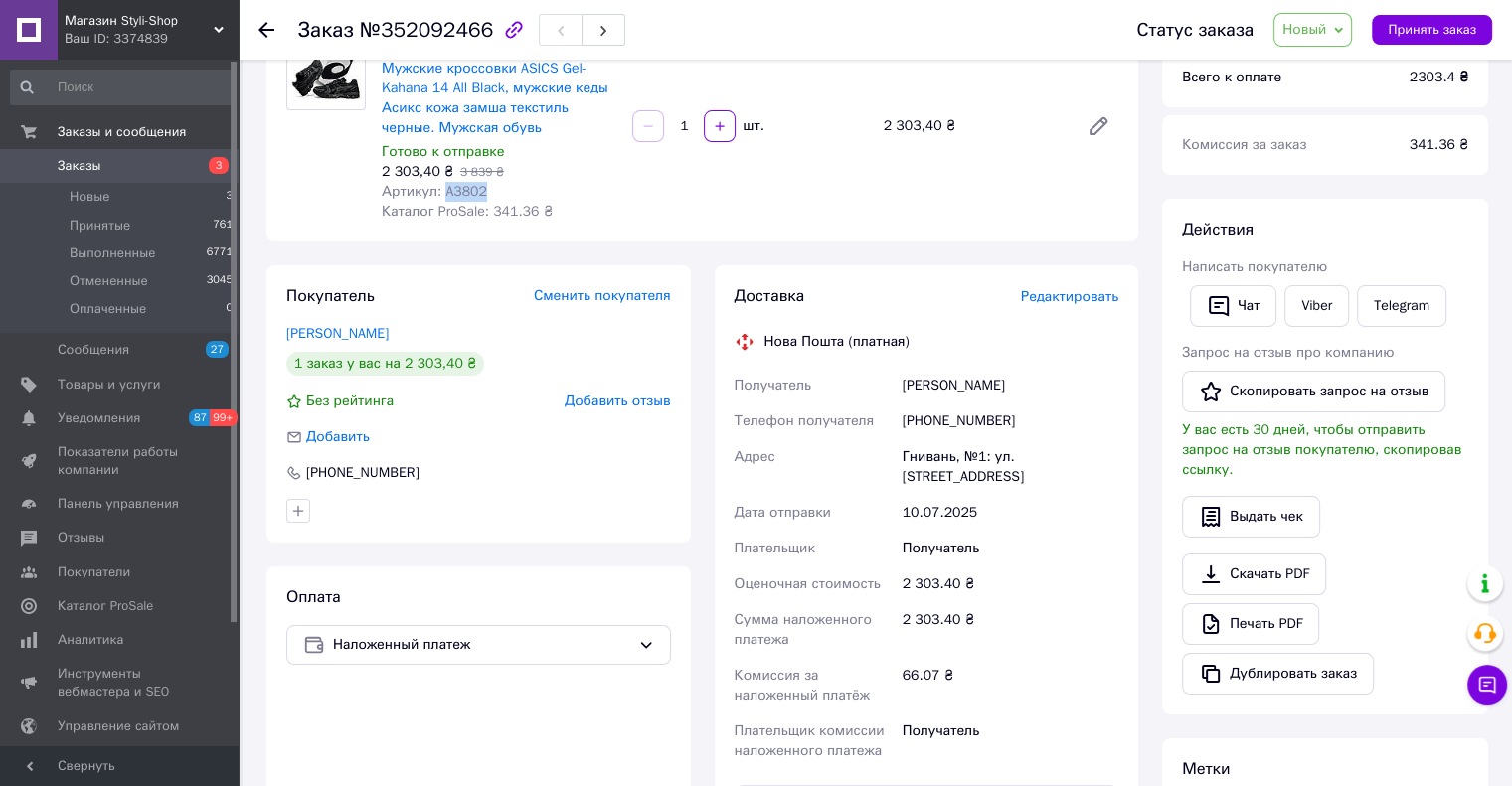 drag, startPoint x: 501, startPoint y: 189, endPoint x: 441, endPoint y: 190, distance: 60.00833 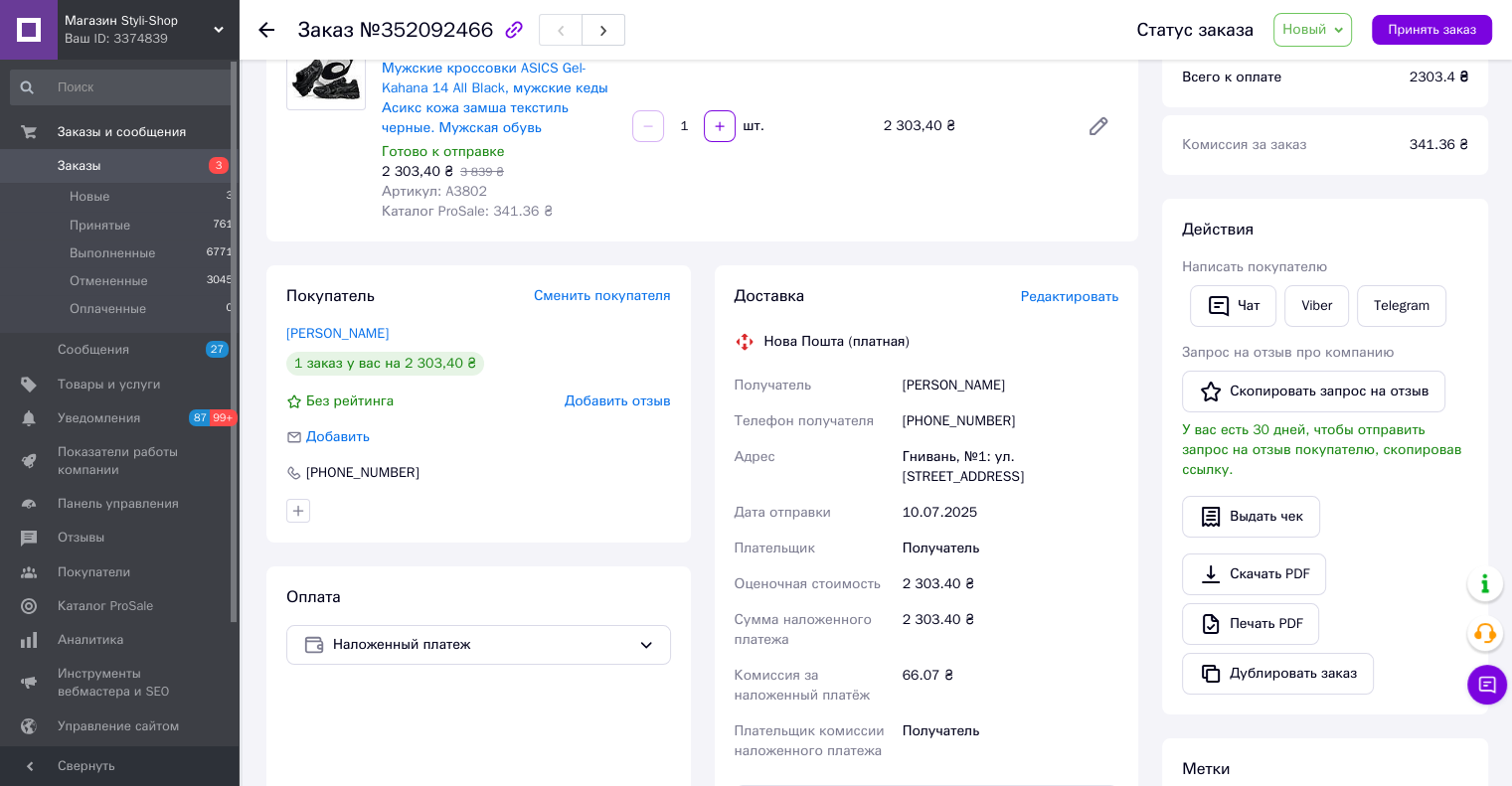 click on "2 303,40 ₴   3 839 ₴" at bounding box center [499, 172] 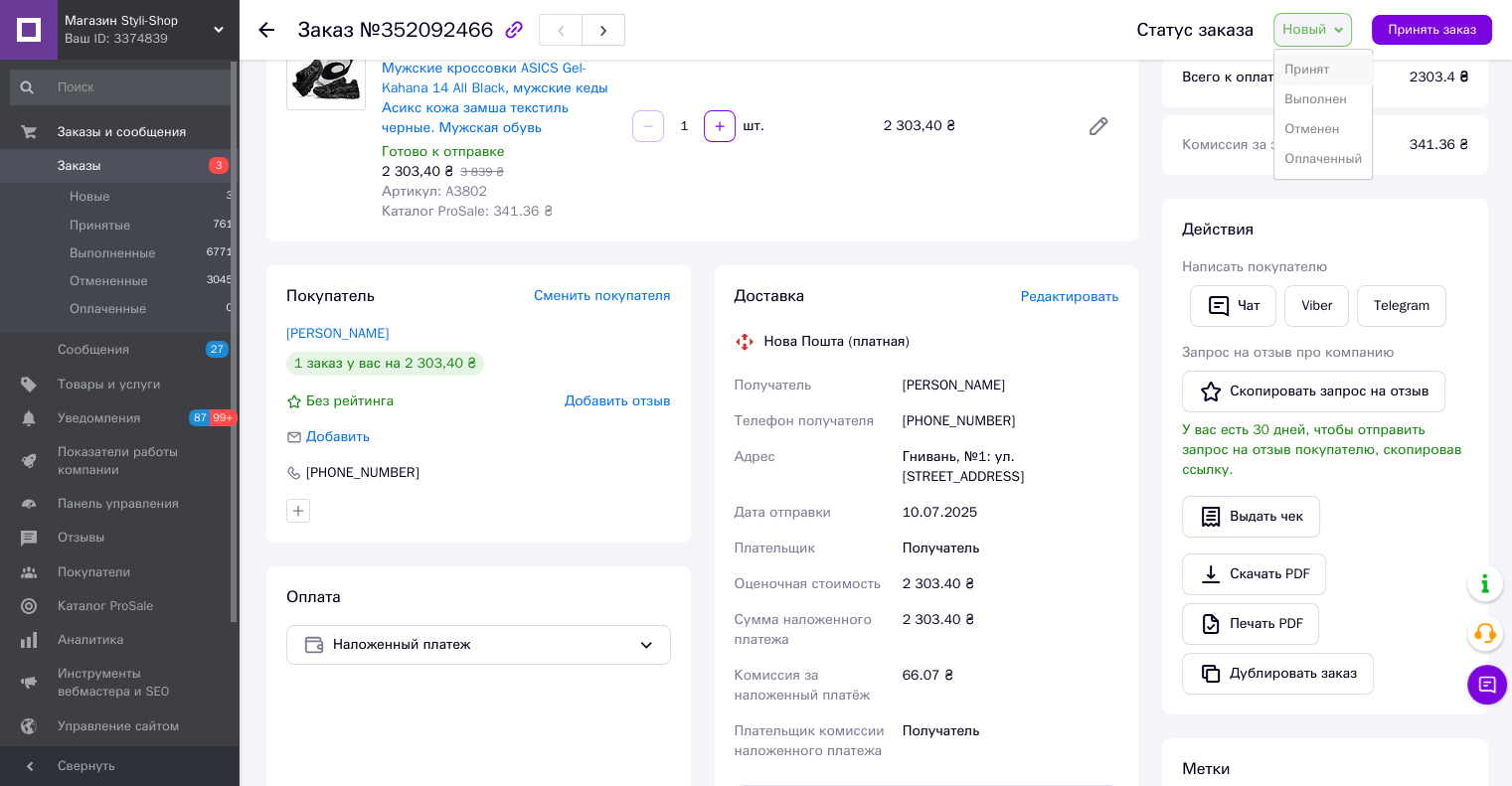 click on "Принят" at bounding box center [1323, 70] 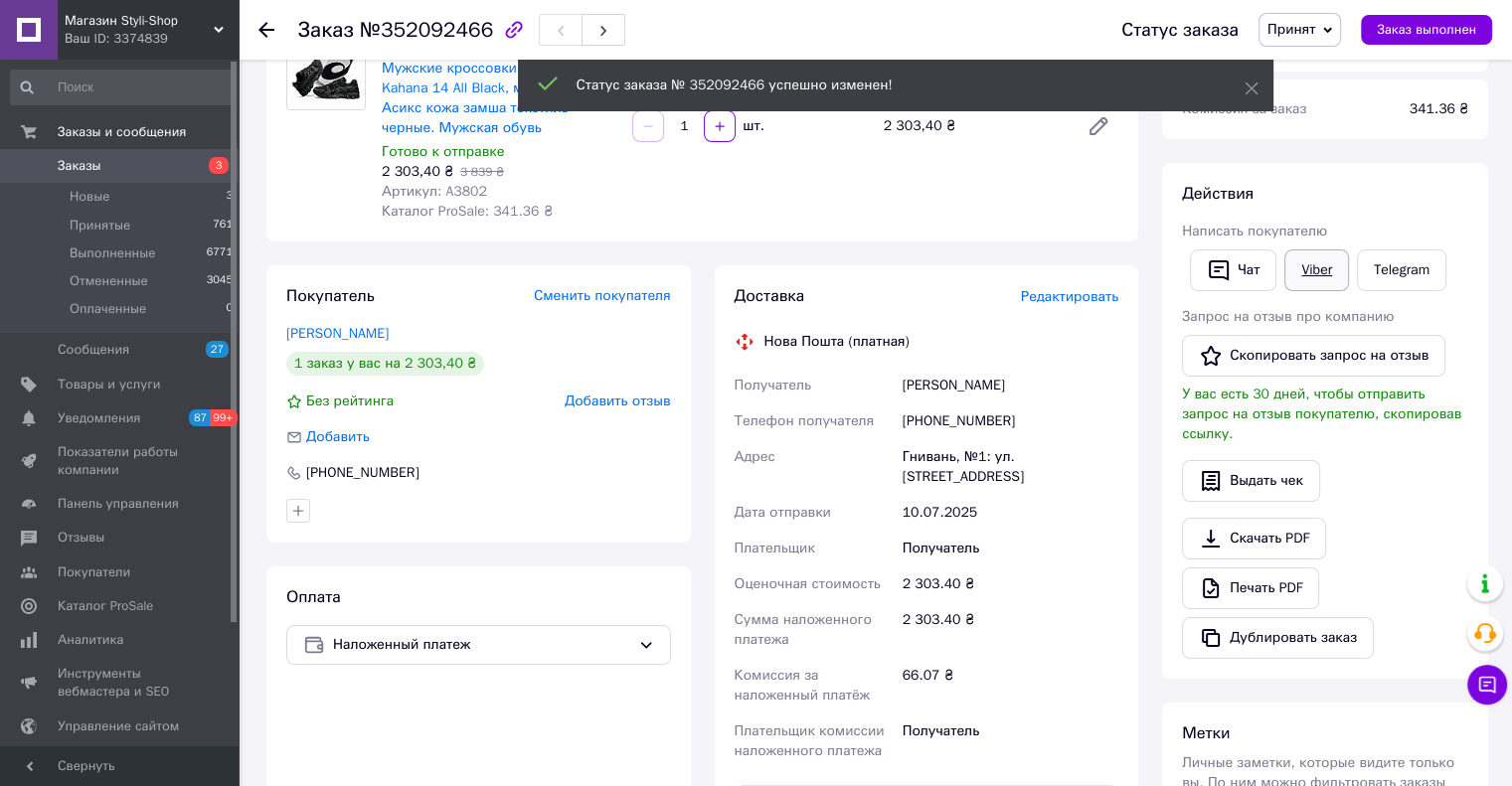 click on "Viber" at bounding box center (1316, 270) 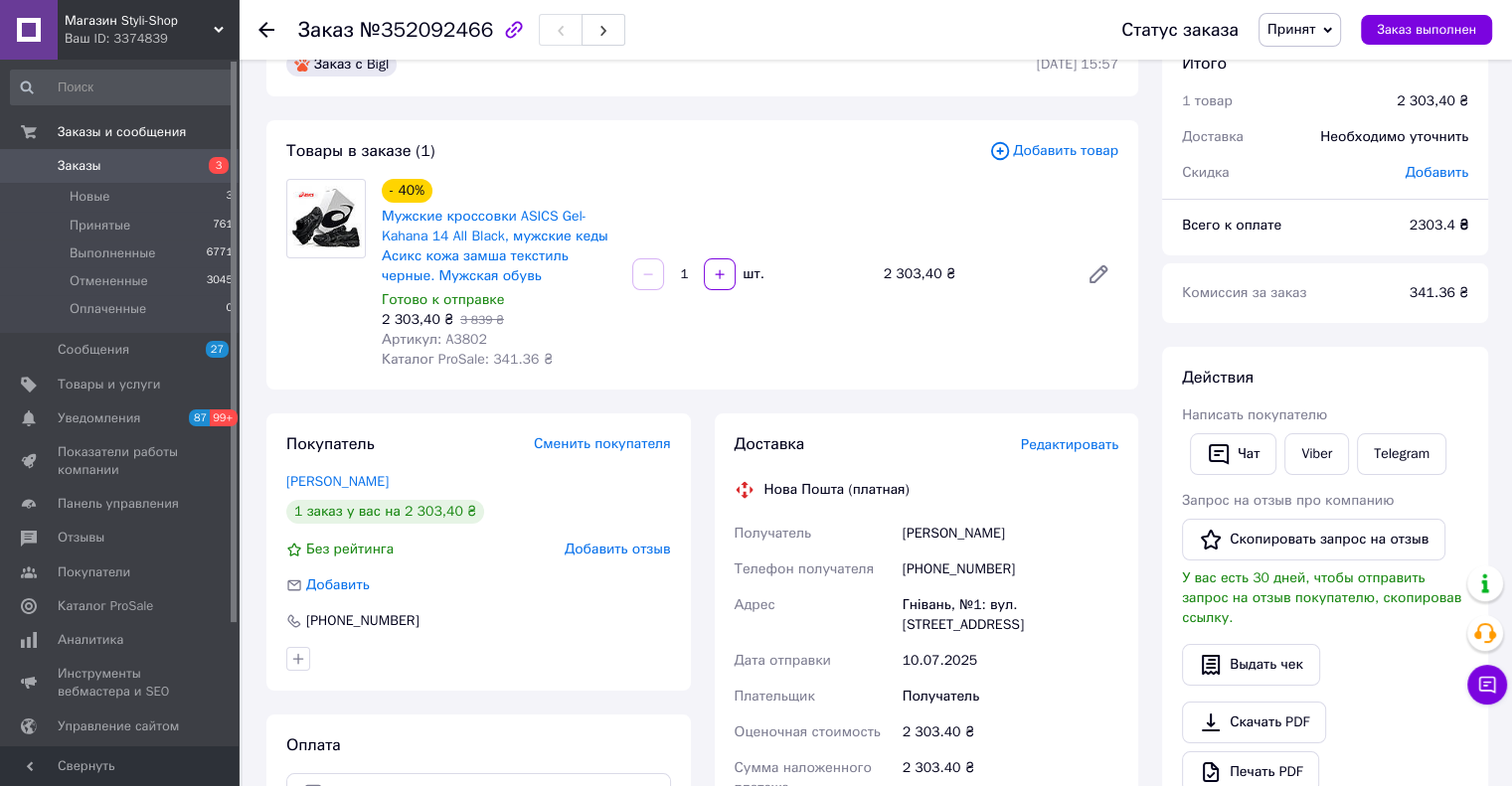 scroll, scrollTop: 99, scrollLeft: 0, axis: vertical 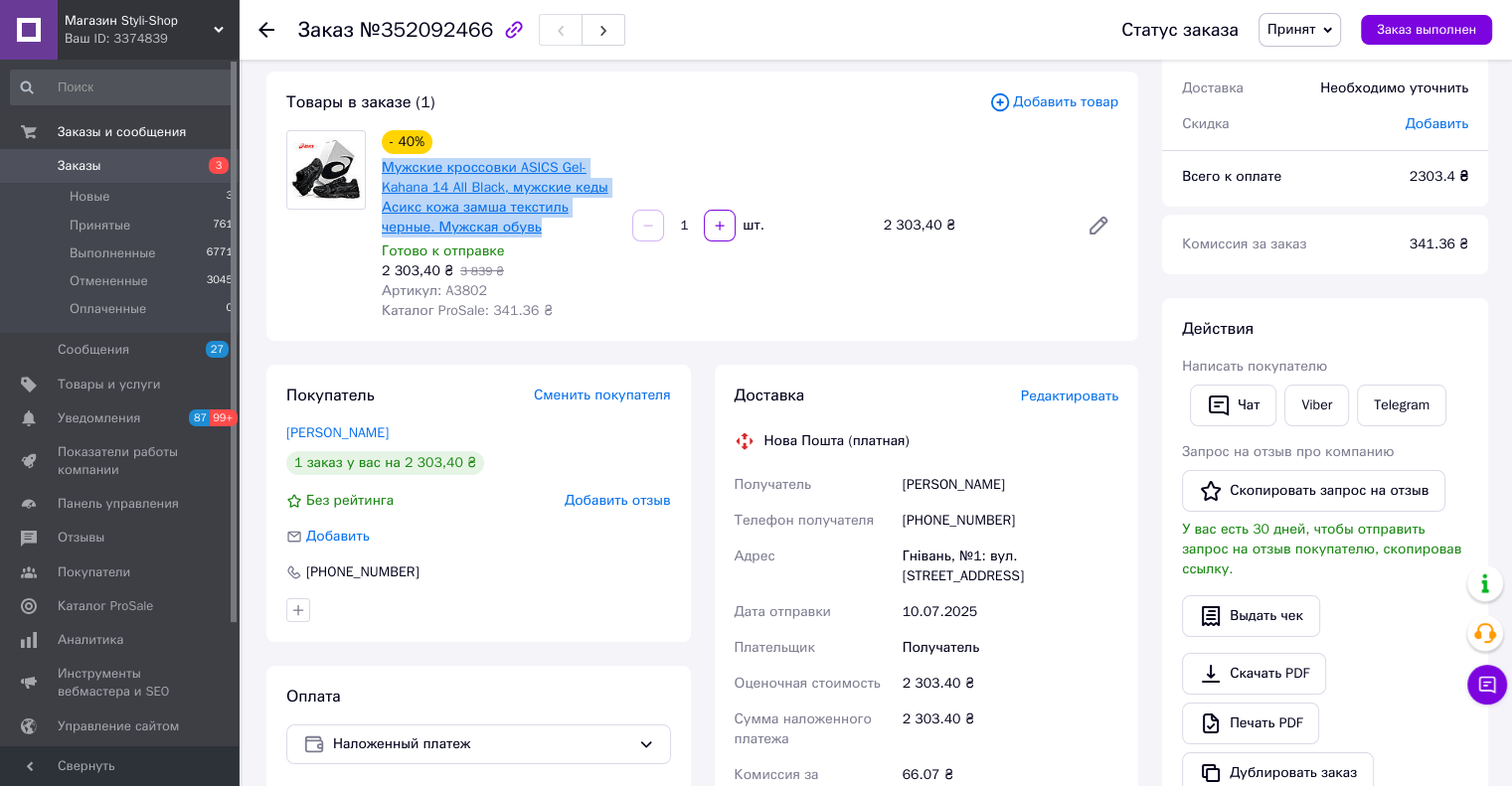 drag, startPoint x: 481, startPoint y: 226, endPoint x: 386, endPoint y: 178, distance: 106.43778 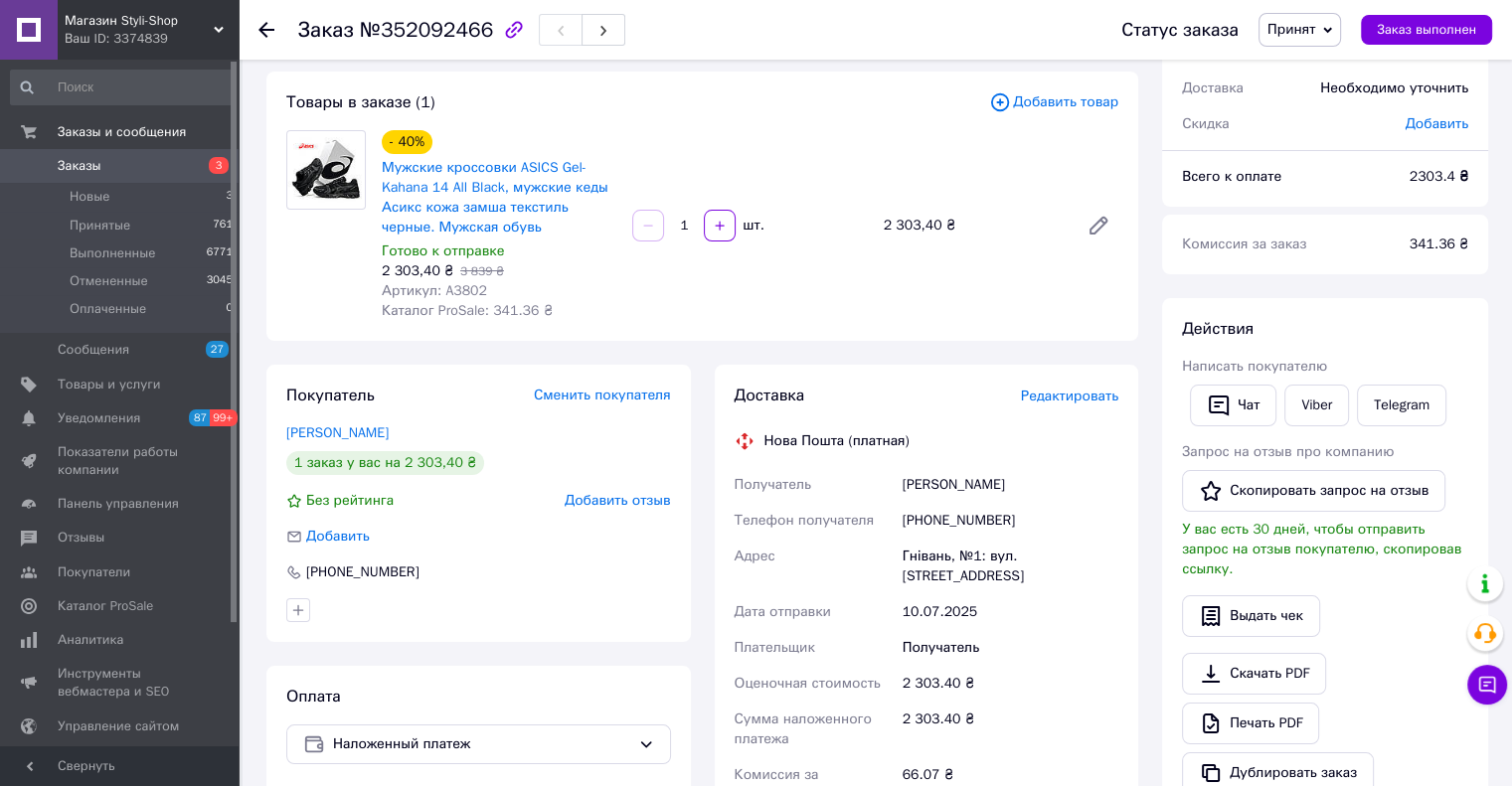 click on "Готово к отправке" at bounding box center (499, 251) 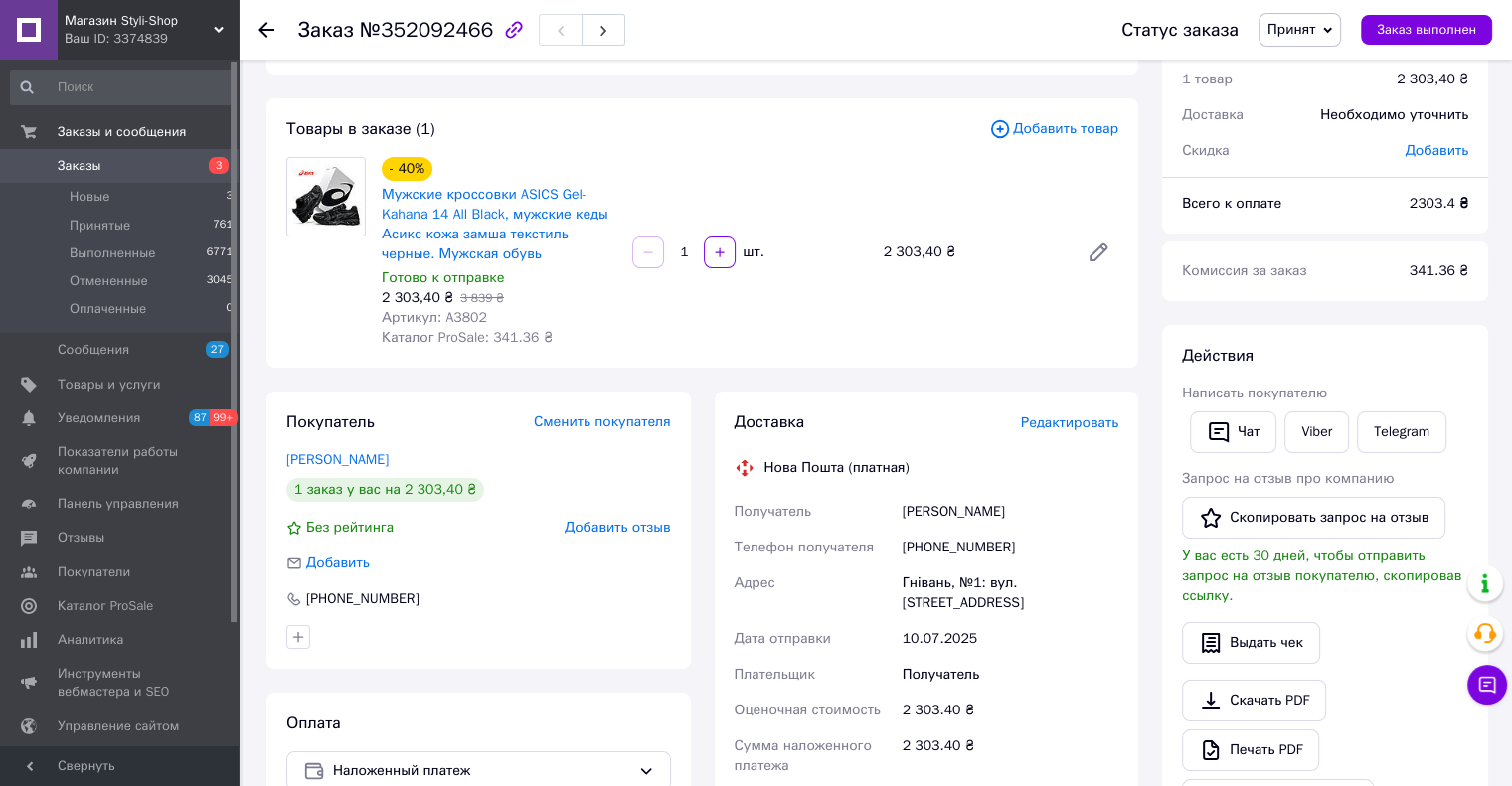 scroll, scrollTop: 99, scrollLeft: 0, axis: vertical 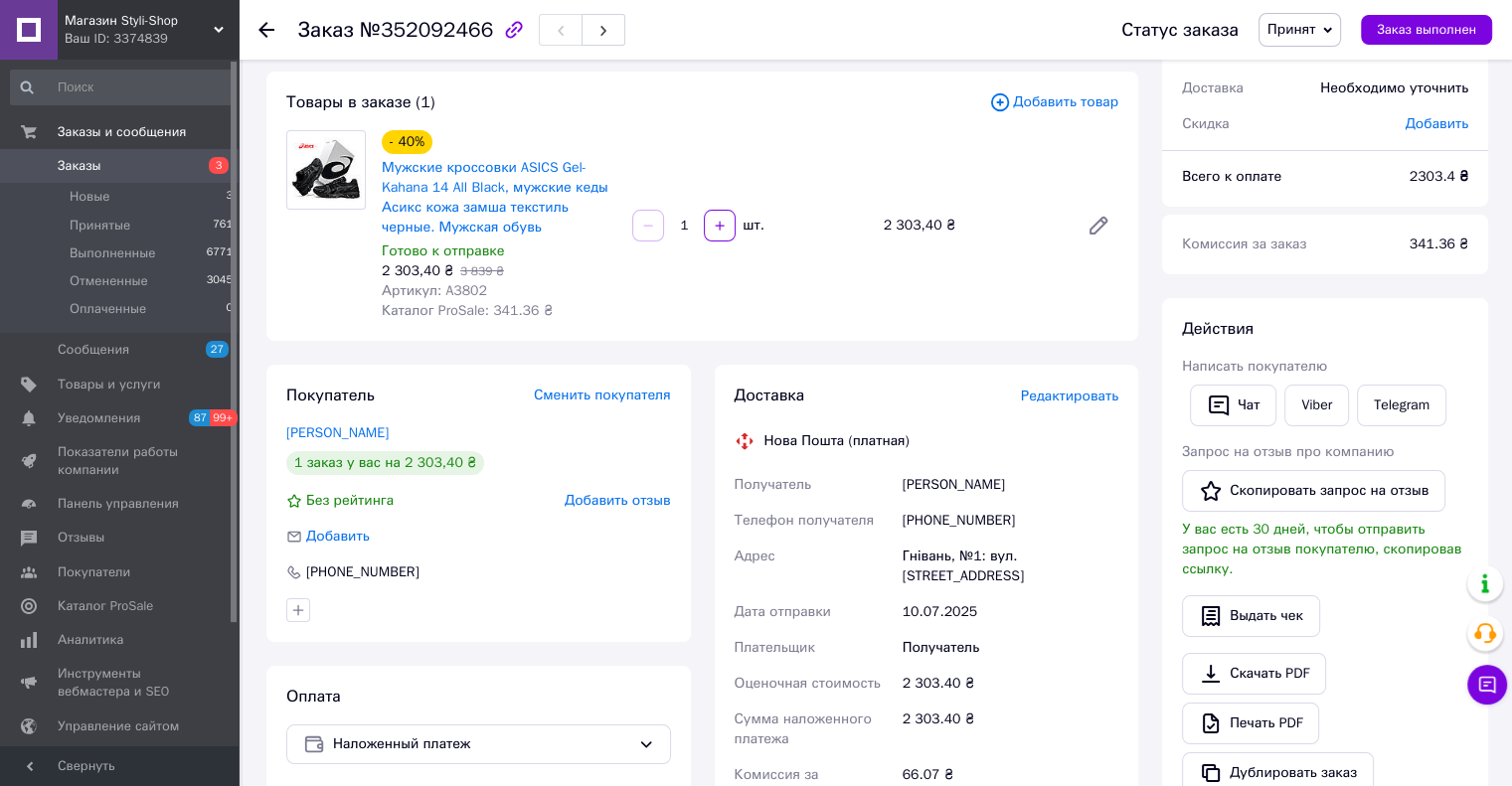 click on "- 40% Мужские кроссовки ASICS Gel-Kahana 14 All Black, мужские кеды Асикс кожа замша текстиль черные. Мужская обувь Готово к отправке 2 303,40 ₴   3 839 ₴ Артикул: A3802 Каталог ProSale: 341.36 ₴  1   шт. 2 303,40 ₴" at bounding box center (750, 226) 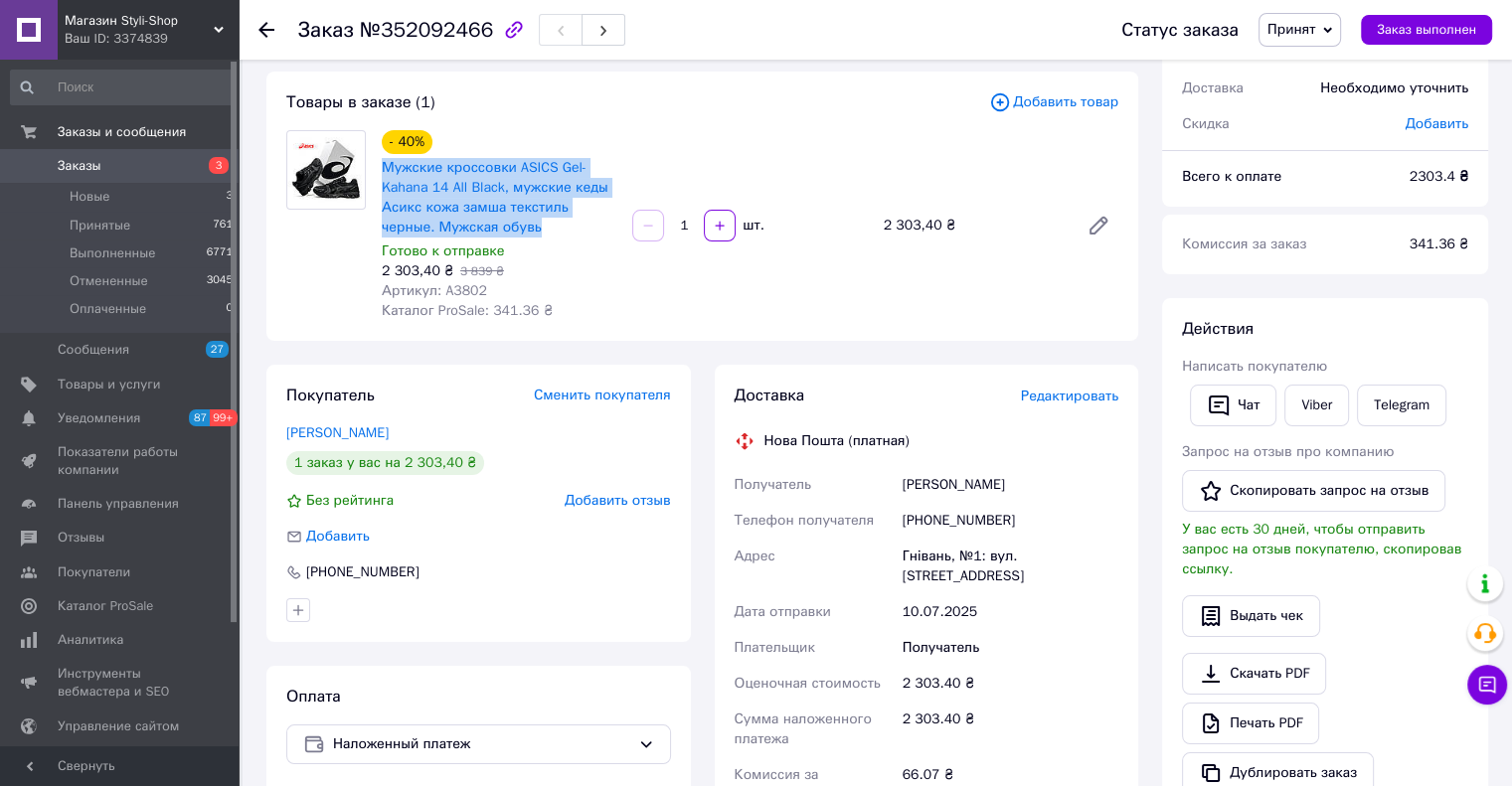 drag, startPoint x: 493, startPoint y: 232, endPoint x: 379, endPoint y: 175, distance: 127.45587 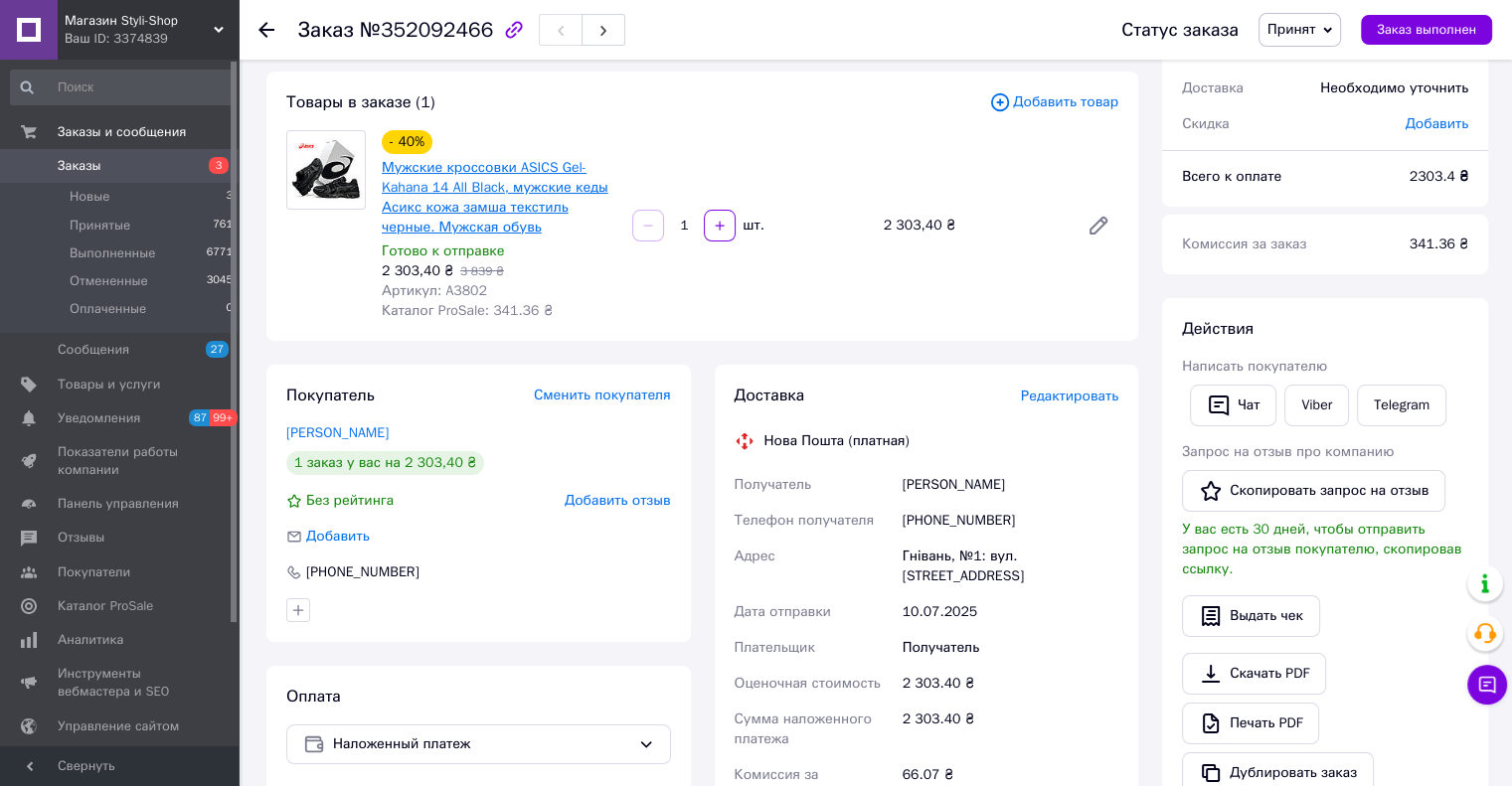 click on "Мужские кроссовки ASICS Gel-Kahana 14 All Black, мужские кеды Асикс кожа замша текстиль черные. Мужская обувь" at bounding box center (495, 197) 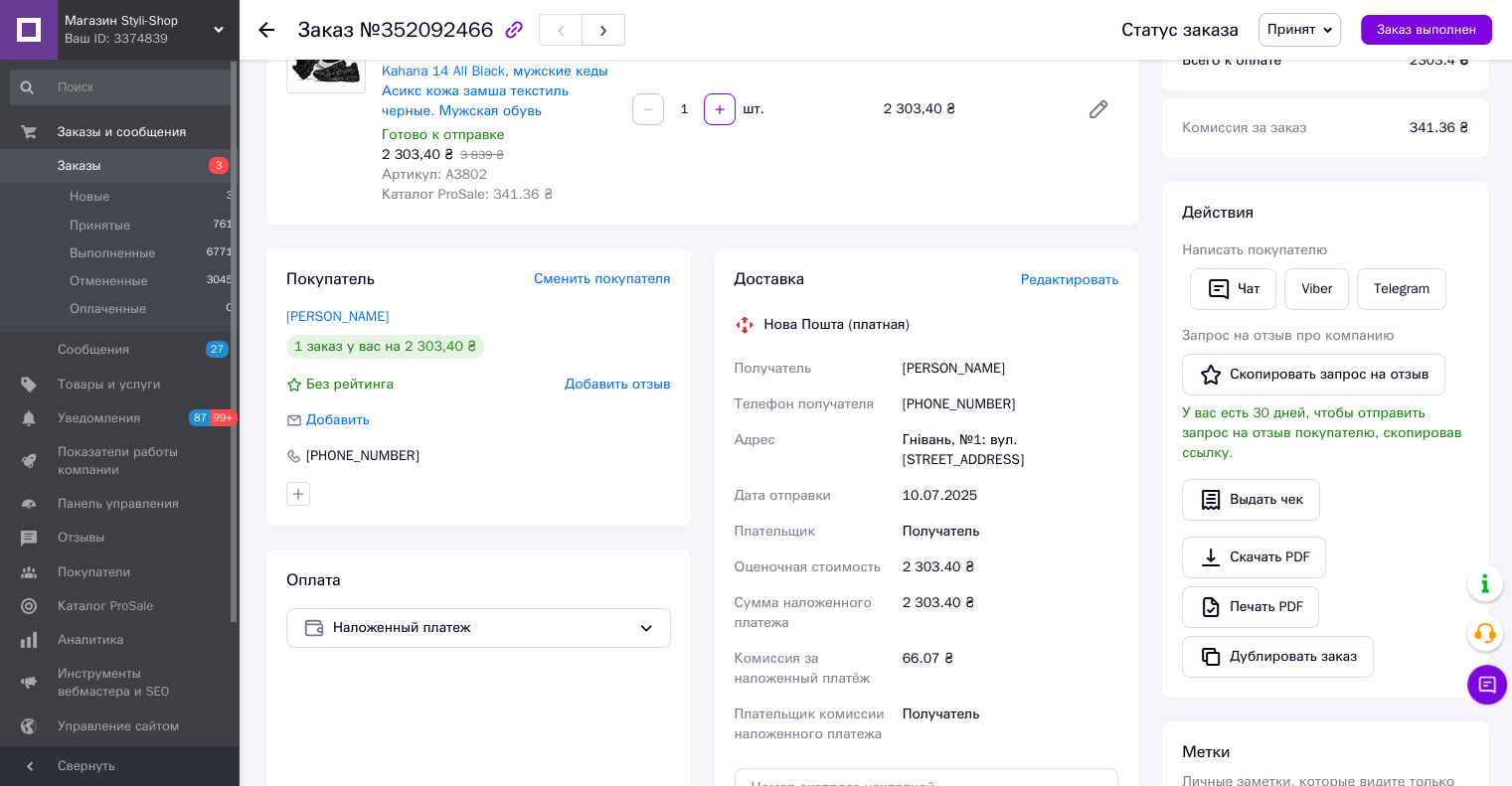 scroll, scrollTop: 298, scrollLeft: 0, axis: vertical 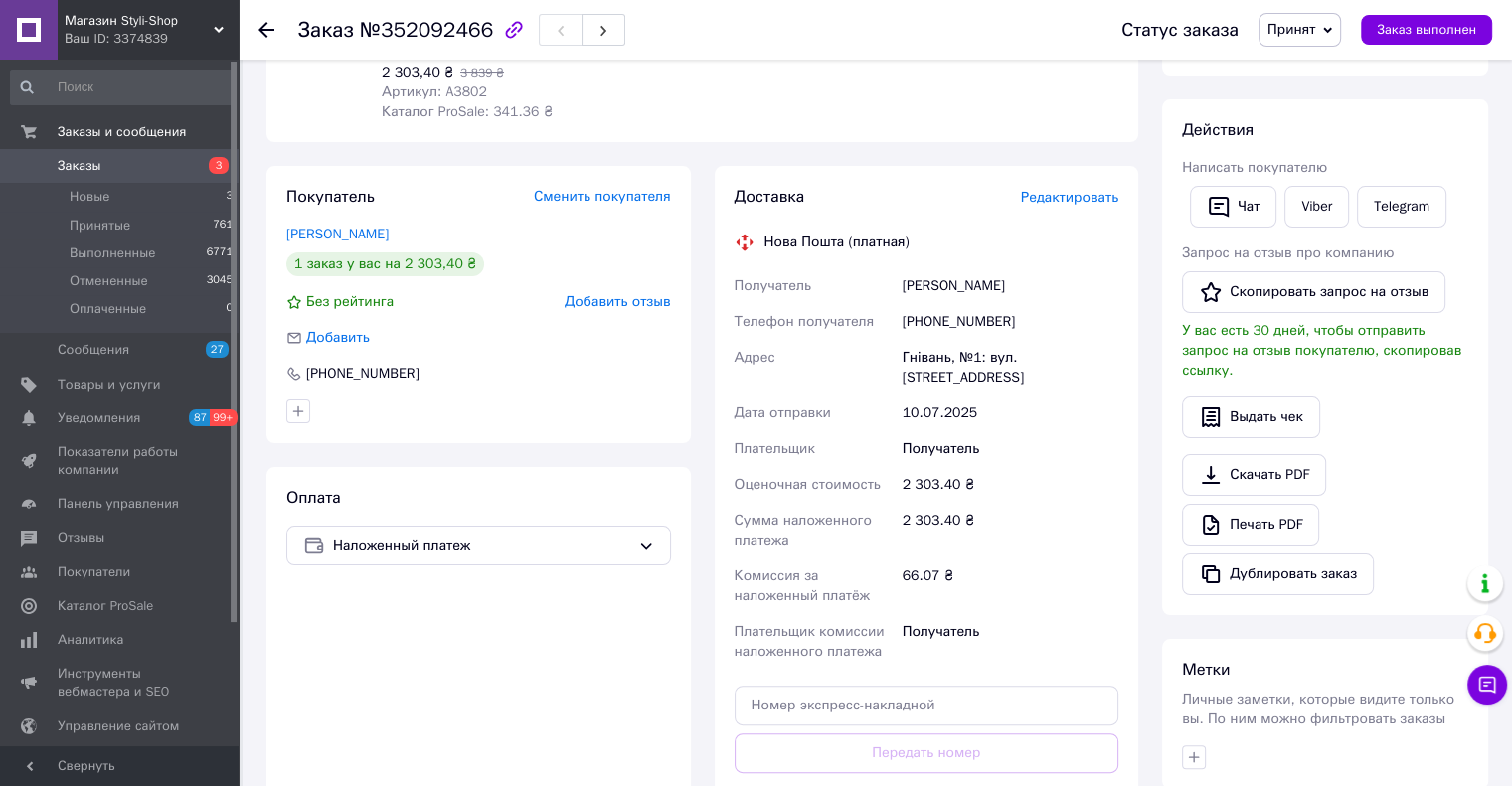 copy on "Мельник Дмитро" 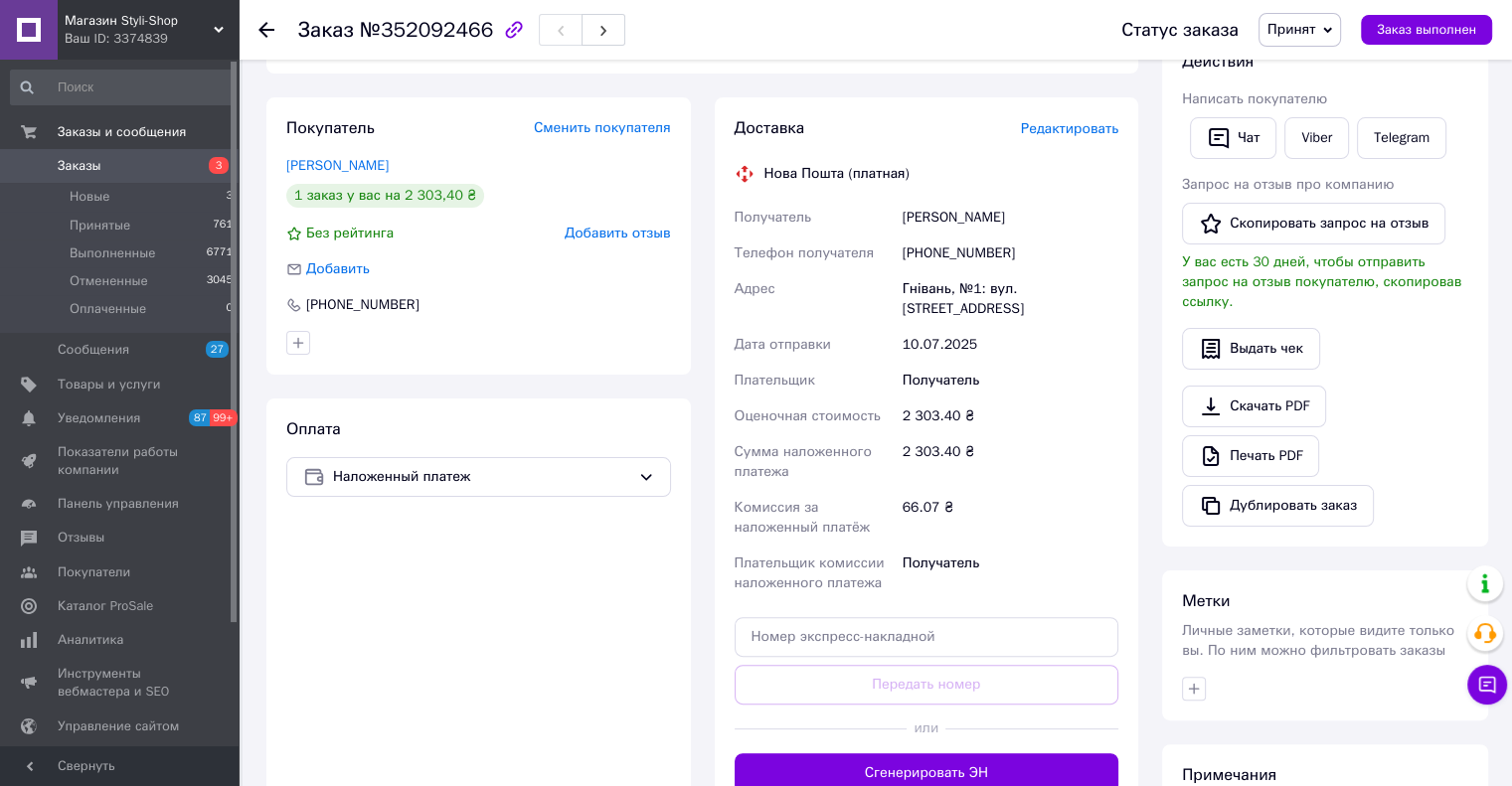 scroll, scrollTop: 397, scrollLeft: 0, axis: vertical 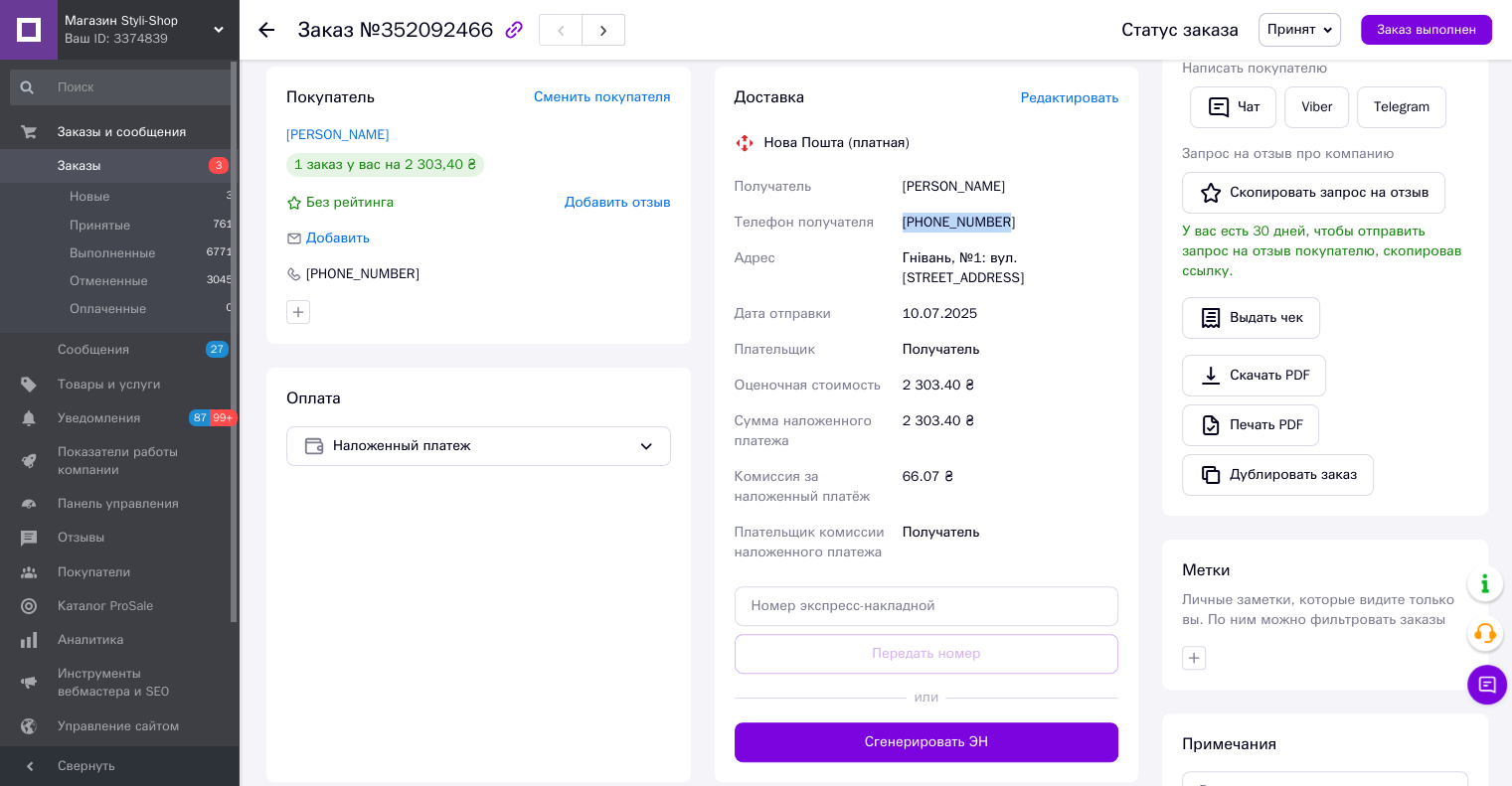drag, startPoint x: 1026, startPoint y: 223, endPoint x: 903, endPoint y: 226, distance: 123.03658 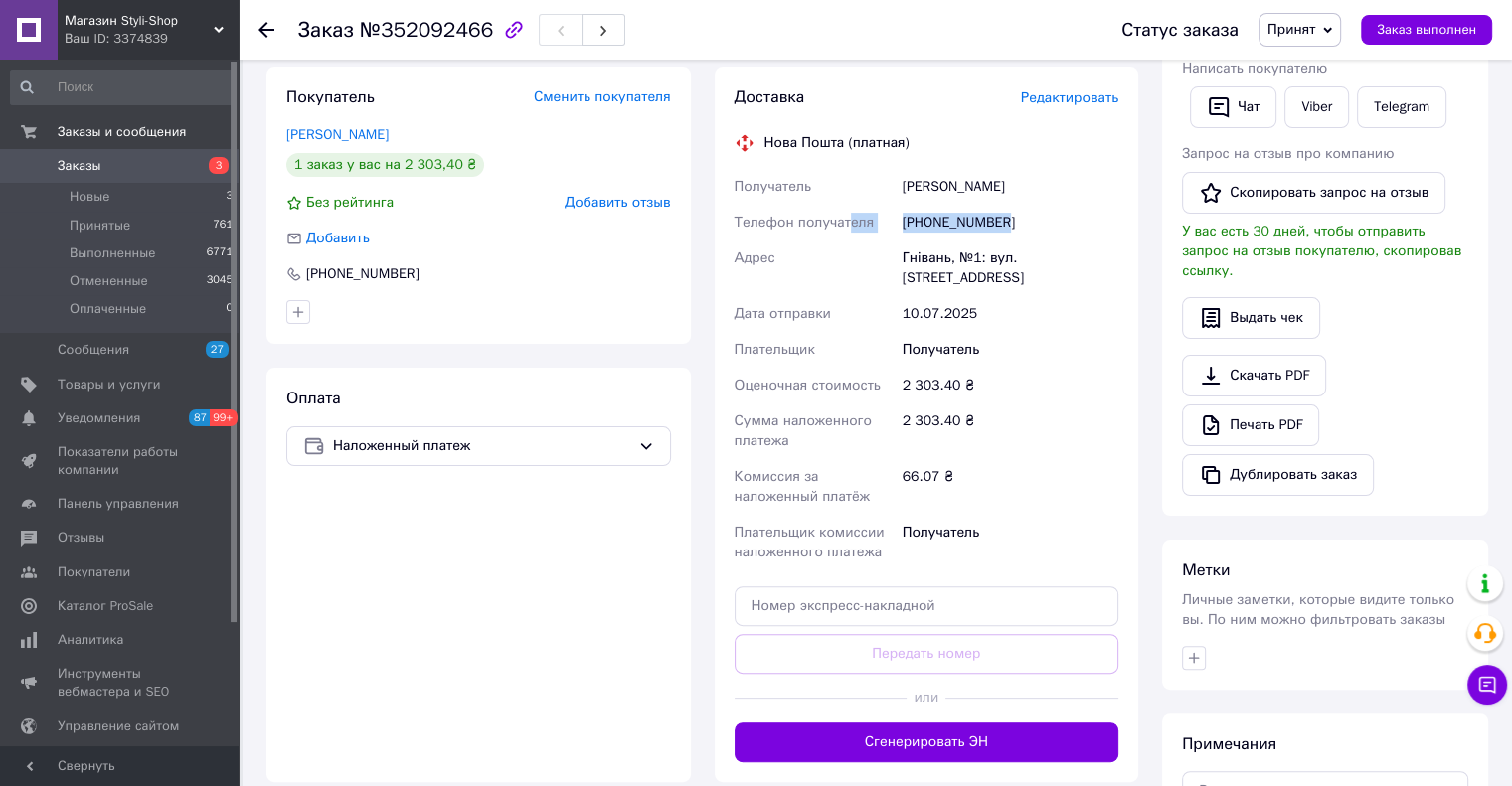 drag, startPoint x: 1010, startPoint y: 223, endPoint x: 842, endPoint y: 218, distance: 168.07439 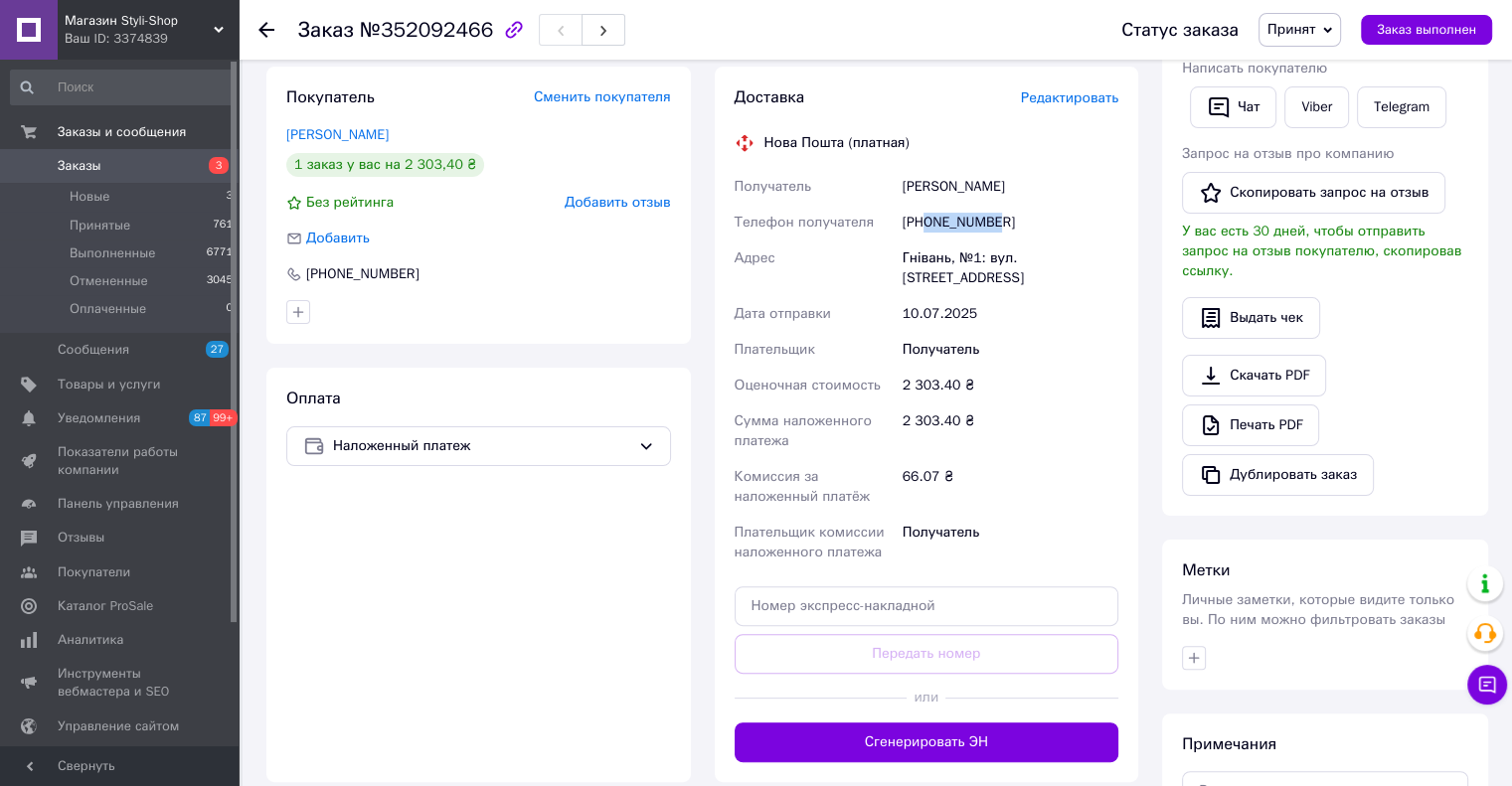 drag, startPoint x: 994, startPoint y: 218, endPoint x: 907, endPoint y: 215, distance: 87.051709 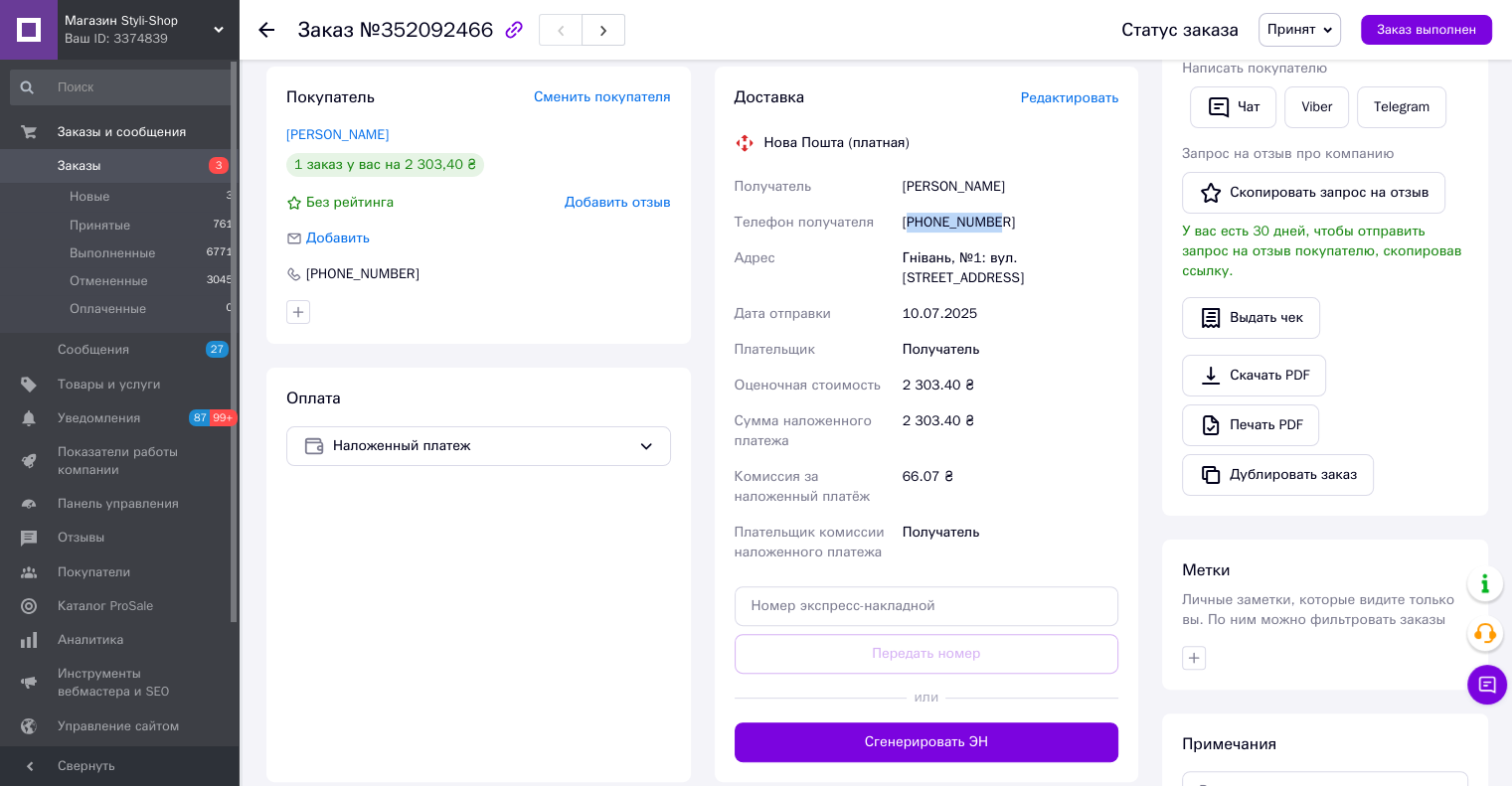 drag, startPoint x: 907, startPoint y: 215, endPoint x: 982, endPoint y: 222, distance: 75.325958 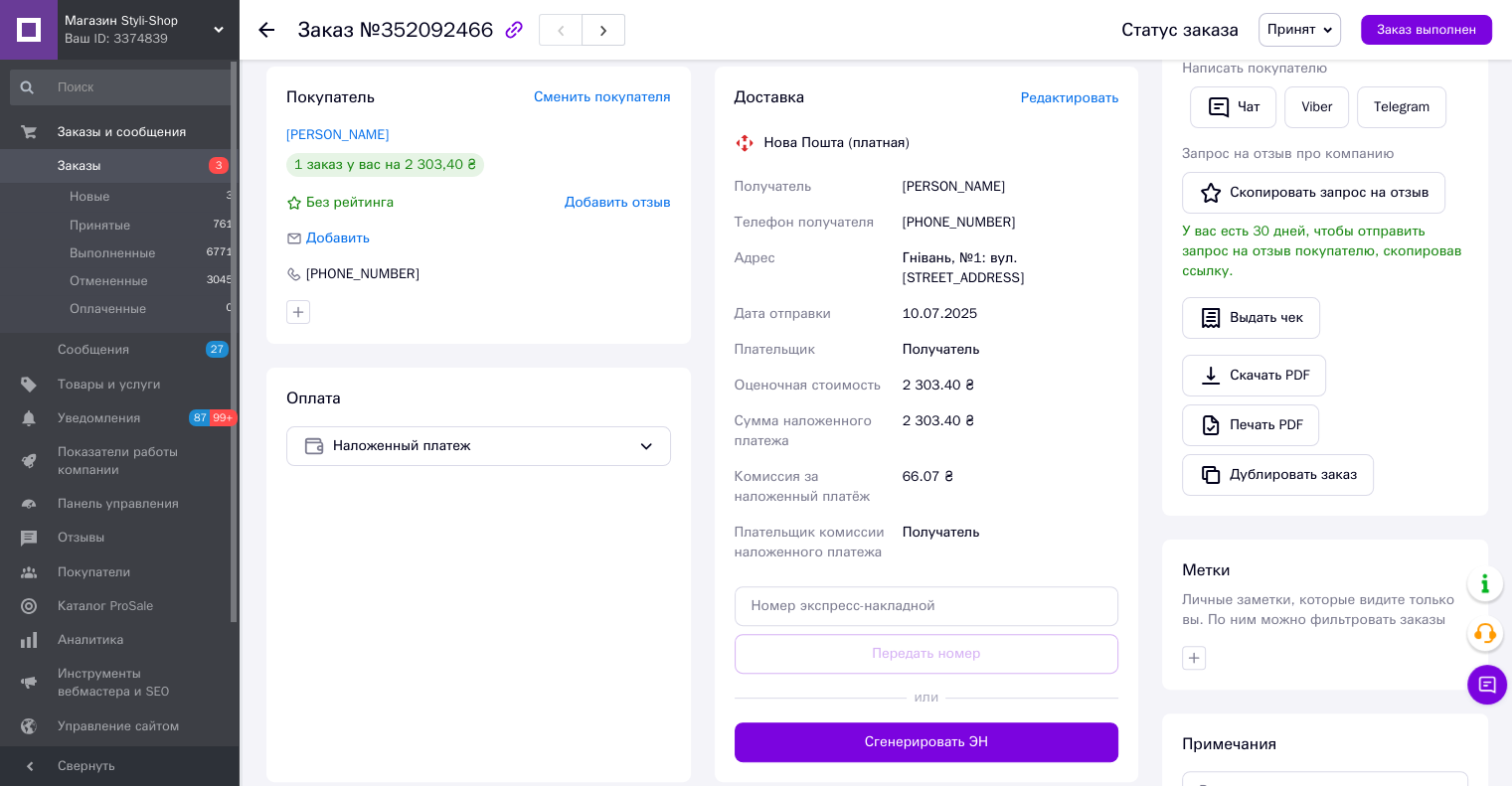 drag, startPoint x: 961, startPoint y: 222, endPoint x: 948, endPoint y: 223, distance: 13.038405 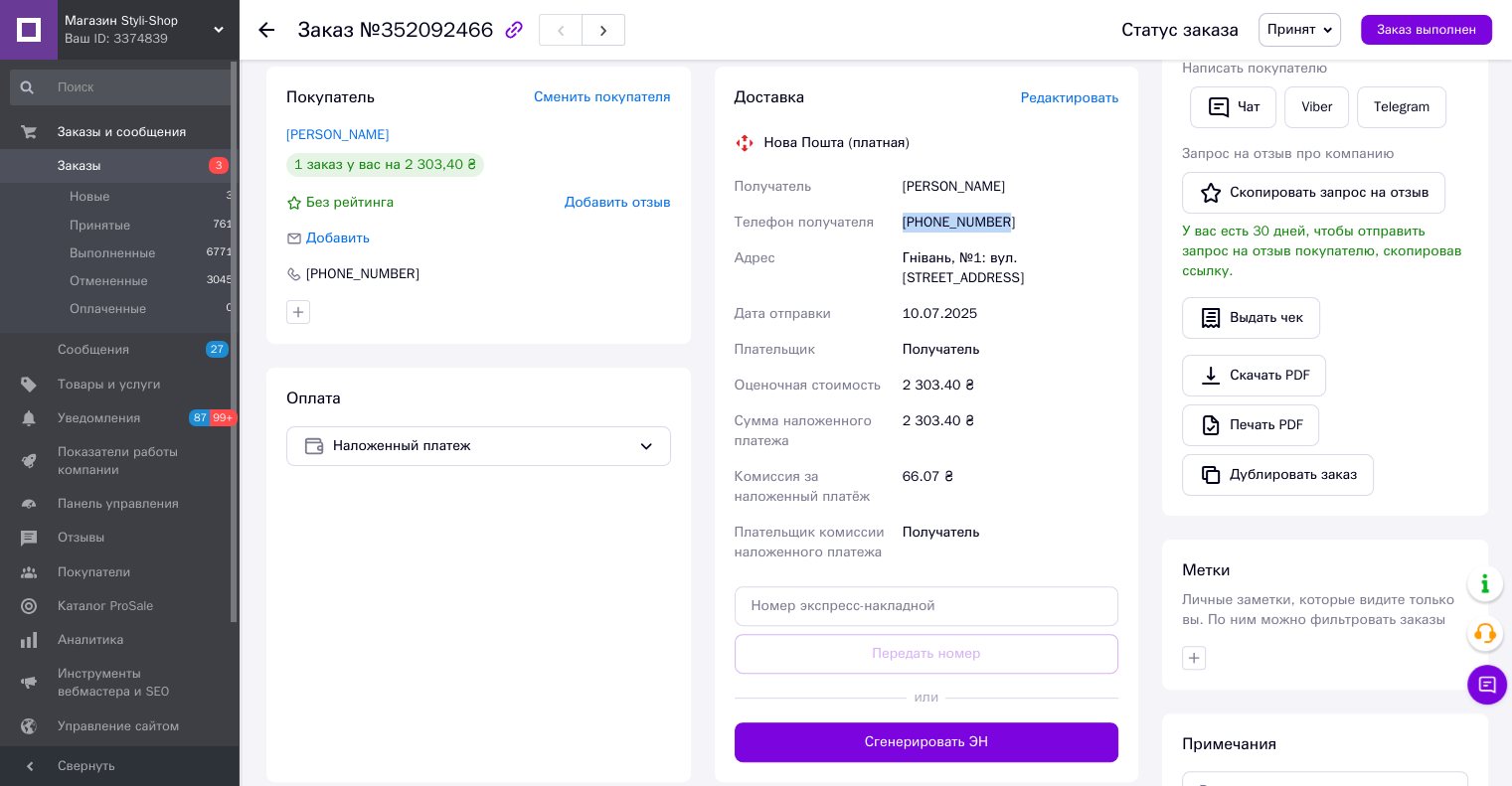 copy on "+380955372296" 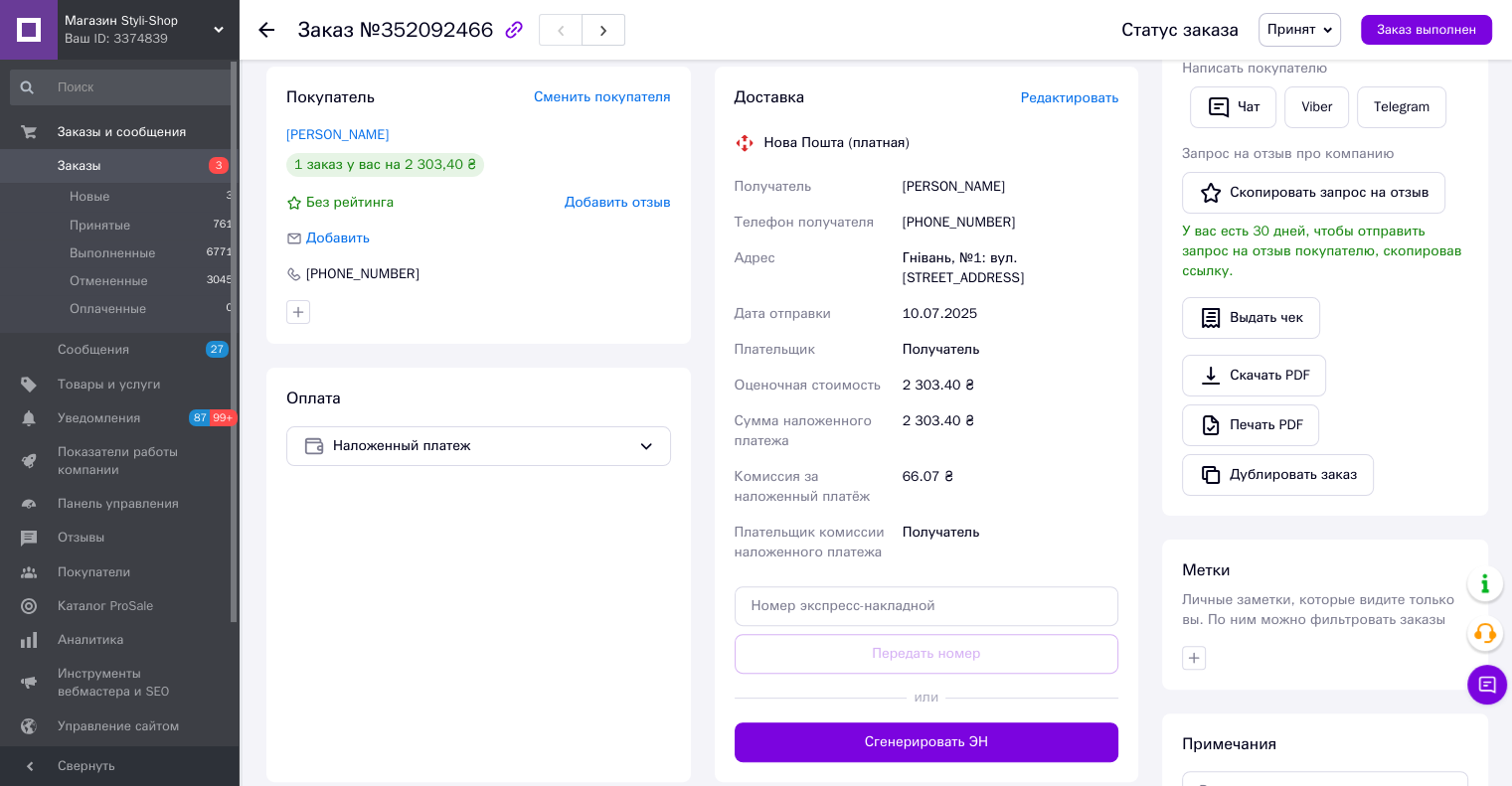 scroll, scrollTop: 497, scrollLeft: 0, axis: vertical 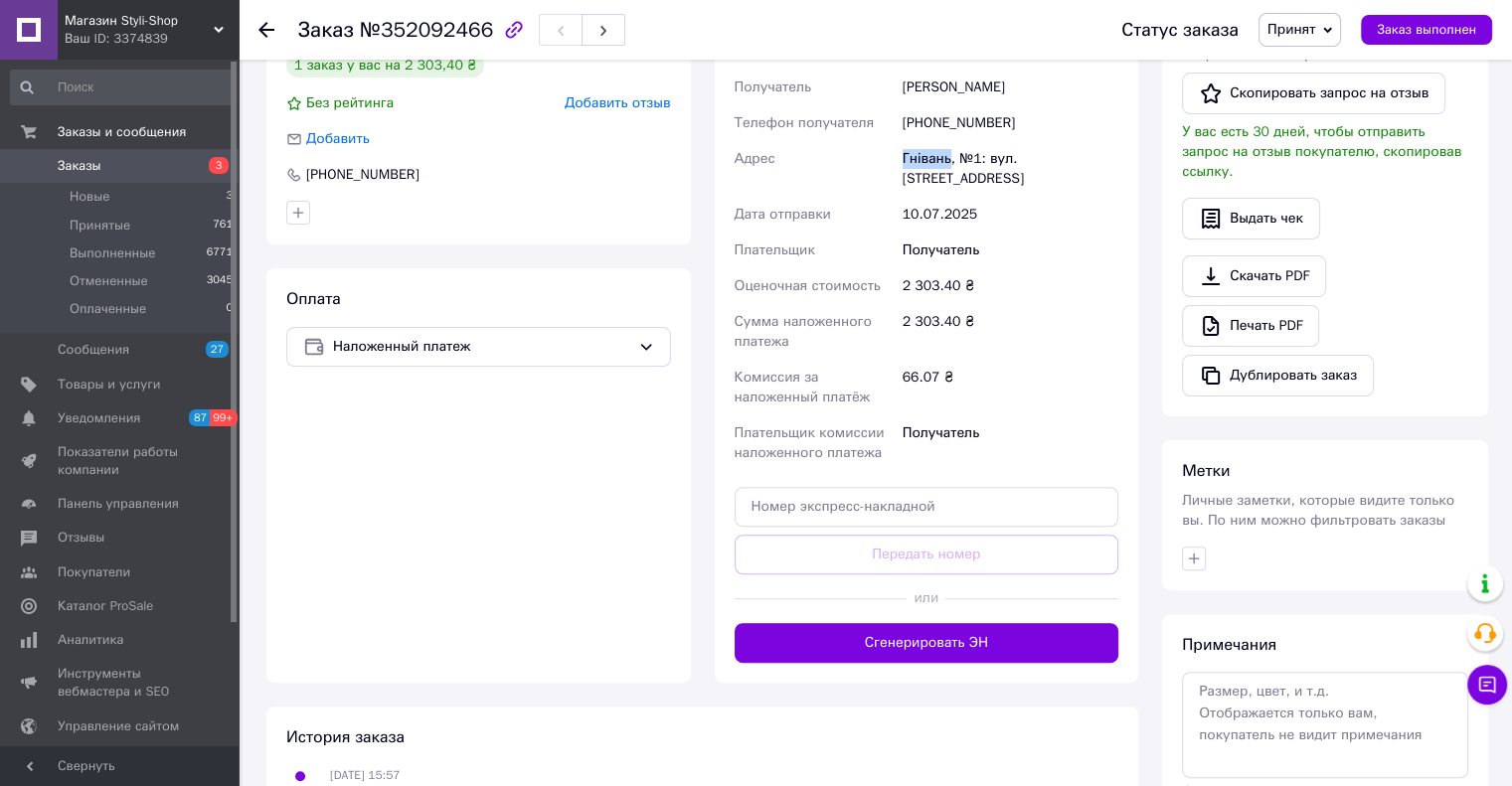 drag, startPoint x: 947, startPoint y: 158, endPoint x: 901, endPoint y: 158, distance: 46 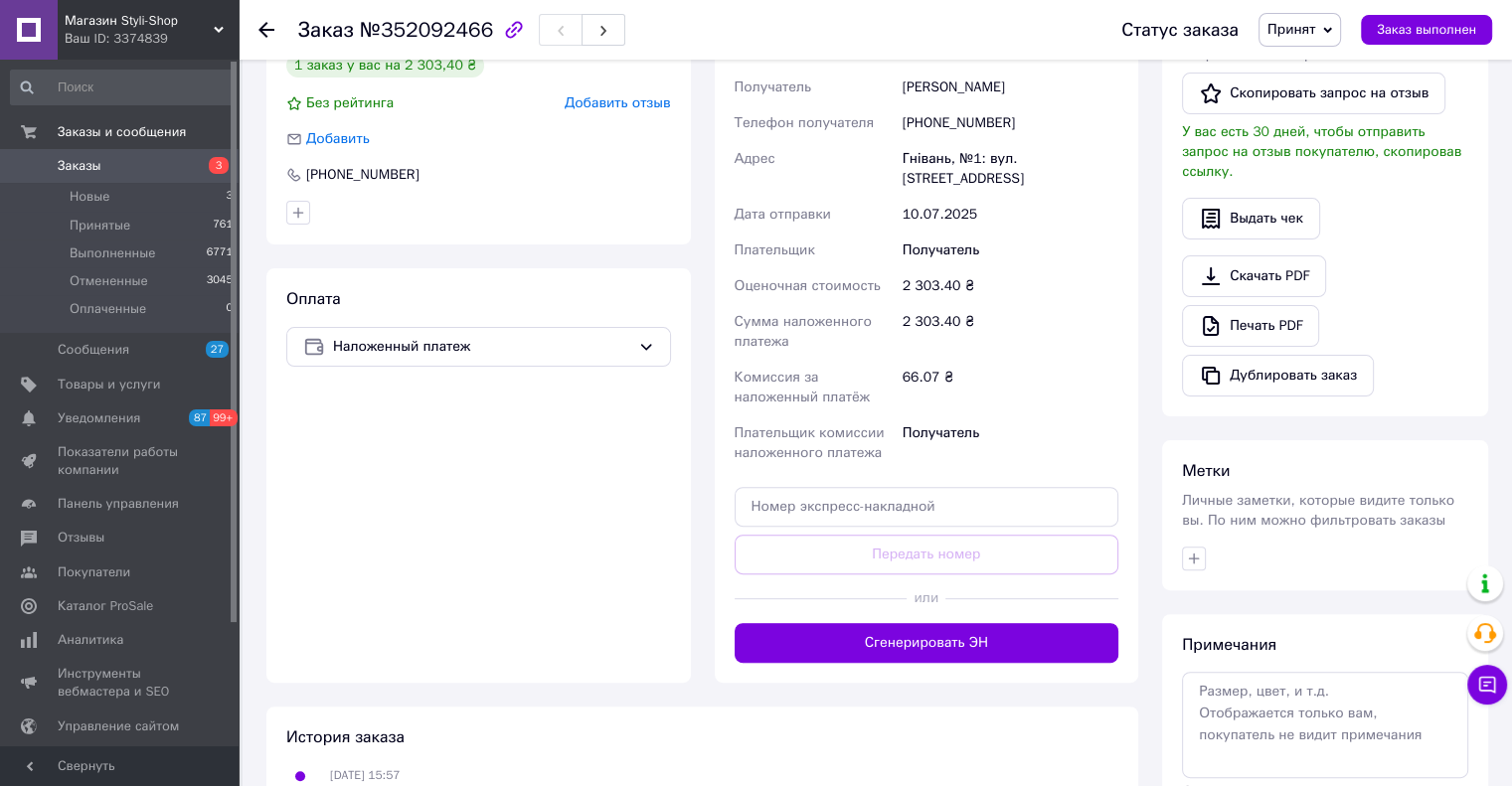 click on "Гнівань, №1: вул. Соборна, 43" at bounding box center [1010, 169] 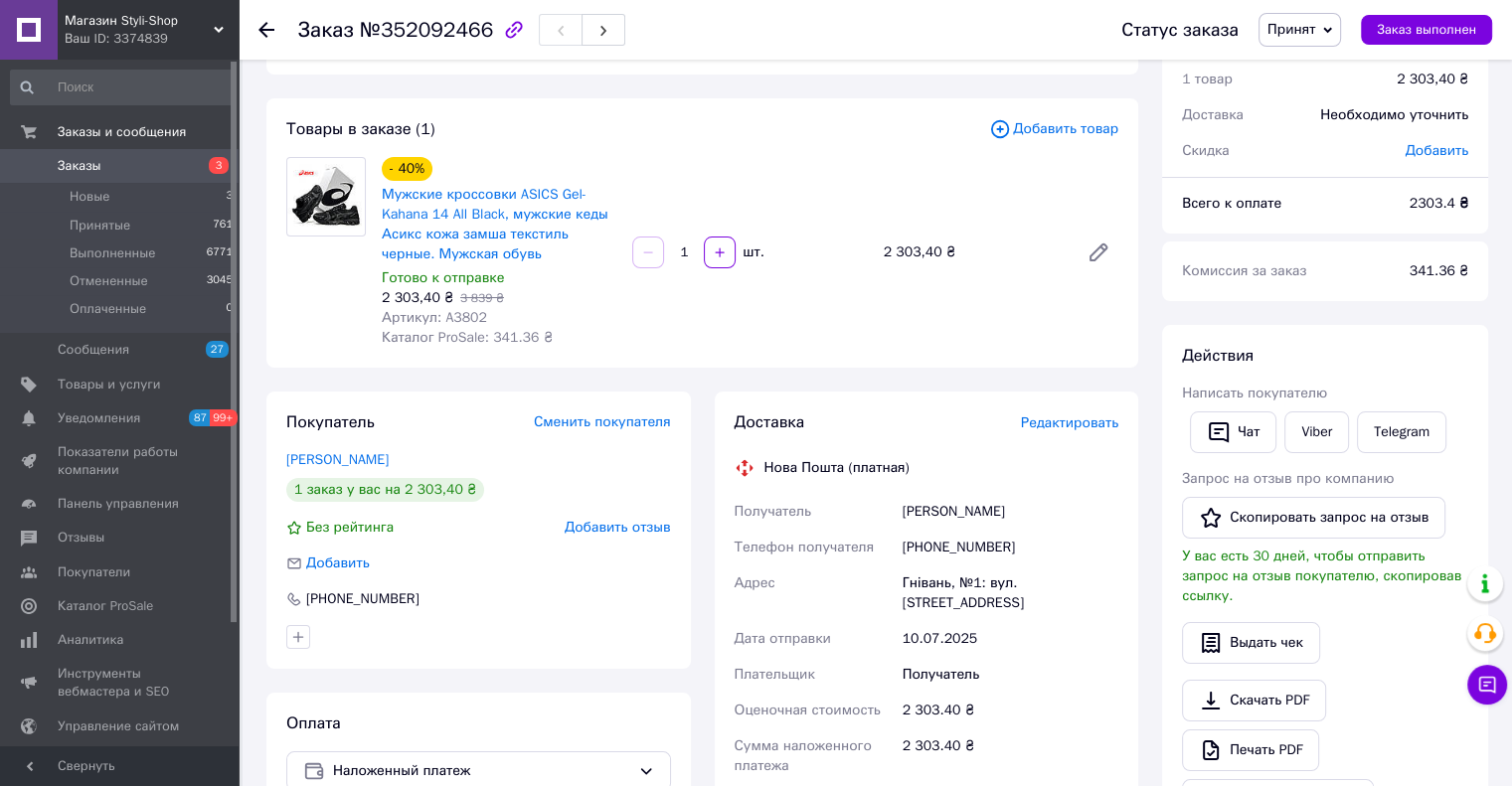 scroll, scrollTop: 1, scrollLeft: 0, axis: vertical 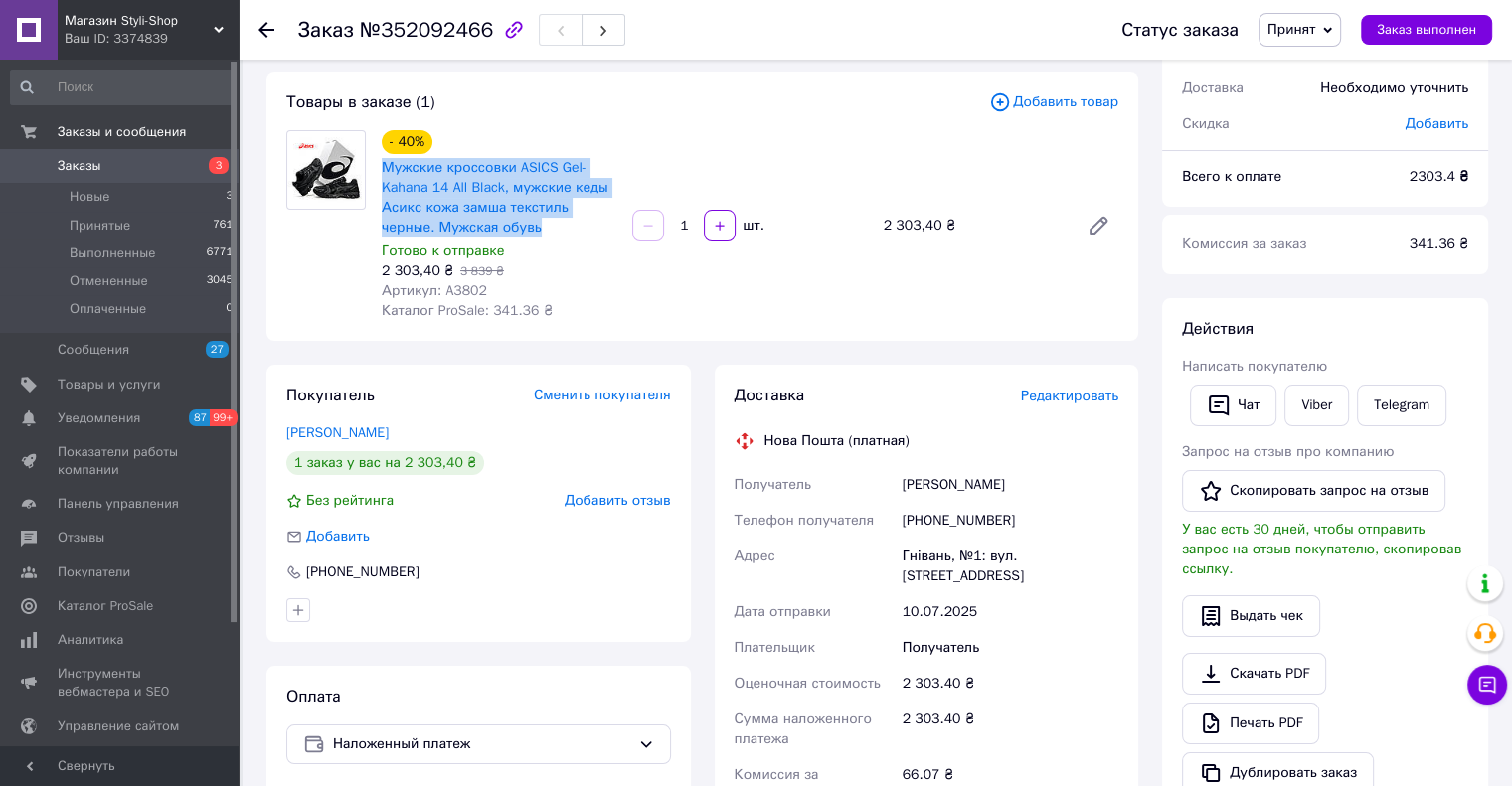 drag, startPoint x: 497, startPoint y: 227, endPoint x: 478, endPoint y: 146, distance: 83.198558 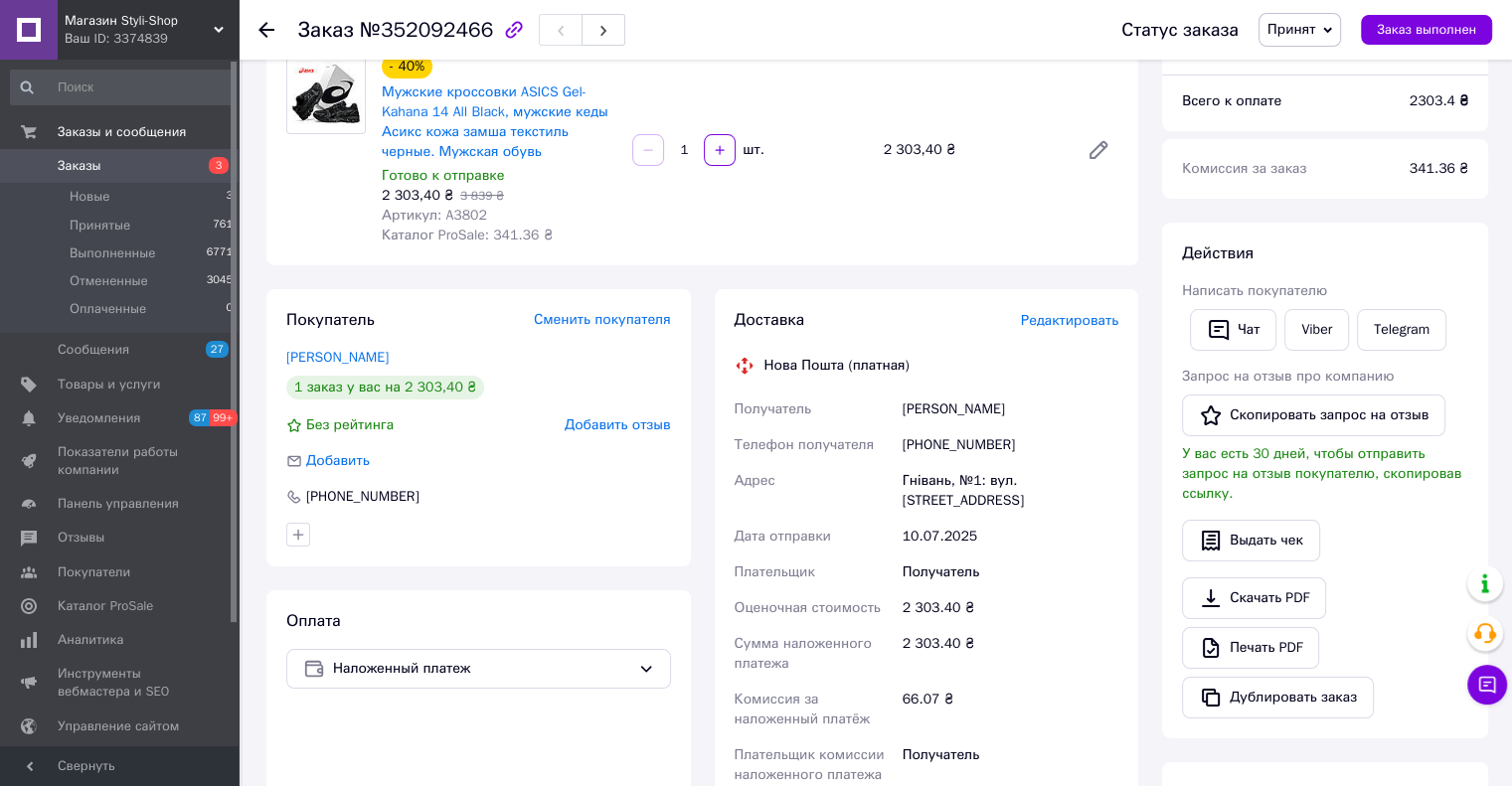 scroll, scrollTop: 199, scrollLeft: 0, axis: vertical 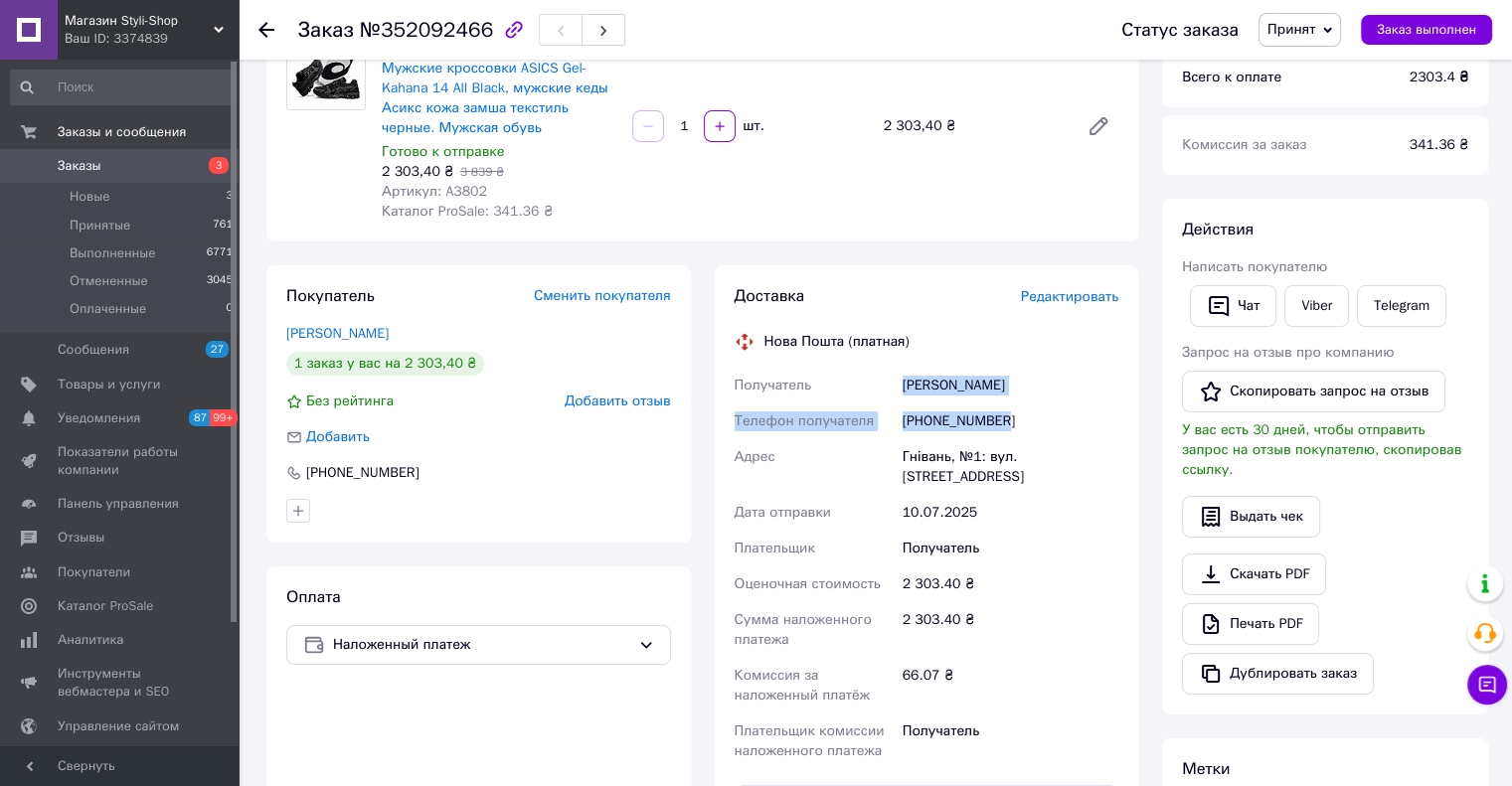 drag, startPoint x: 936, startPoint y: 394, endPoint x: 900, endPoint y: 388, distance: 36.49658 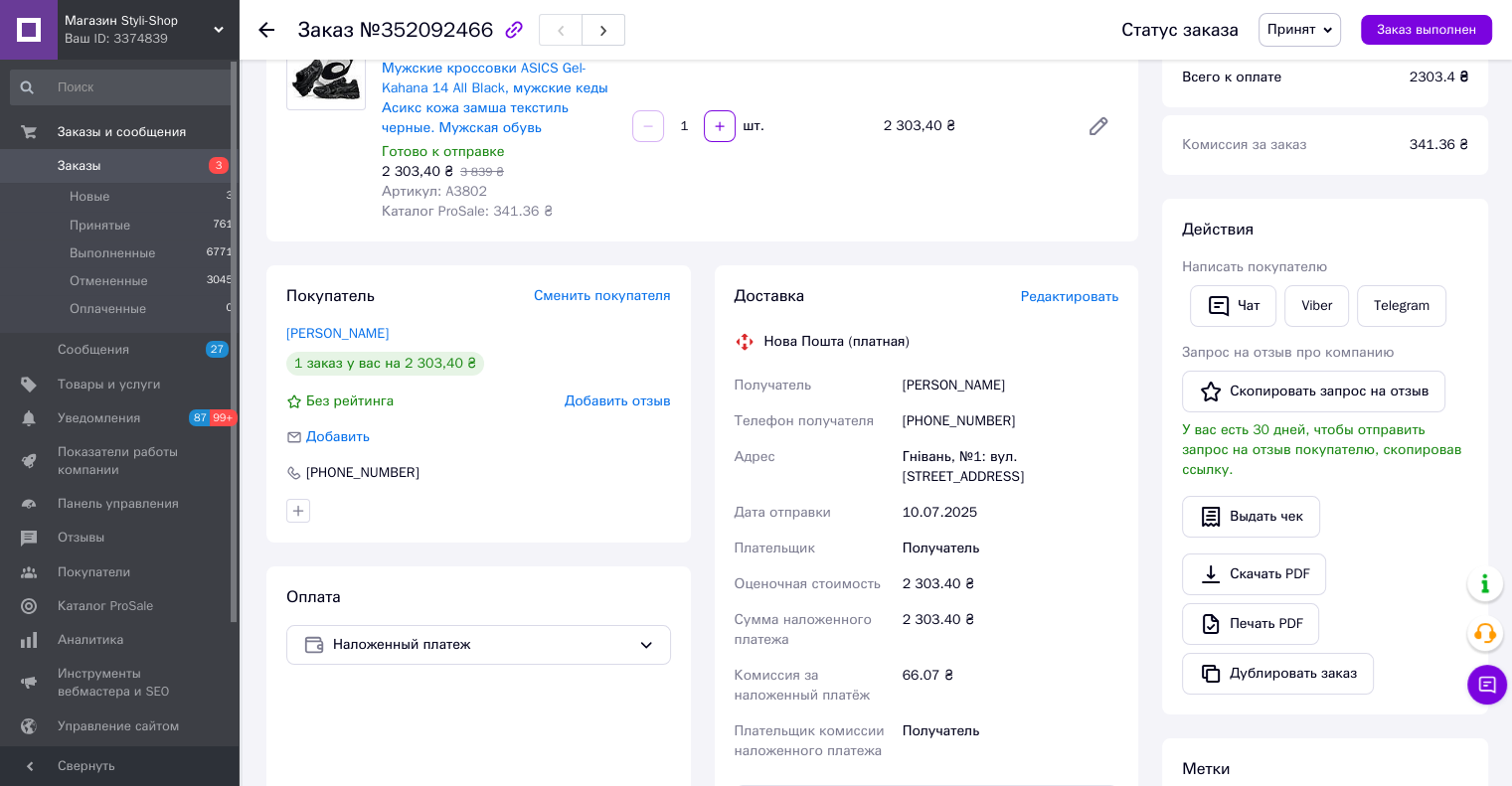 click 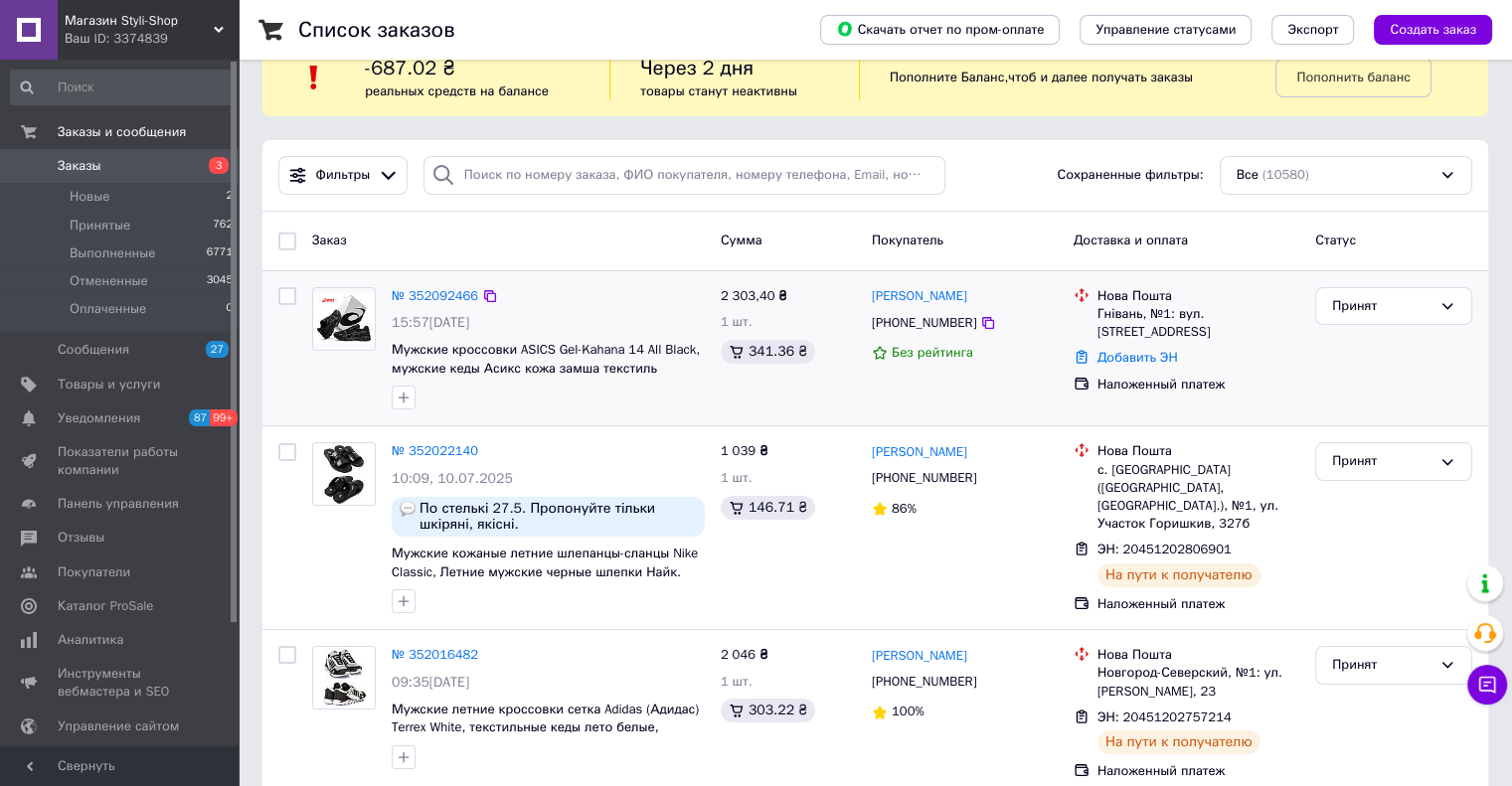 scroll, scrollTop: 0, scrollLeft: 0, axis: both 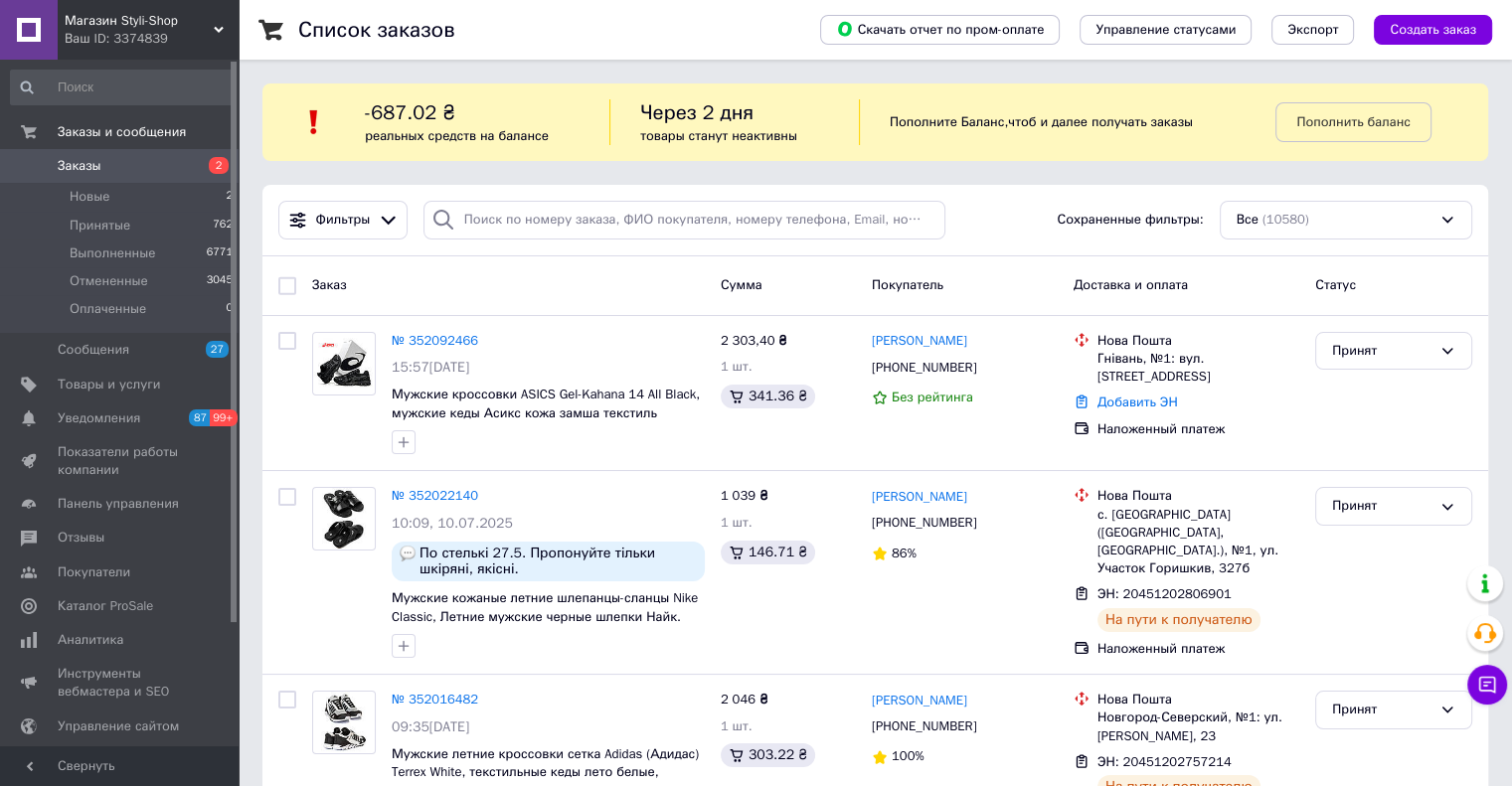 click on "Магазин Styli-Shop" at bounding box center [139, 21] 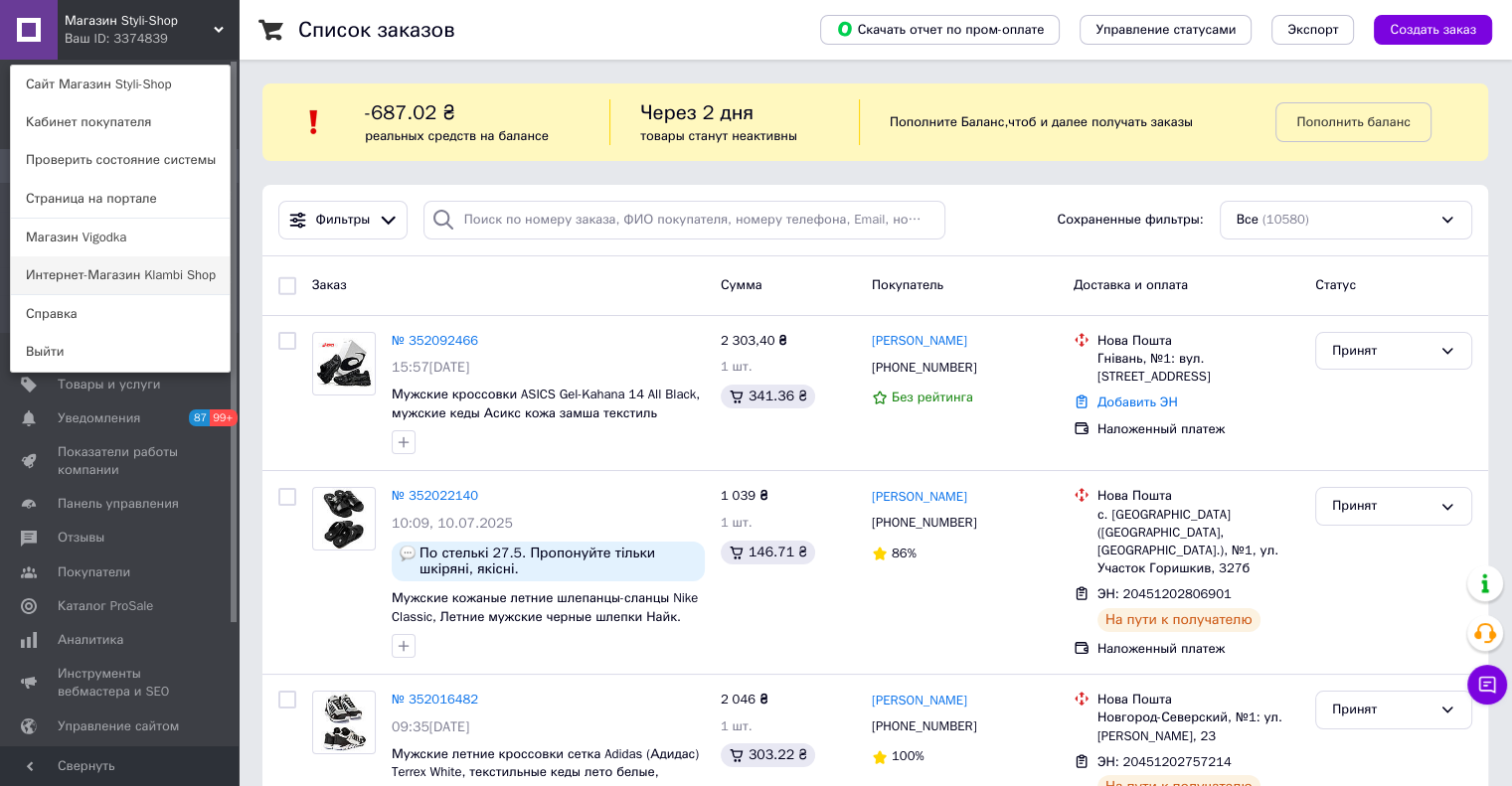 click on "Интернет-Магазин Klambi Shop" at bounding box center [120, 275] 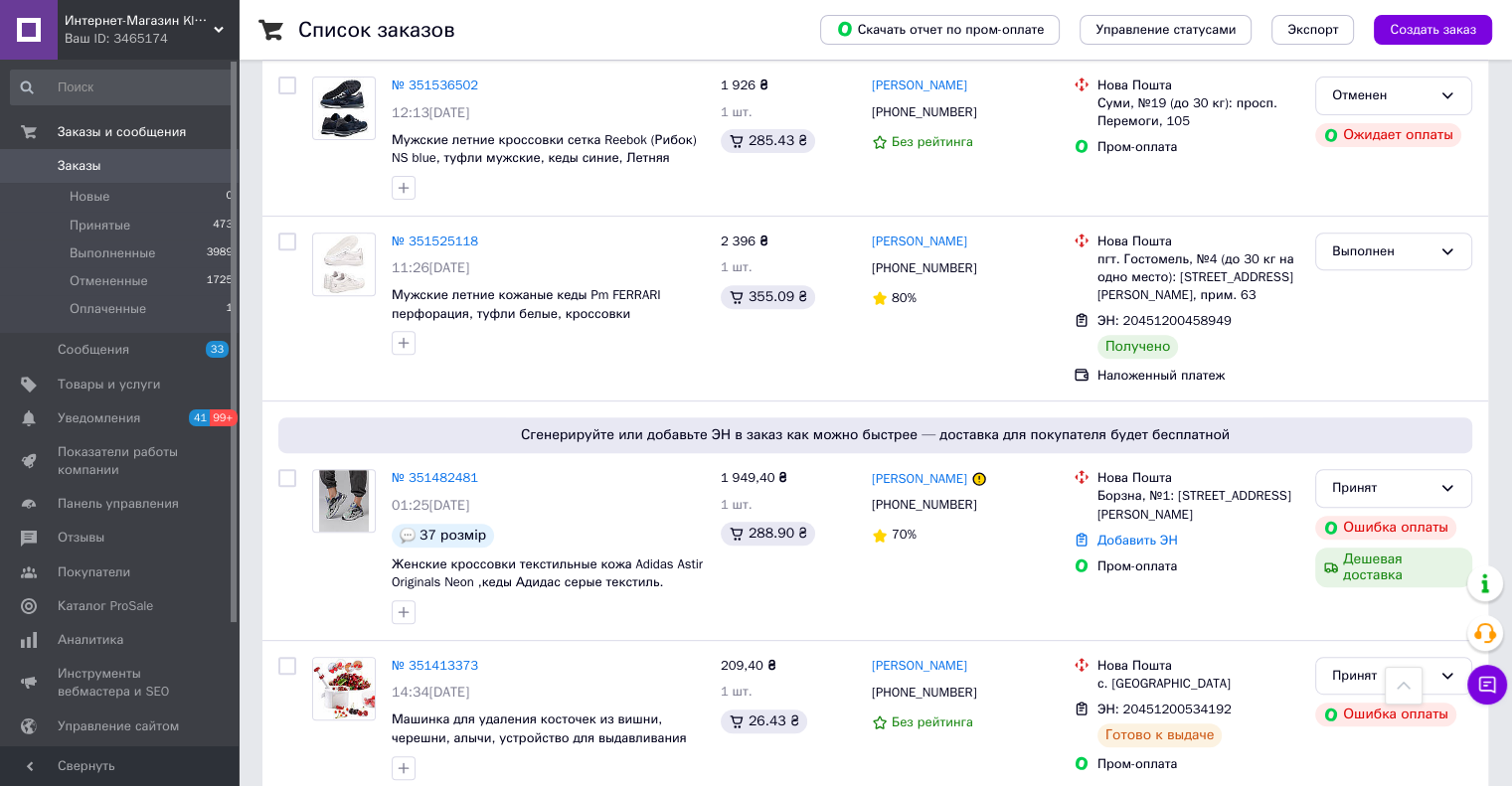 scroll, scrollTop: 405, scrollLeft: 0, axis: vertical 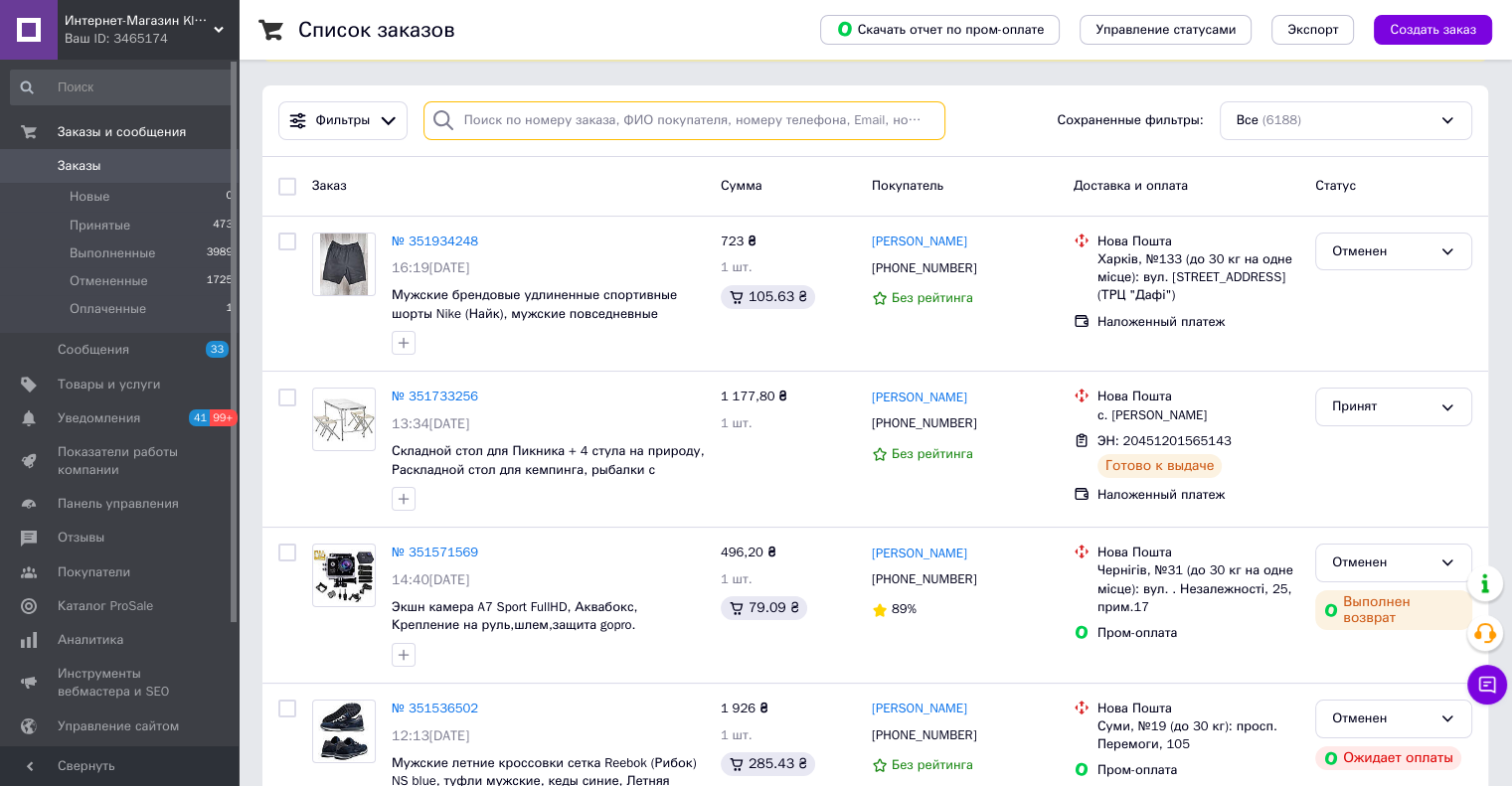 click at bounding box center [684, 120] 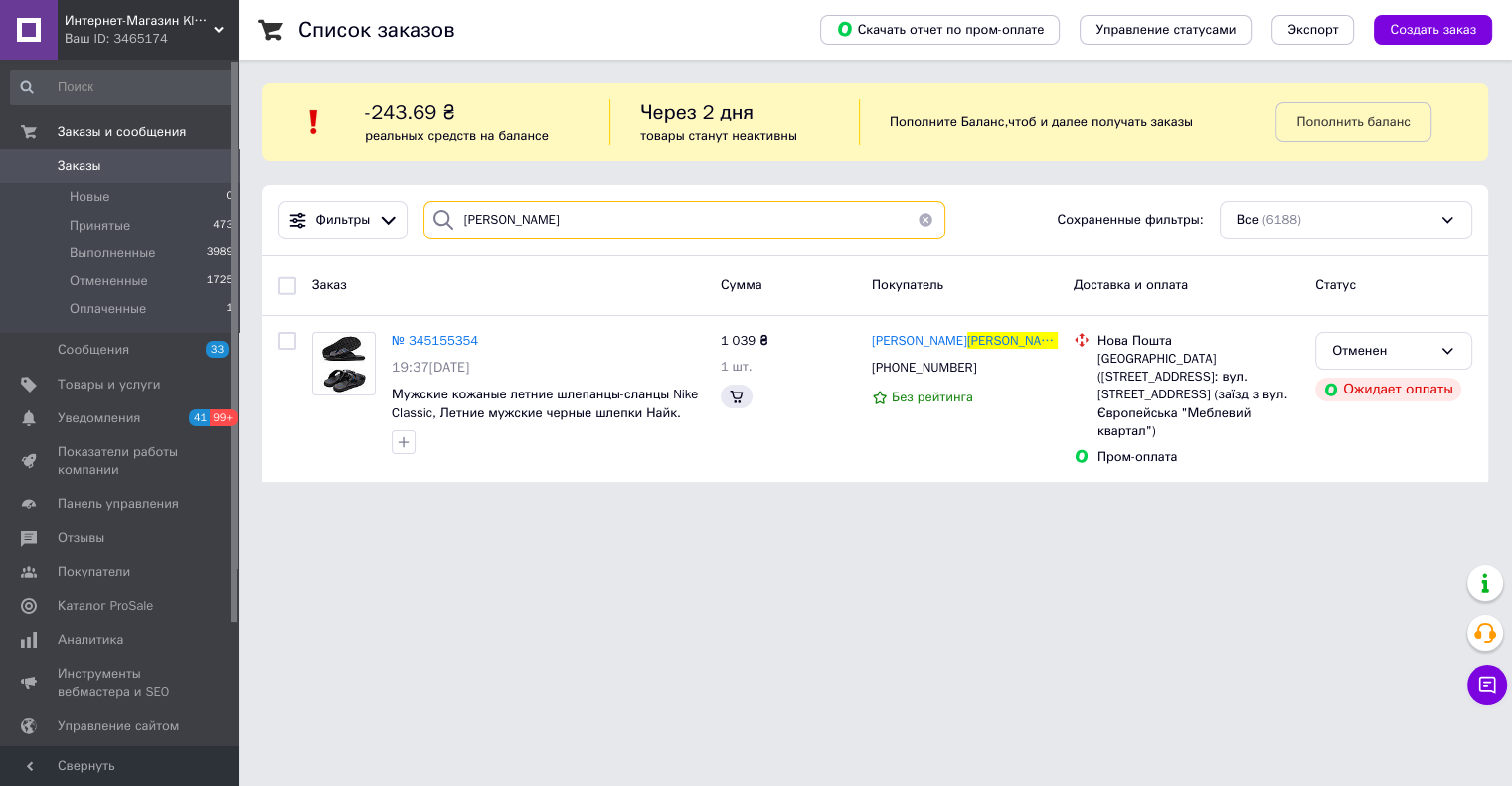 scroll, scrollTop: 0, scrollLeft: 0, axis: both 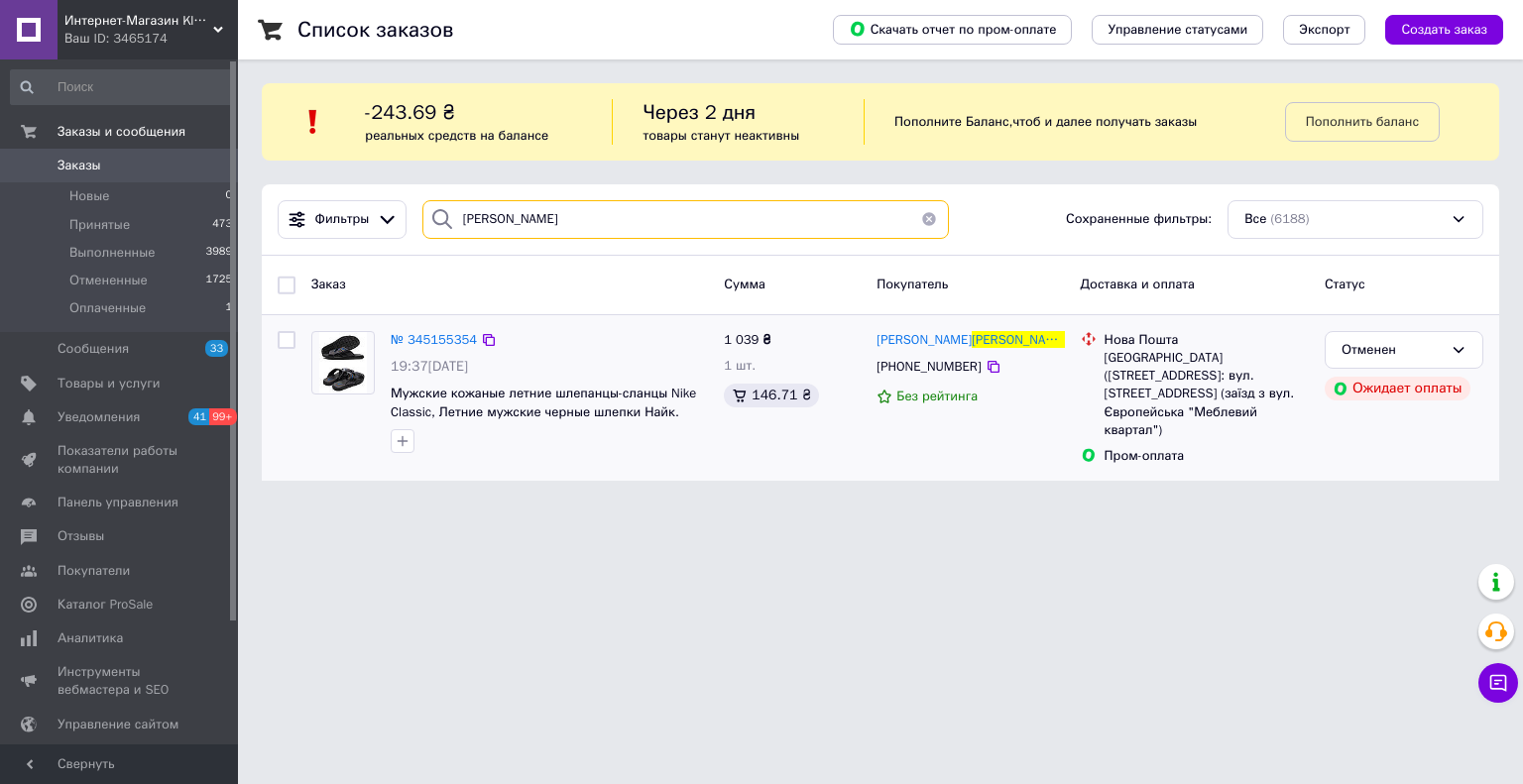 type on "[PERSON_NAME]" 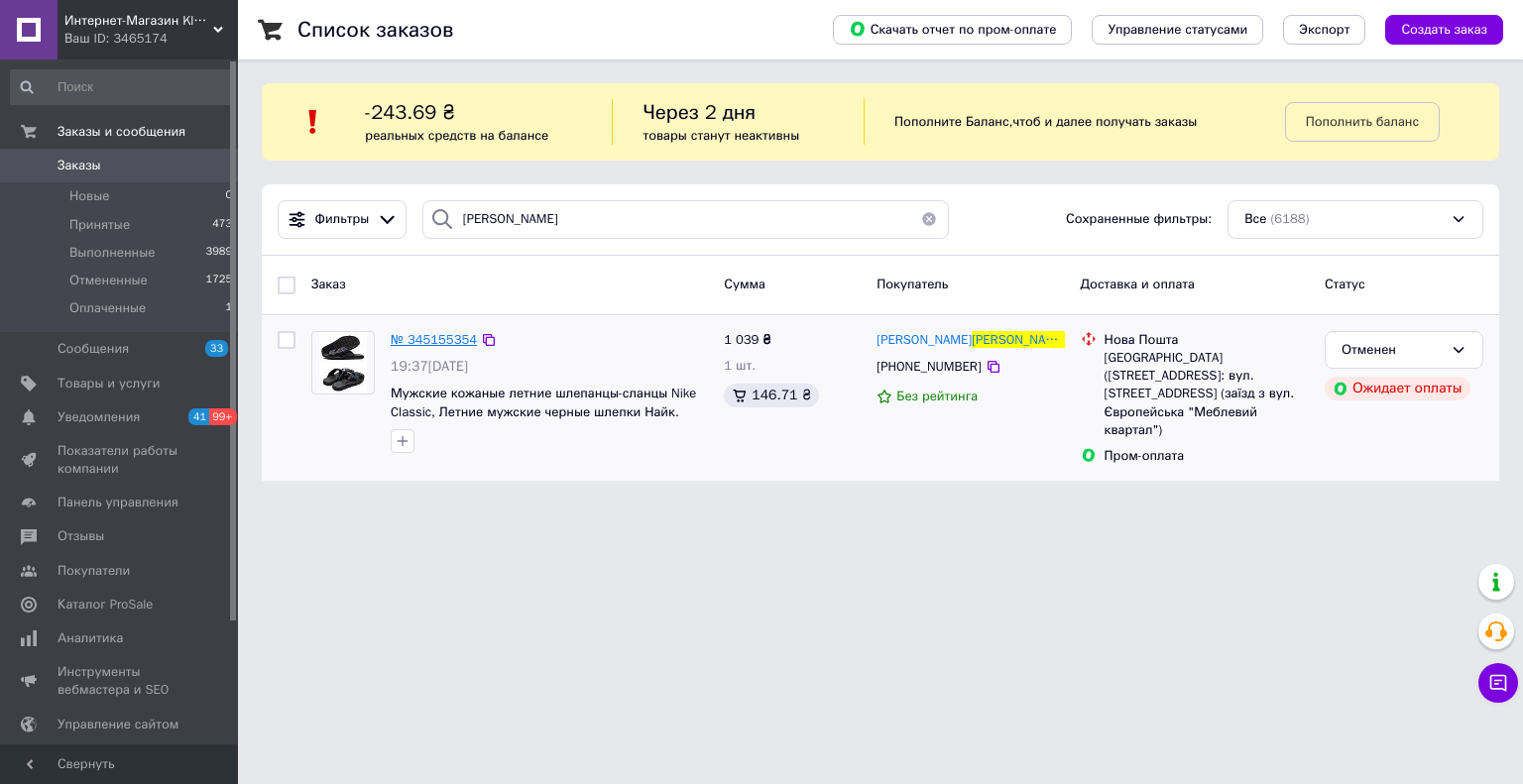 click on "№ 345155354" at bounding box center [433, 339] 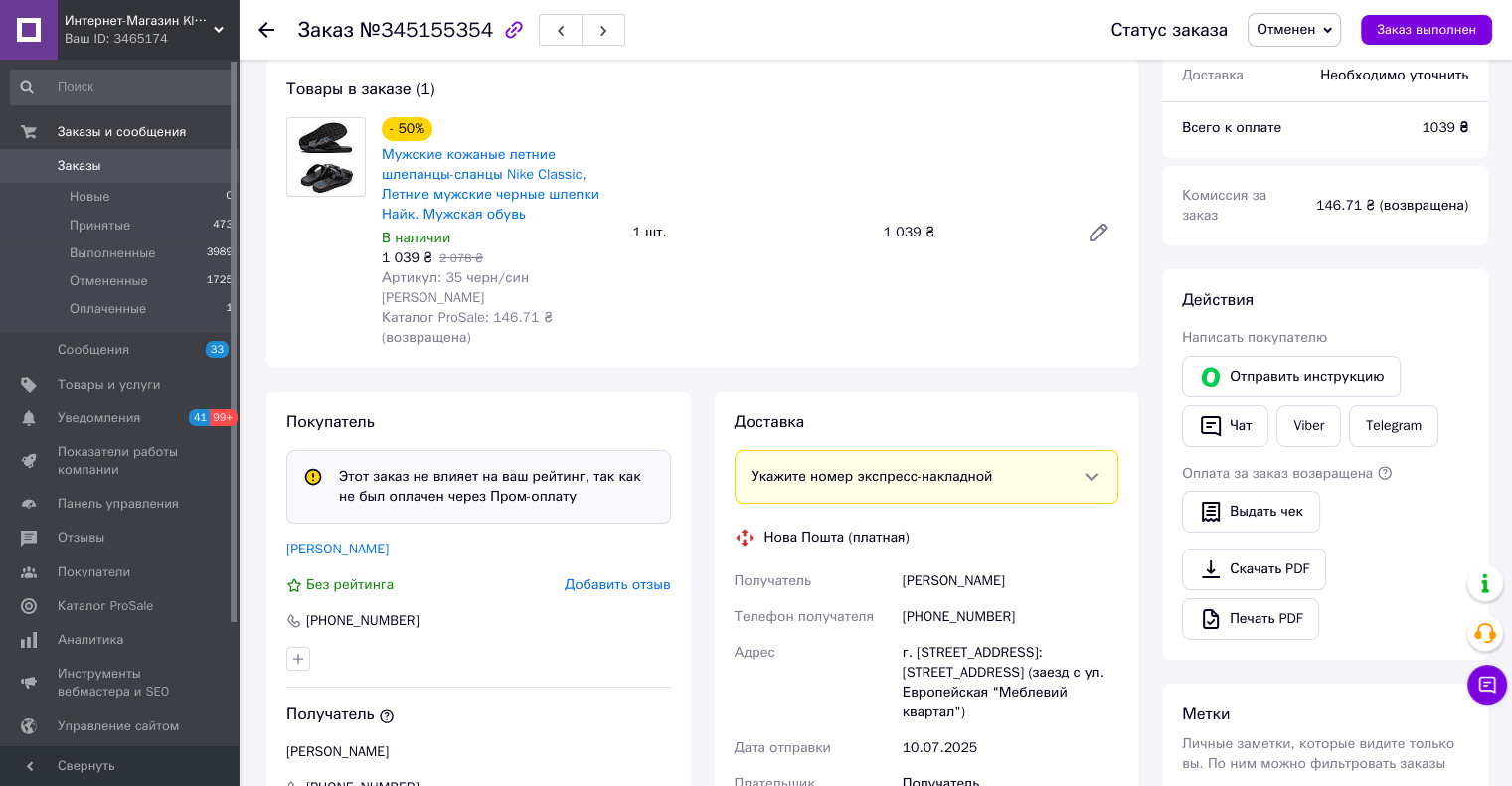 scroll, scrollTop: 199, scrollLeft: 0, axis: vertical 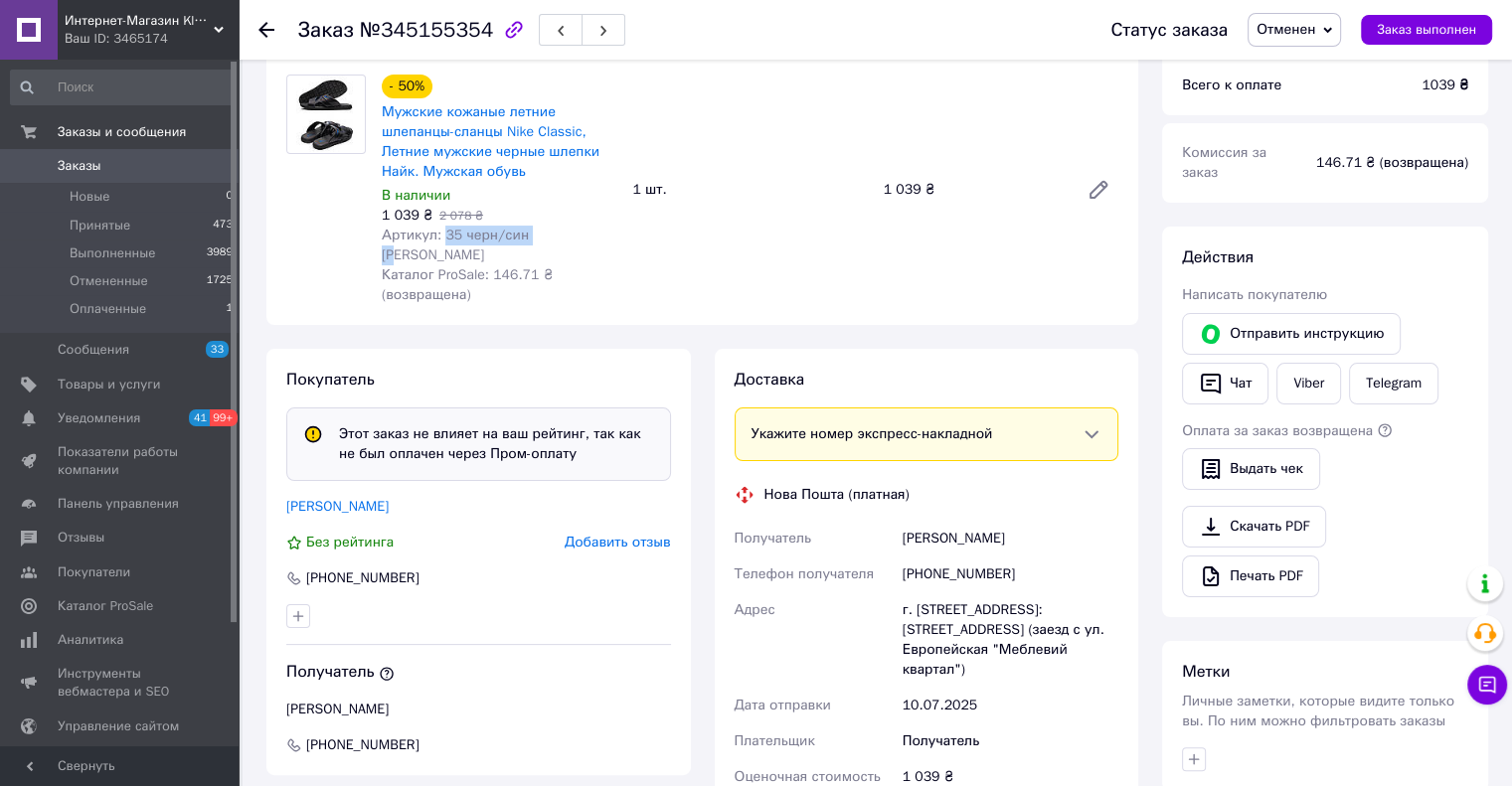 drag, startPoint x: 546, startPoint y: 235, endPoint x: 441, endPoint y: 235, distance: 105 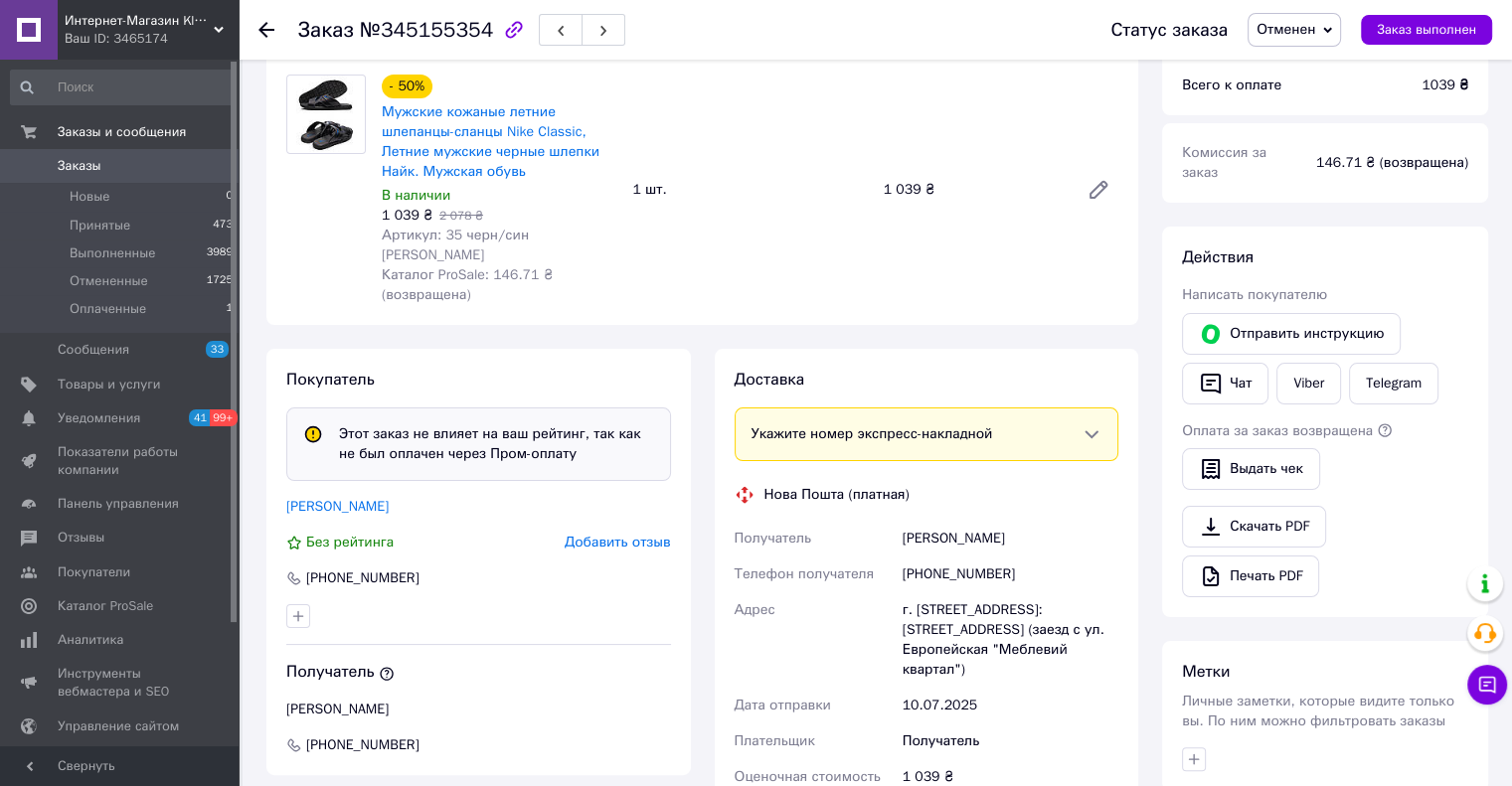 click on "1 039 ₴   2 078 ₴" at bounding box center [499, 216] 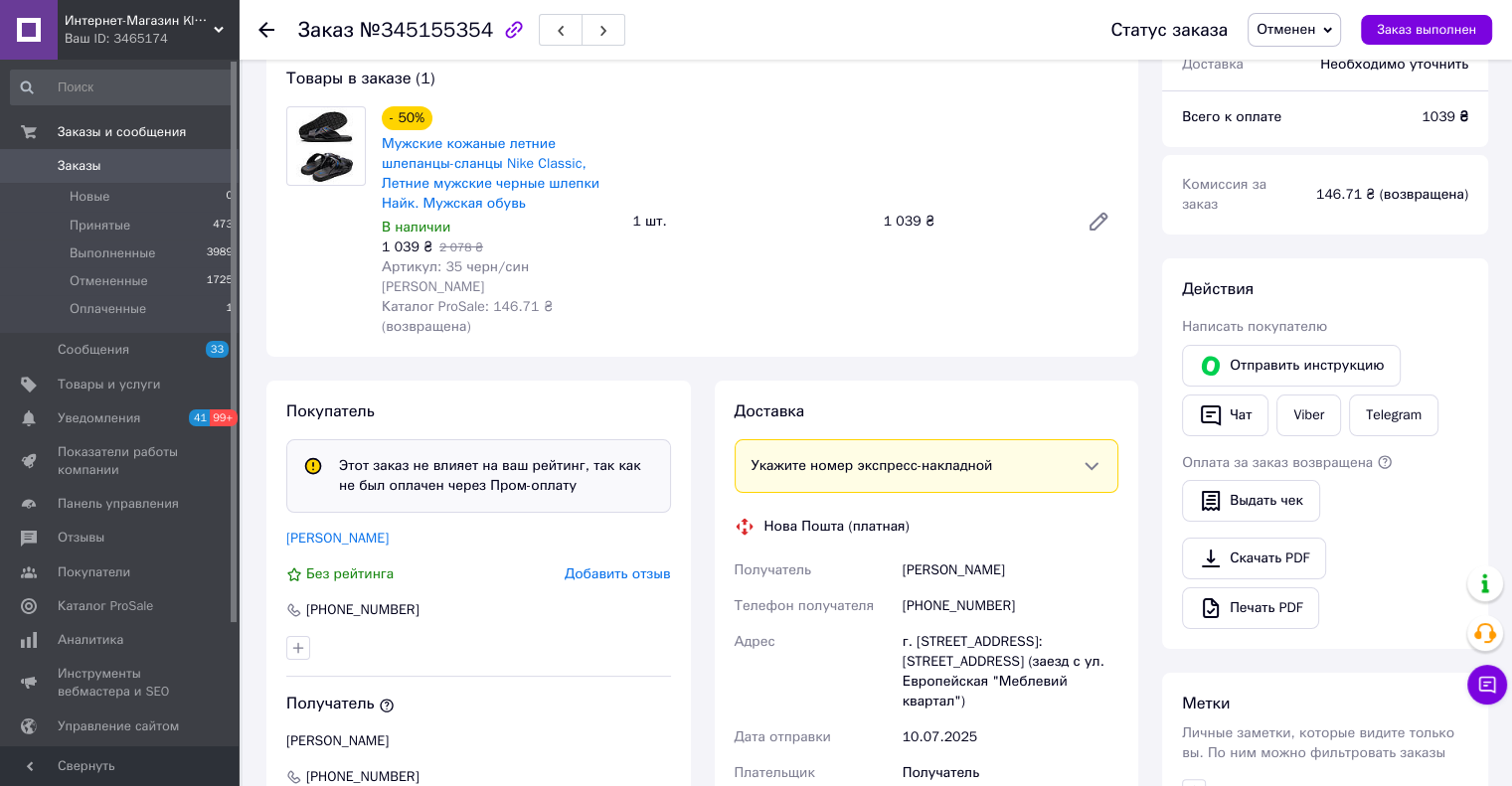 scroll, scrollTop: 199, scrollLeft: 0, axis: vertical 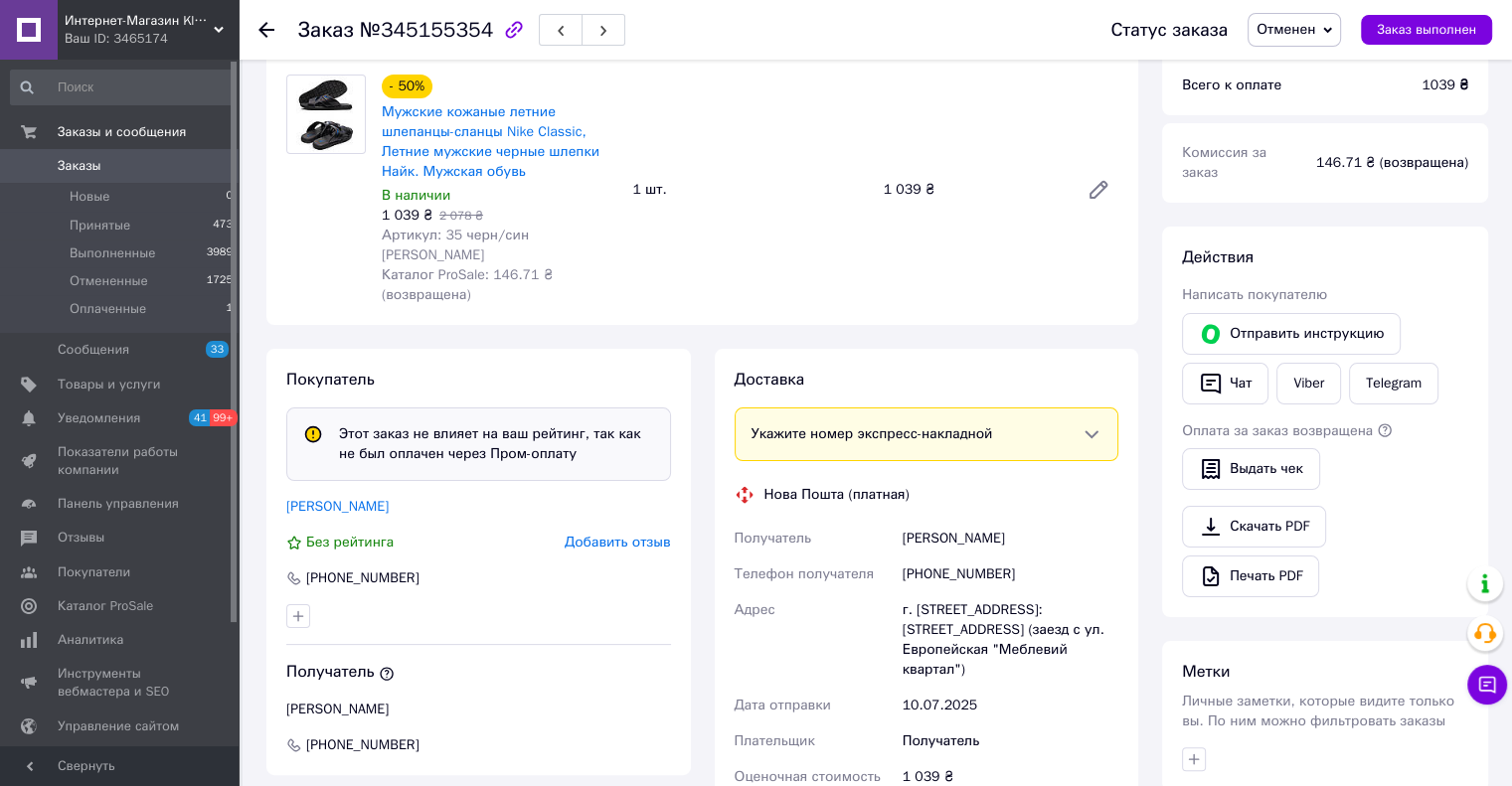click on "Интернет-Магазин Klambi Shop" at bounding box center [139, 21] 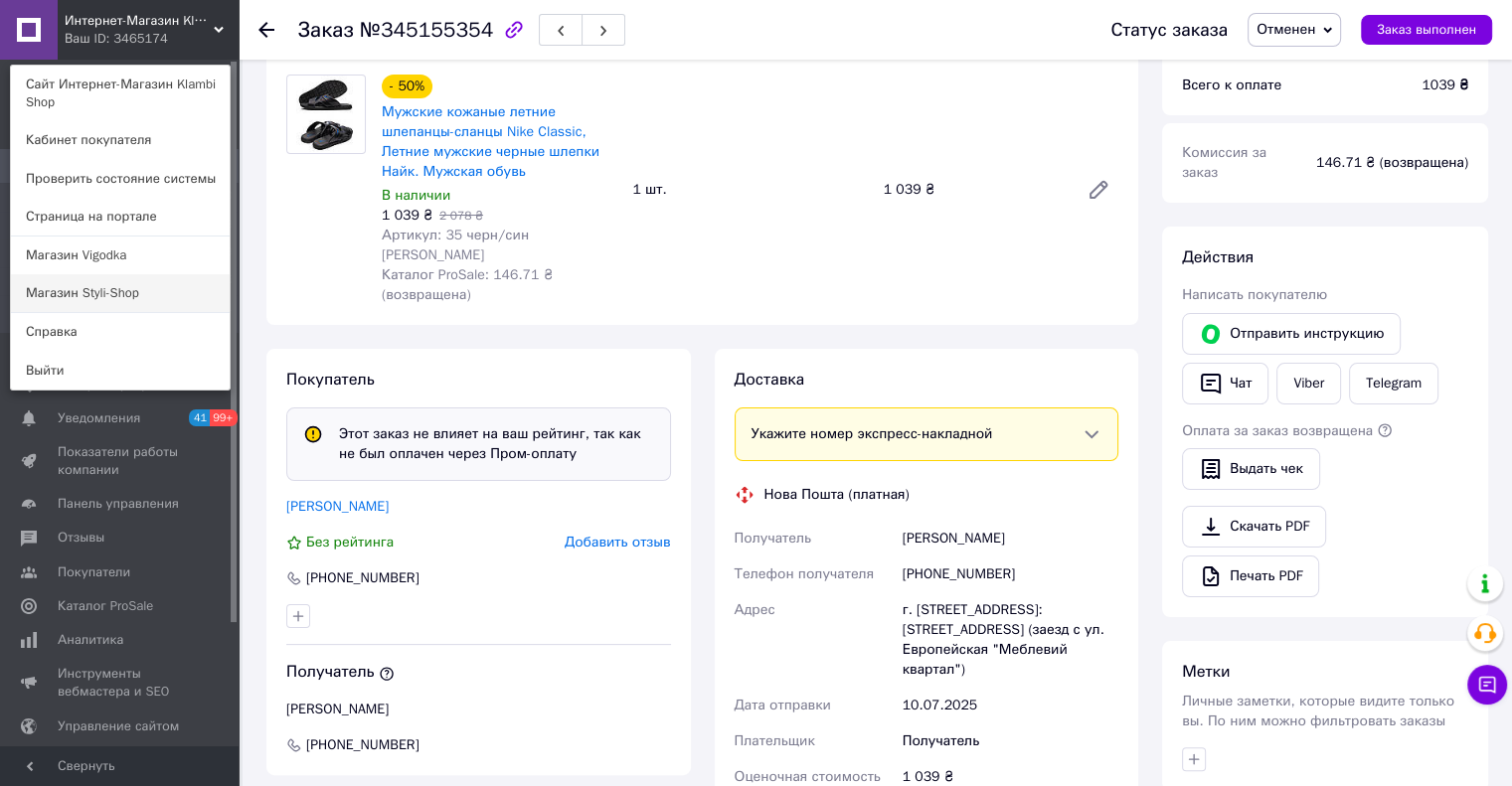 click on "Магазин Styli-Shop" at bounding box center (120, 293) 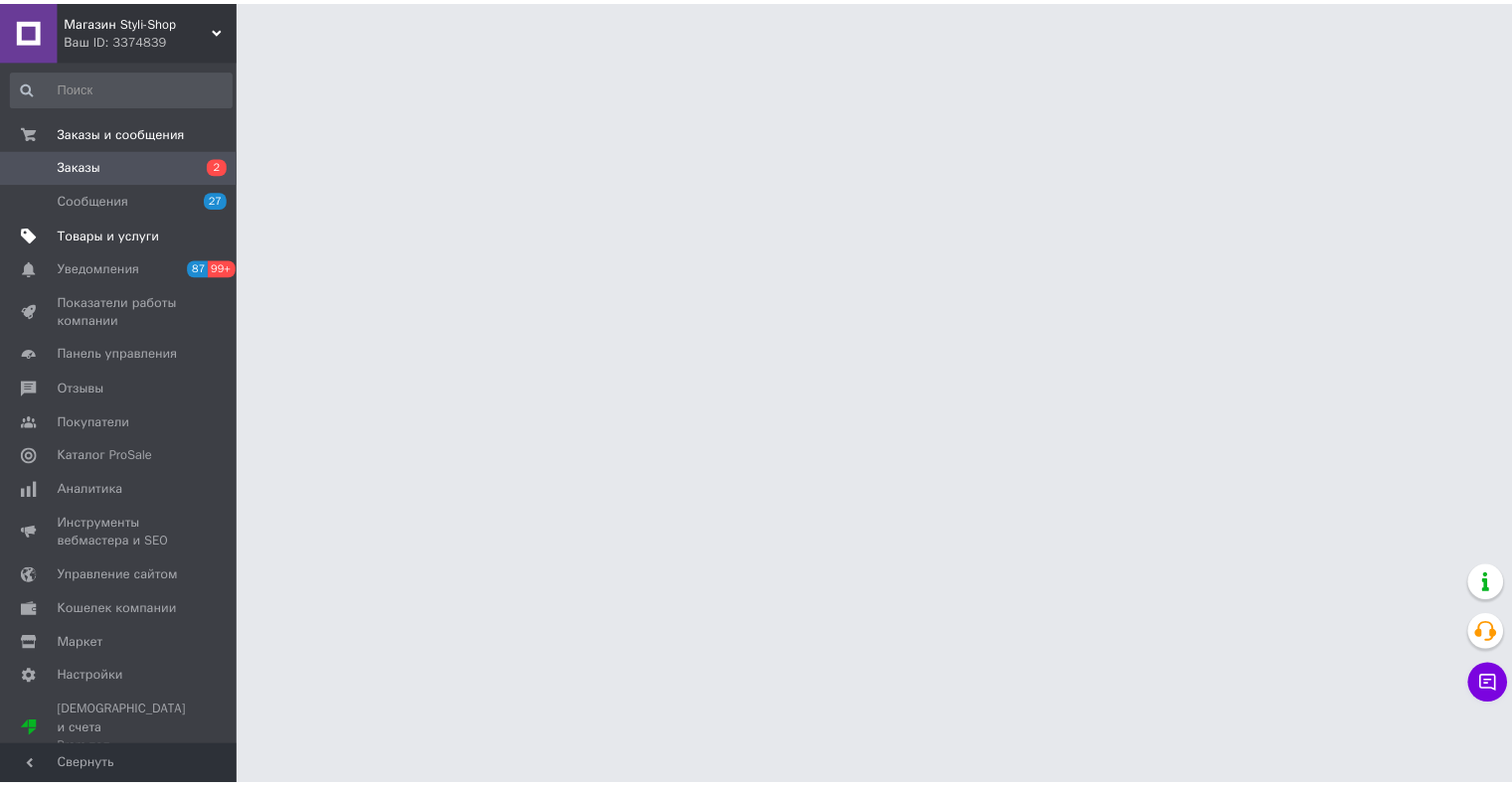 scroll, scrollTop: 0, scrollLeft: 0, axis: both 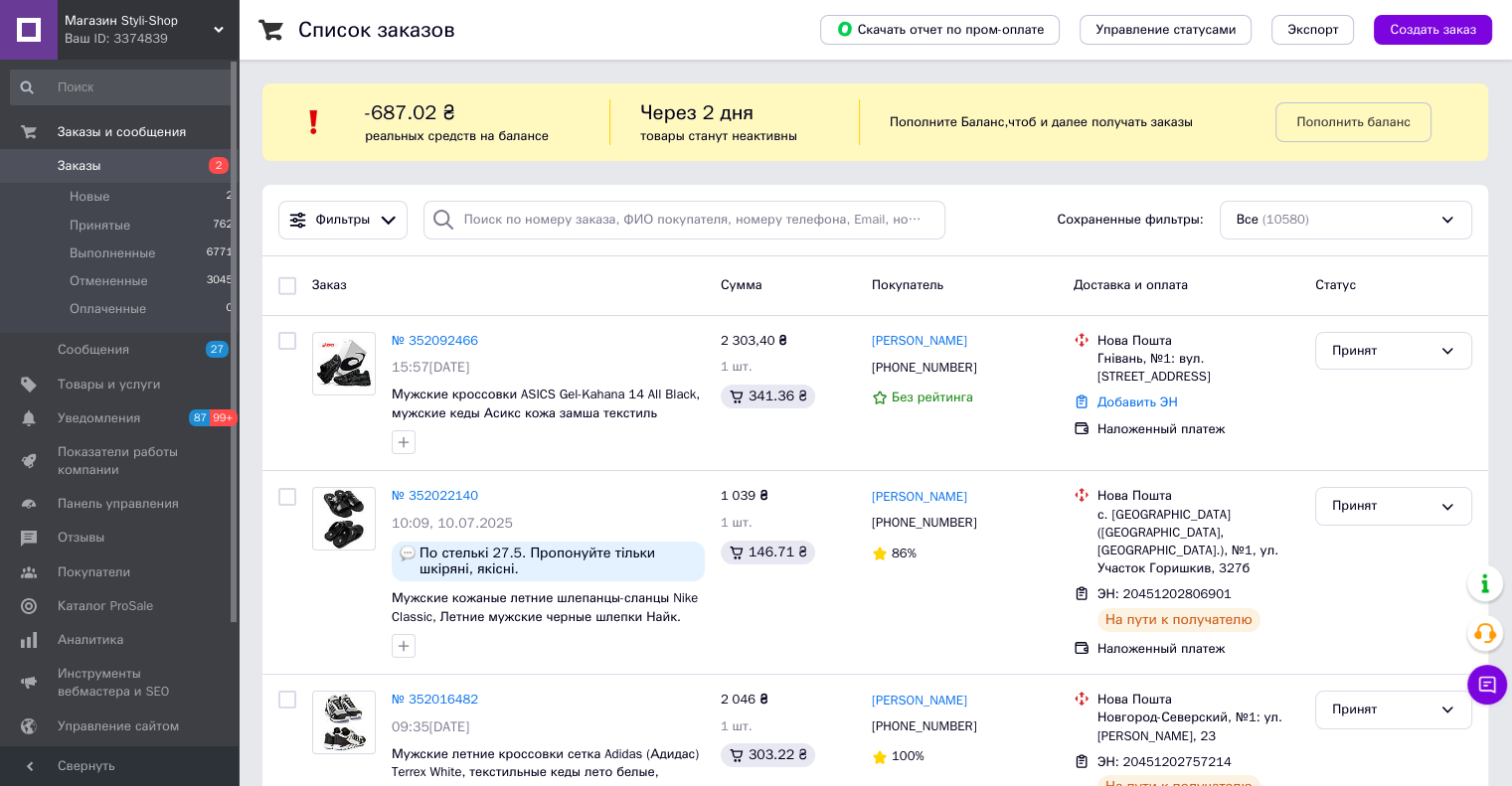 click on "Магазин Styli-Shop" at bounding box center [139, 21] 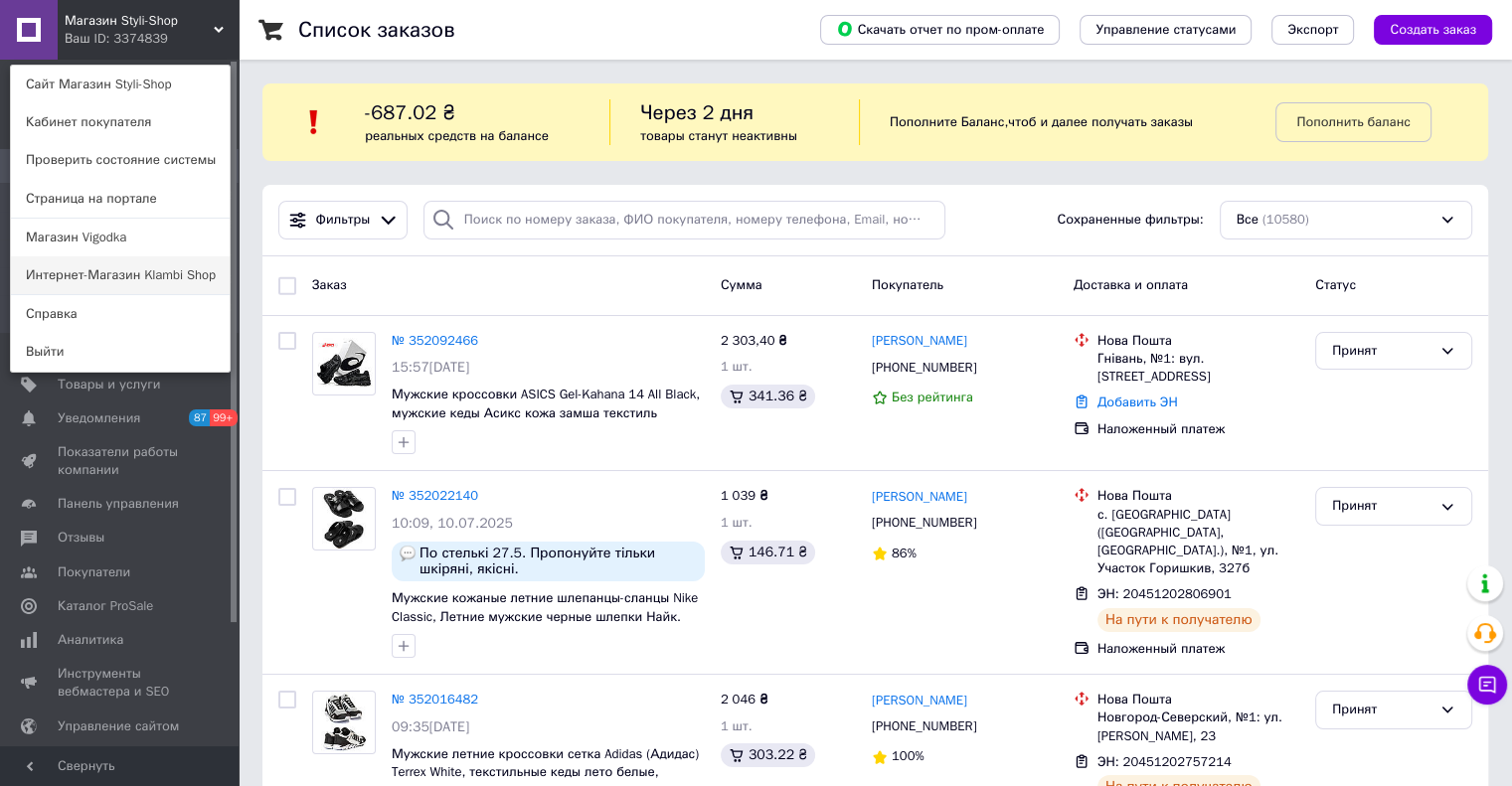 click on "Интернет-Магазин Klambi Shop" at bounding box center [120, 275] 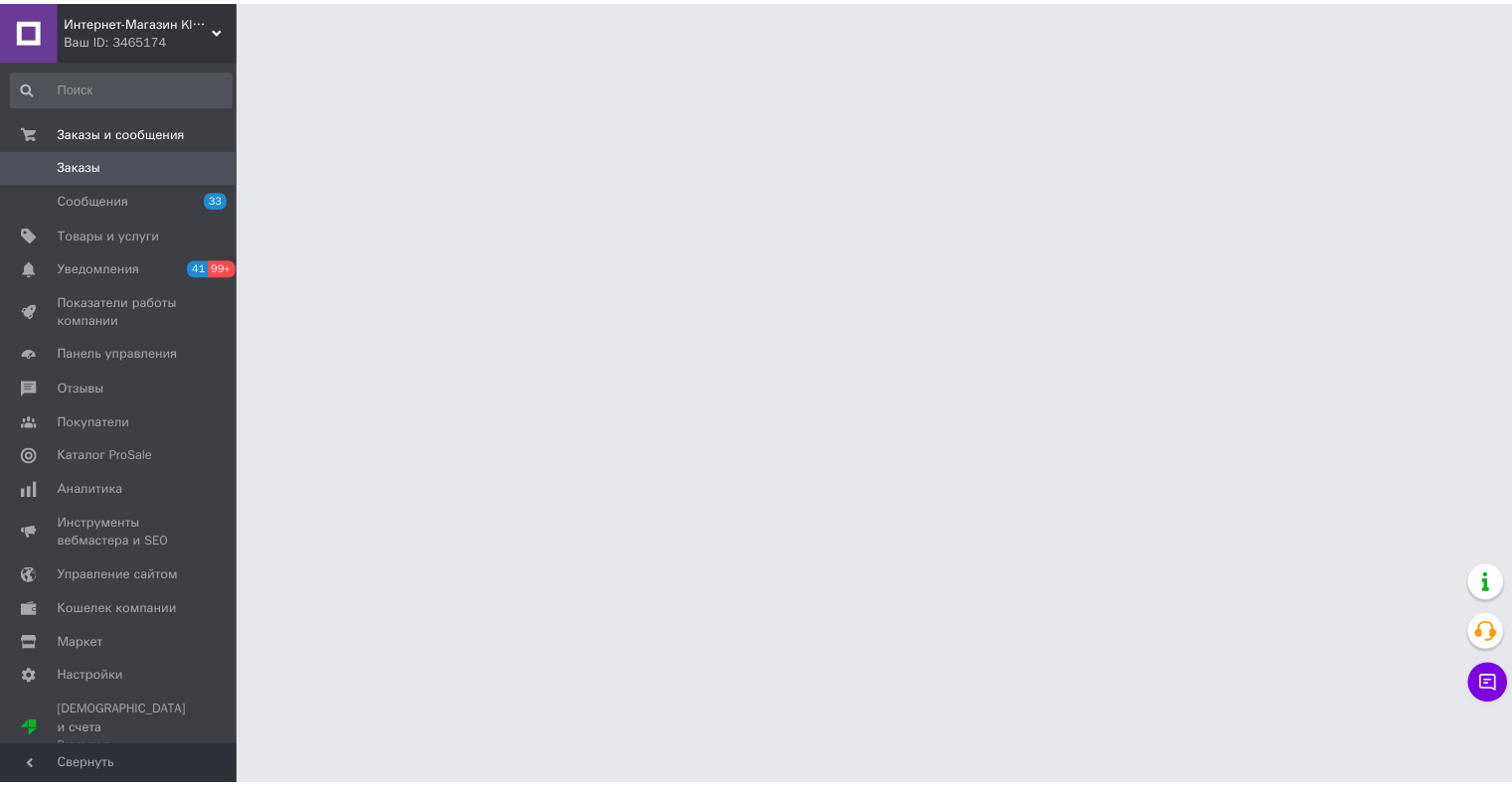 scroll, scrollTop: 0, scrollLeft: 0, axis: both 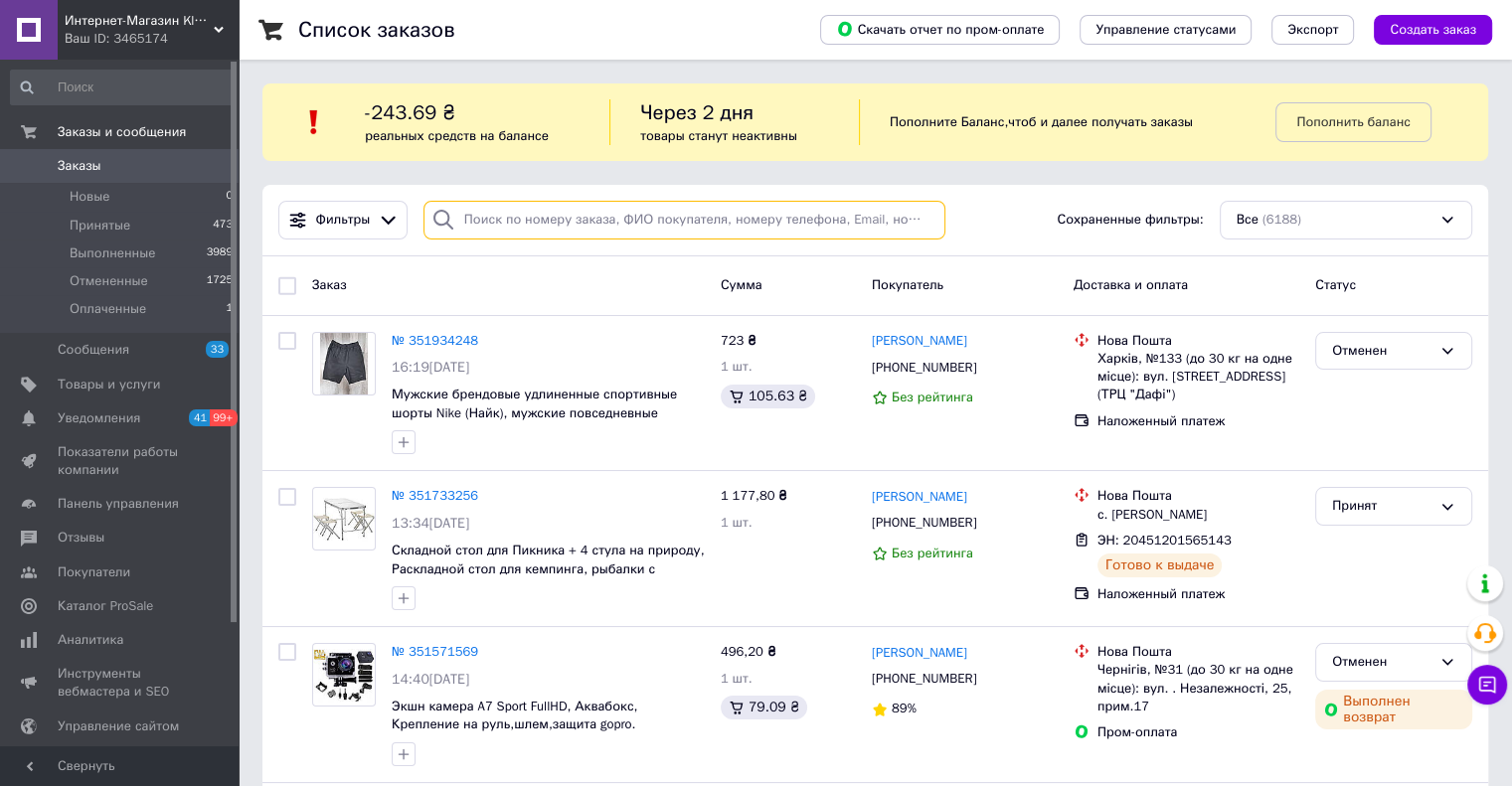 click at bounding box center (684, 220) 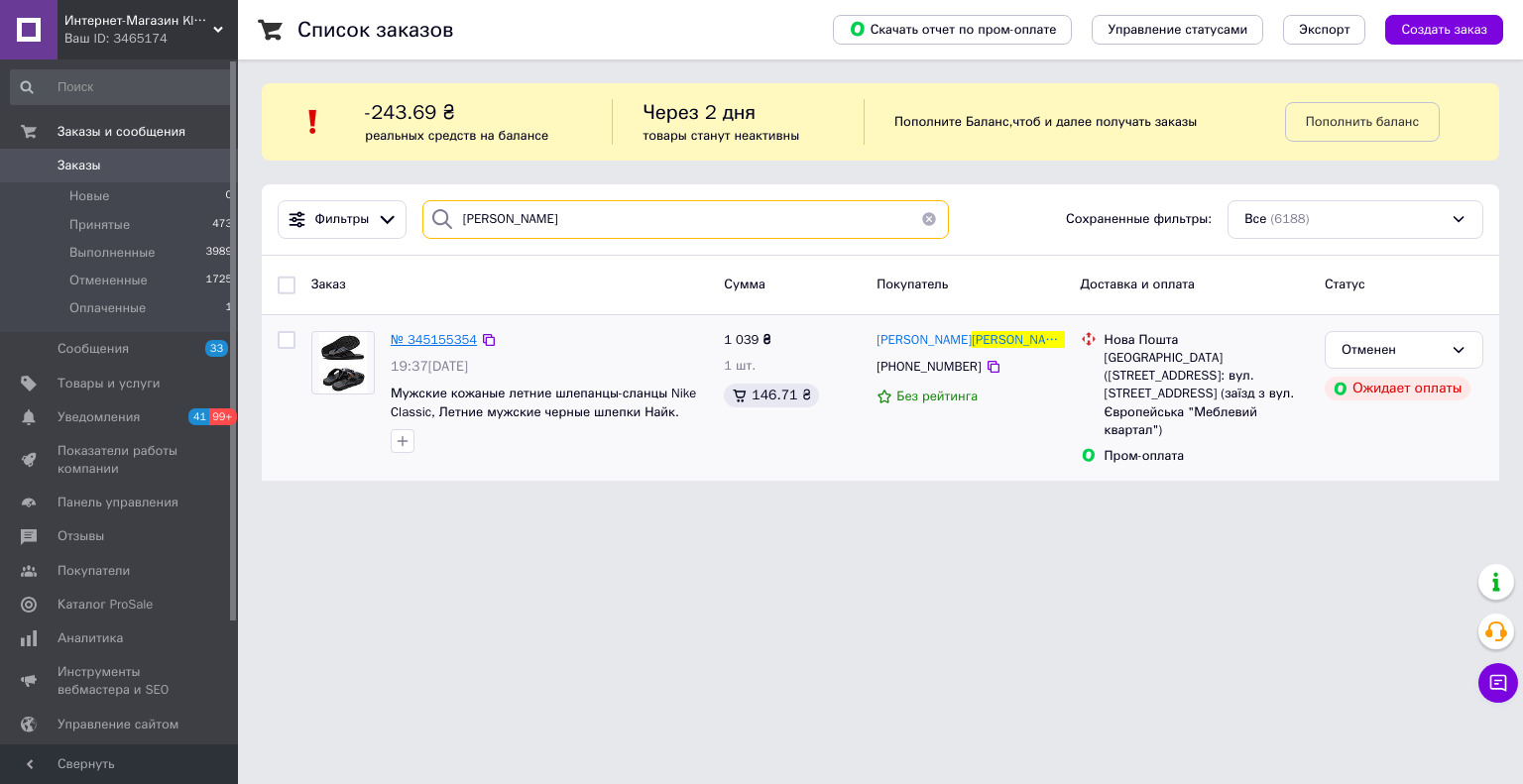 type on "Яцюк" 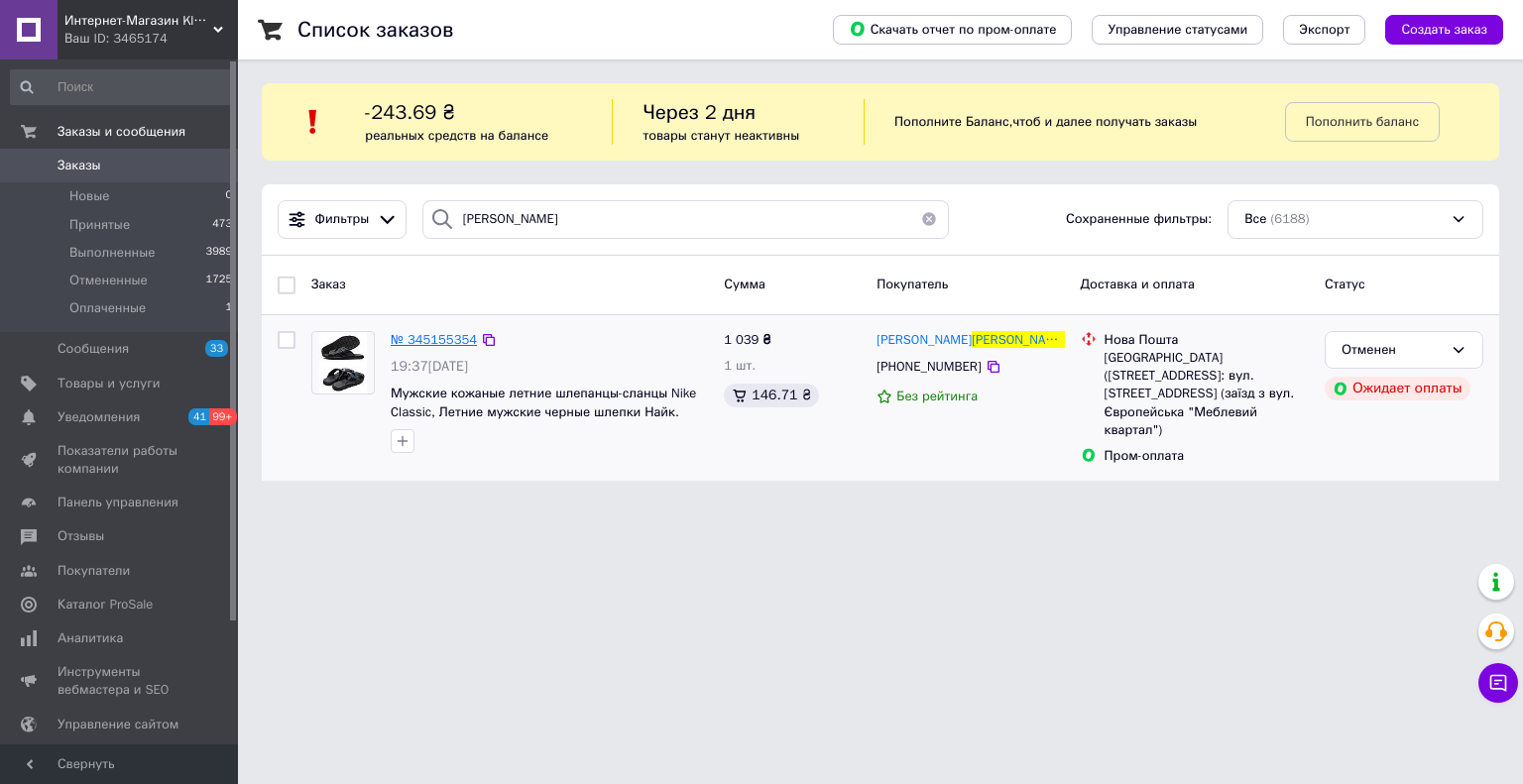 click on "№ 345155354" at bounding box center [433, 339] 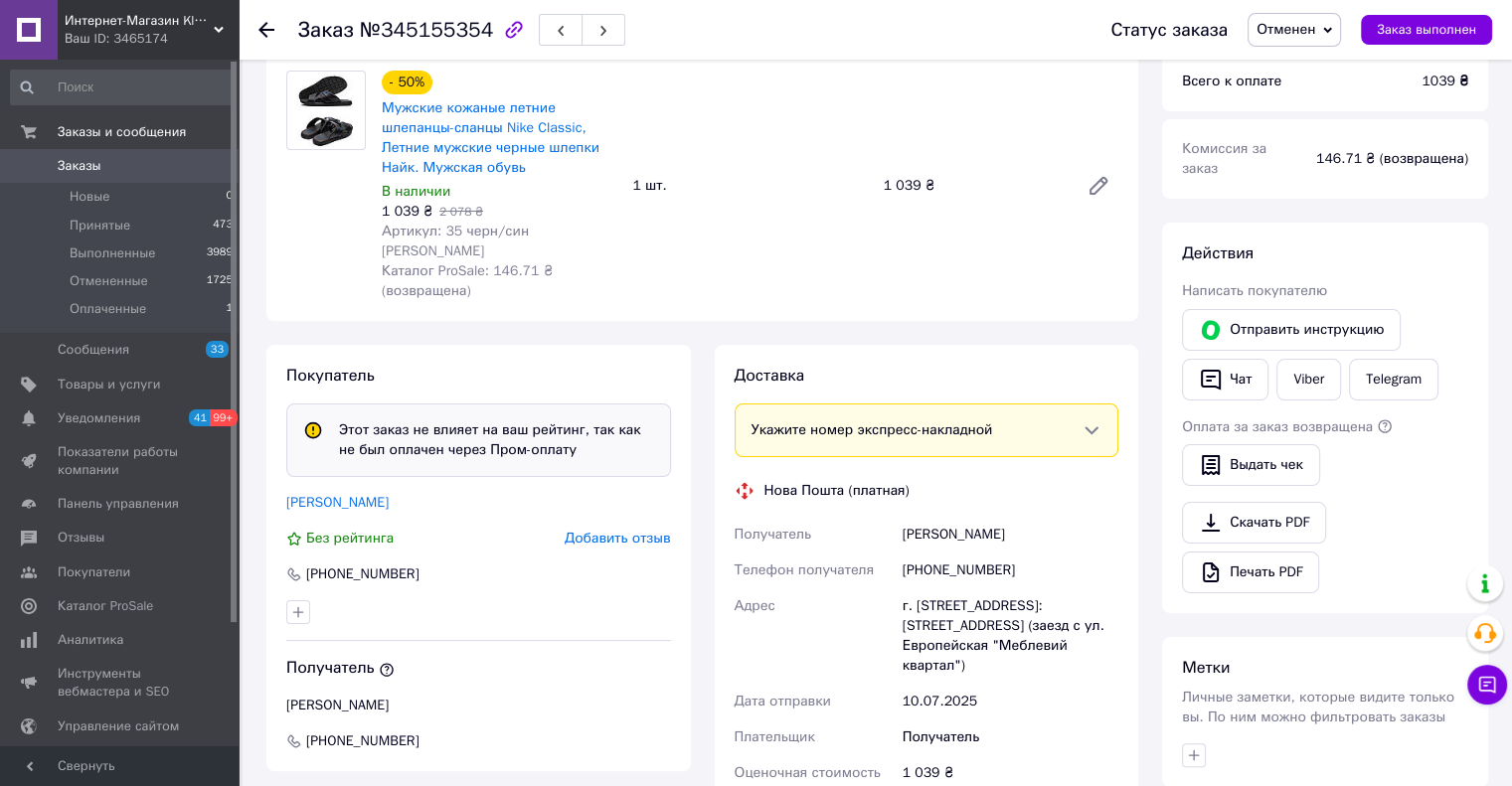 scroll, scrollTop: 397, scrollLeft: 0, axis: vertical 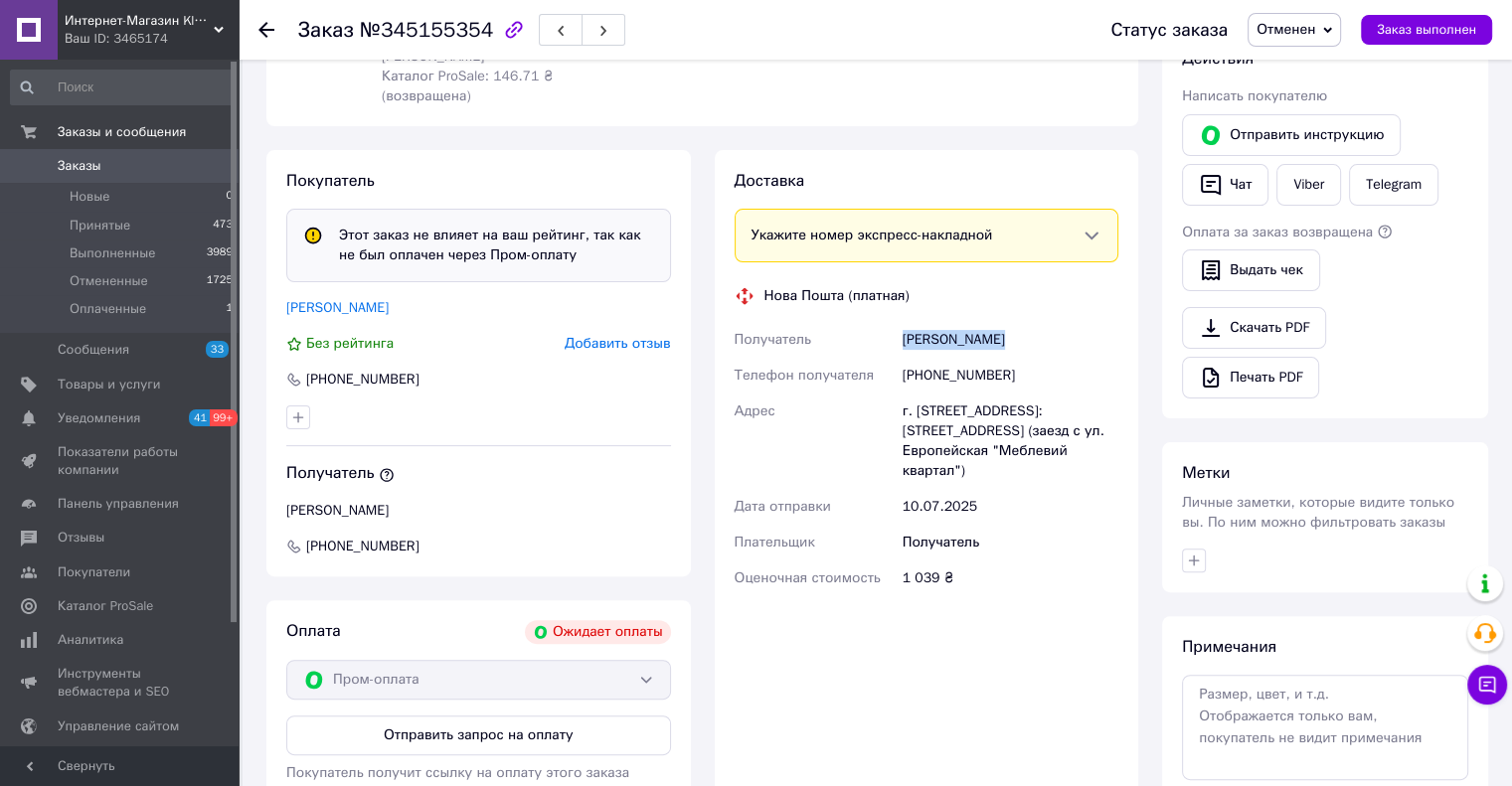 drag, startPoint x: 992, startPoint y: 326, endPoint x: 909, endPoint y: 320, distance: 83.21658 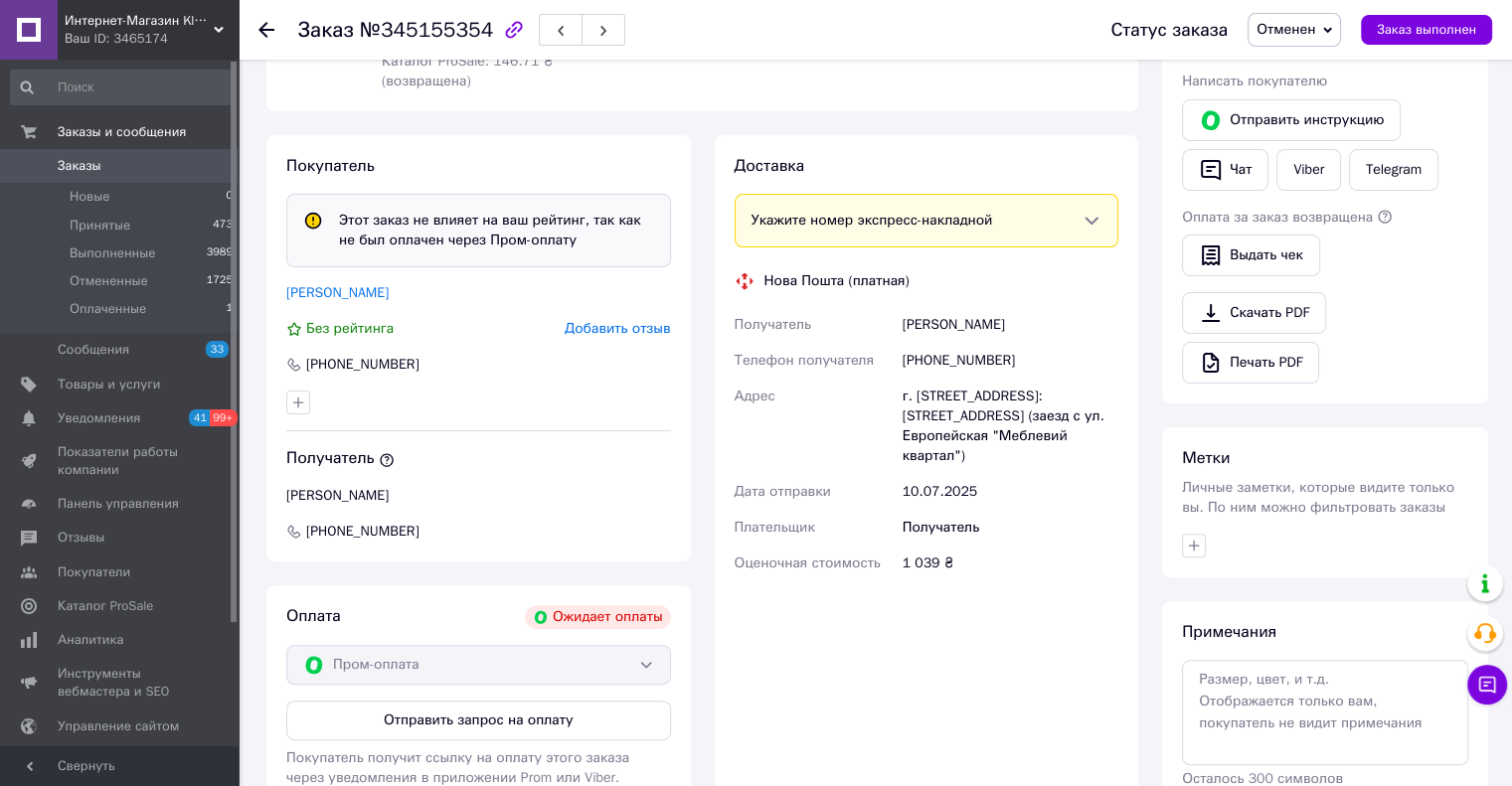 scroll, scrollTop: 497, scrollLeft: 0, axis: vertical 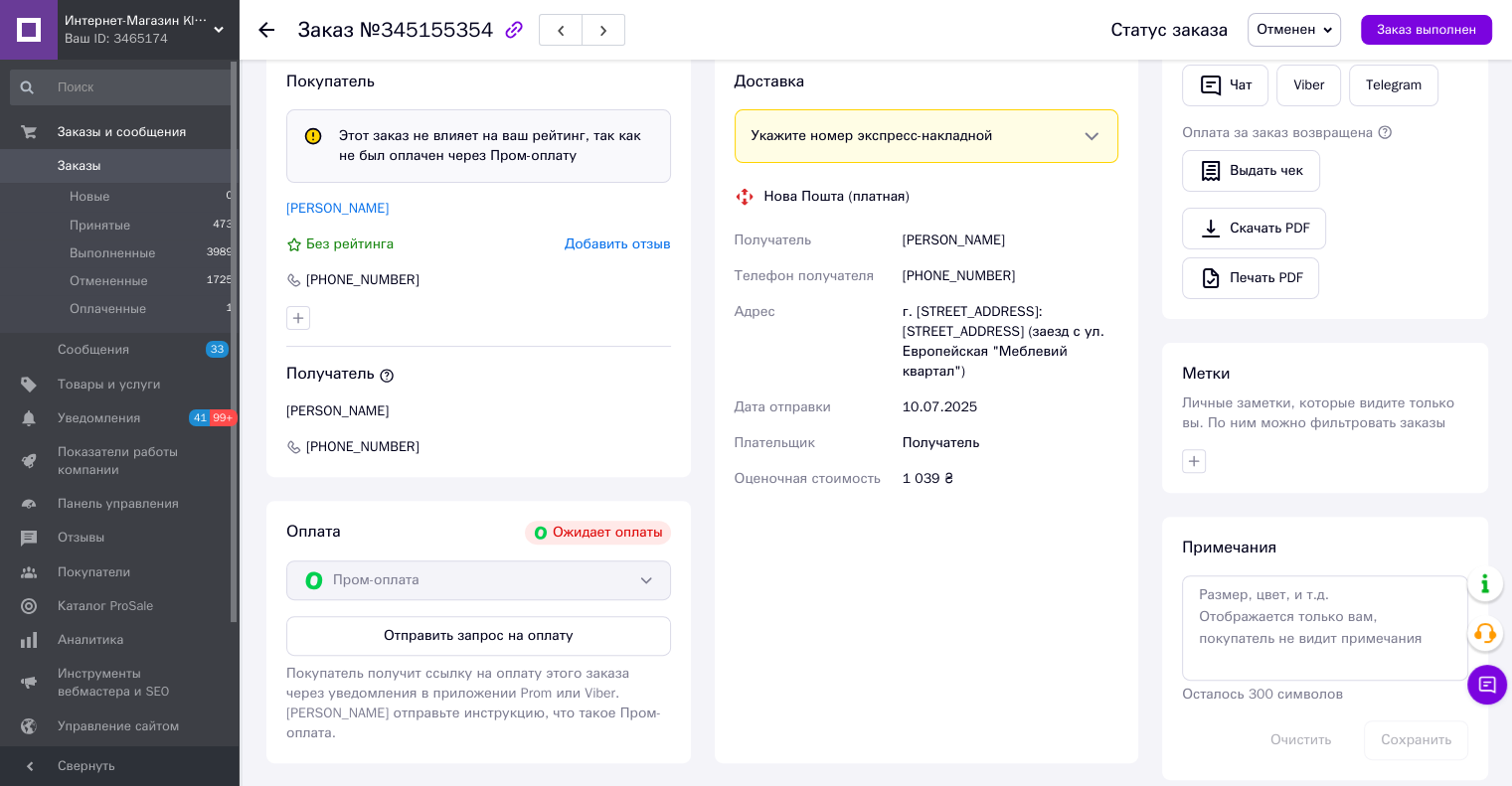 drag, startPoint x: 1035, startPoint y: 228, endPoint x: 1014, endPoint y: 229, distance: 21.023796 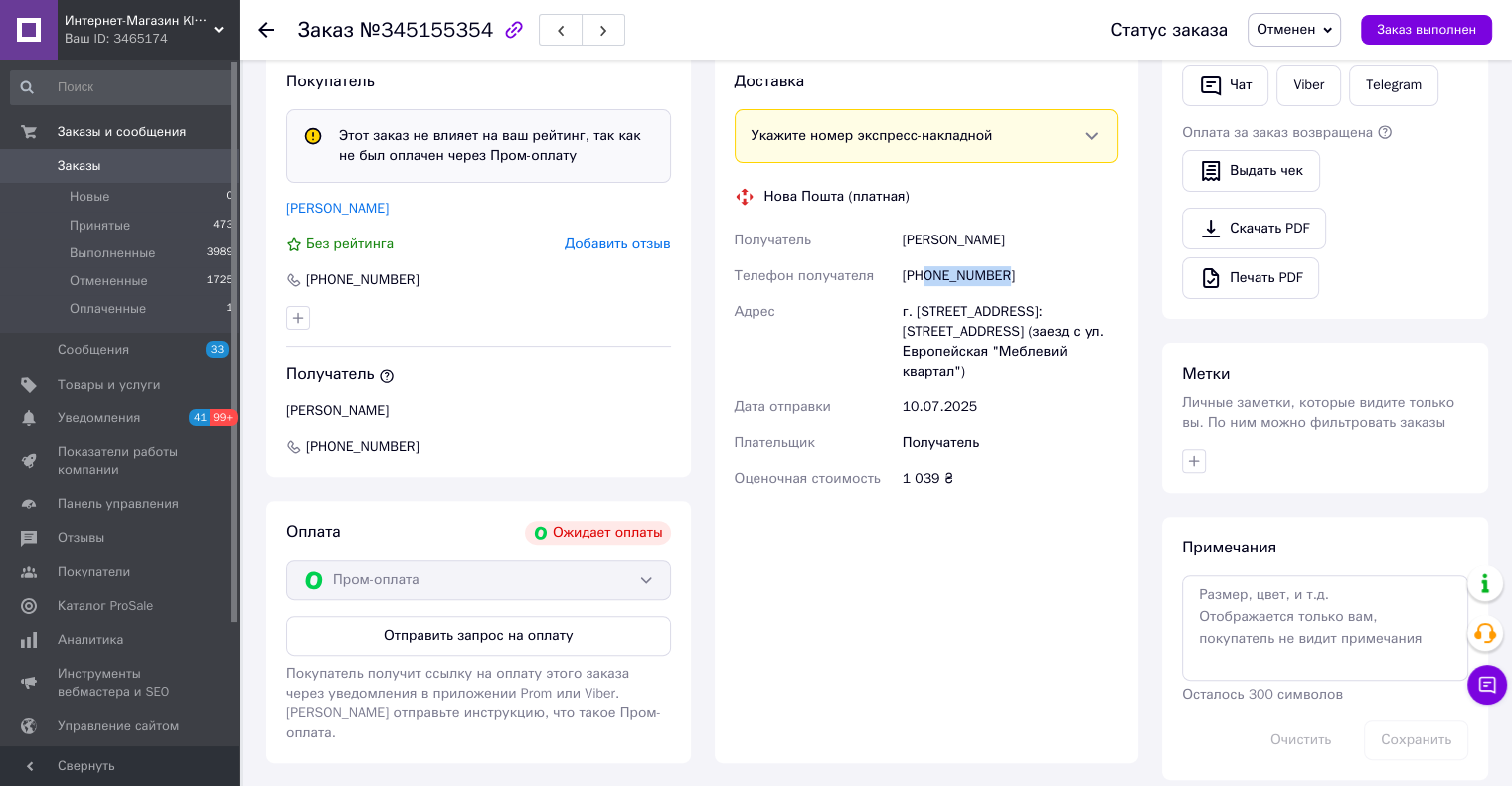 copy on "0502684042" 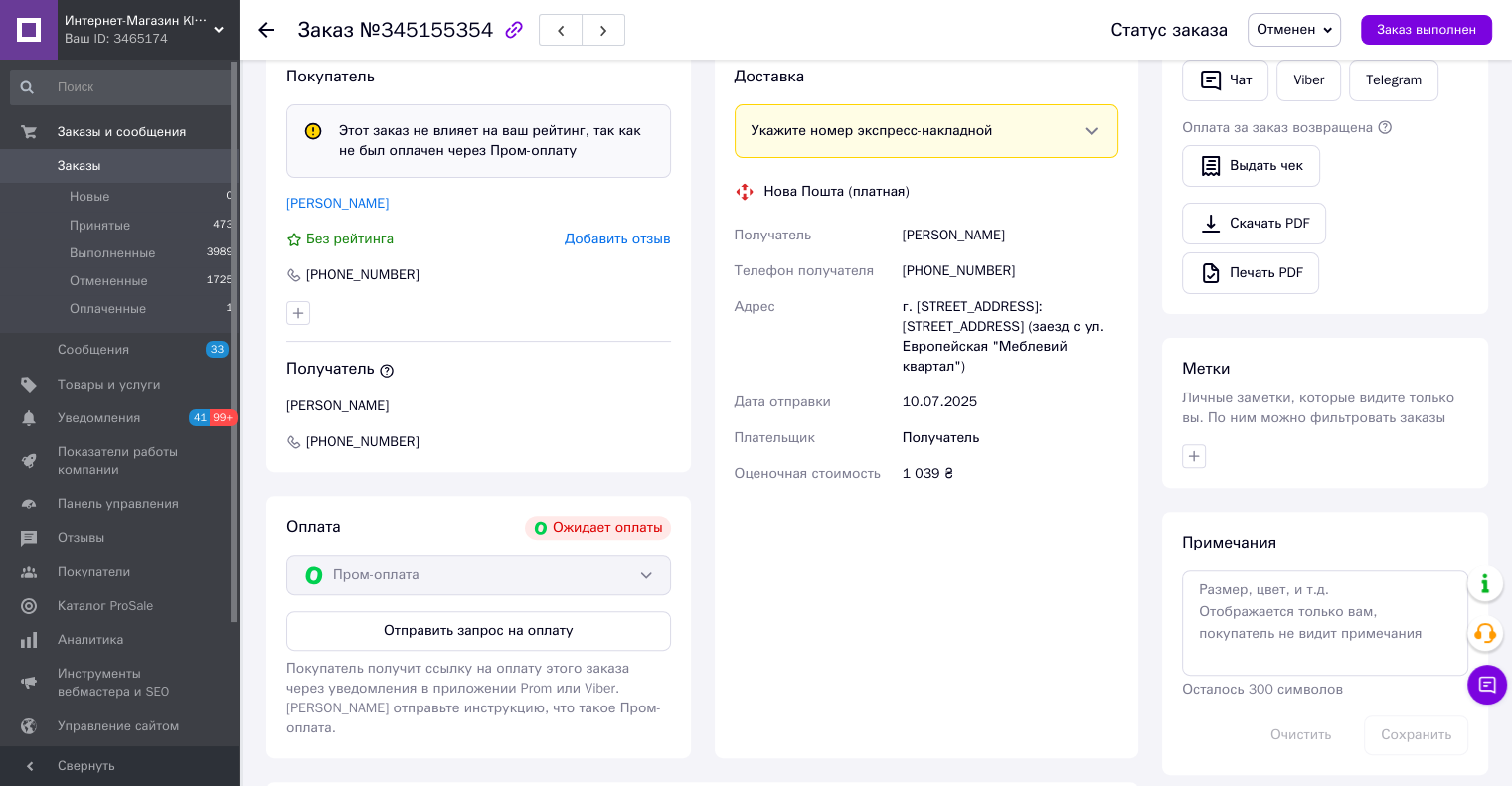 scroll, scrollTop: 596, scrollLeft: 0, axis: vertical 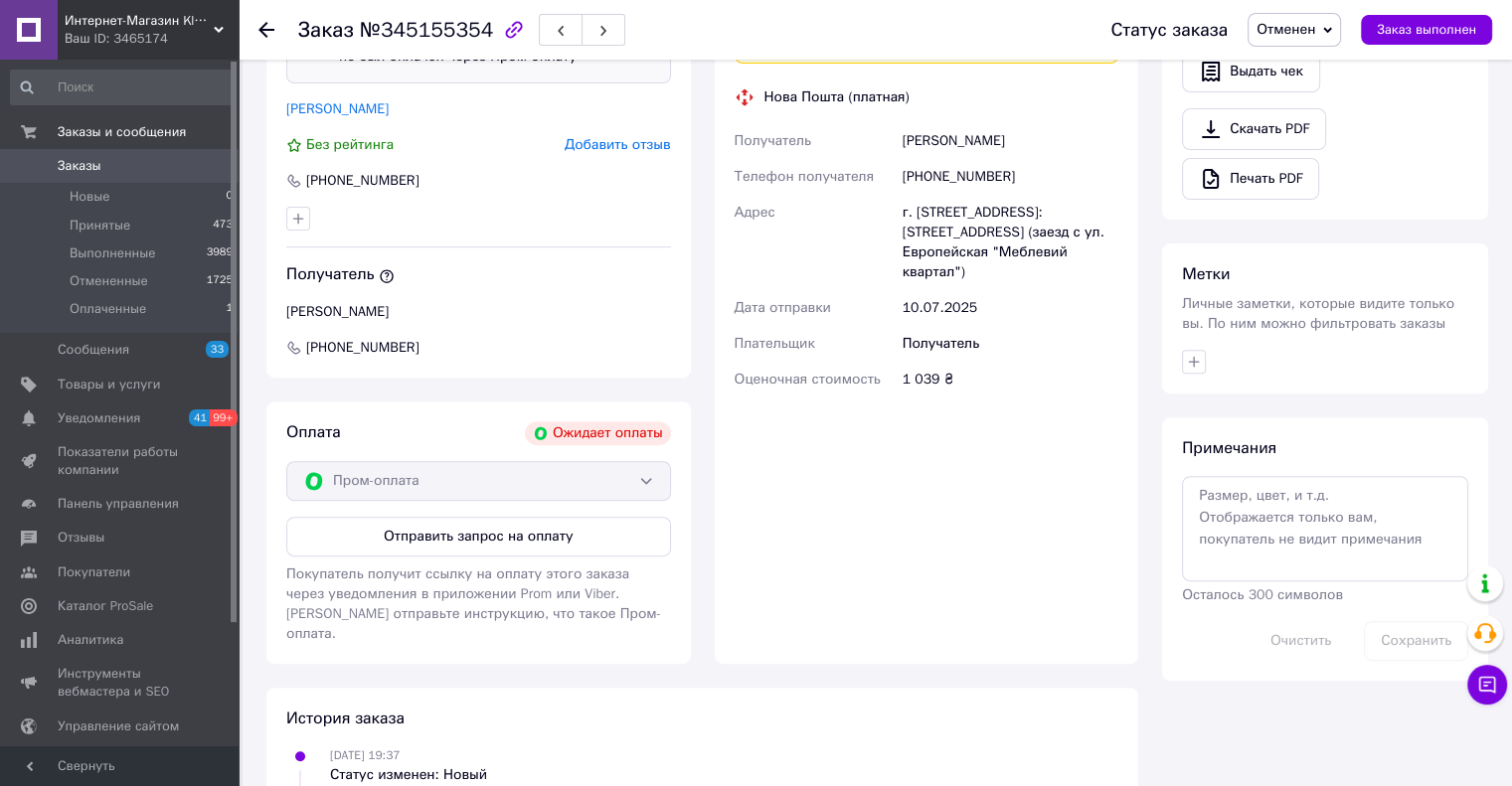 drag, startPoint x: 1077, startPoint y: 241, endPoint x: 923, endPoint y: 228, distance: 154.54773 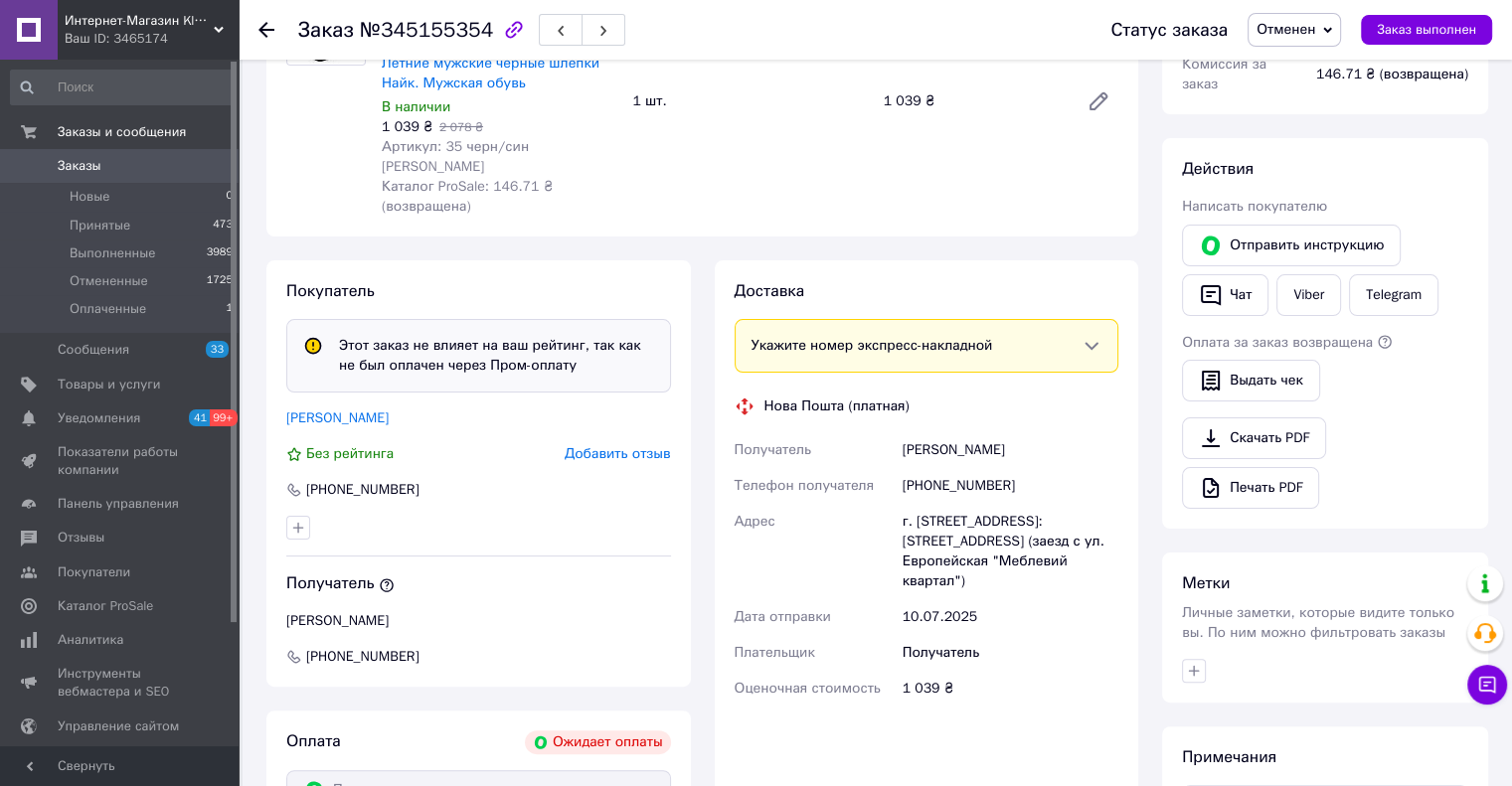 scroll, scrollTop: 298, scrollLeft: 0, axis: vertical 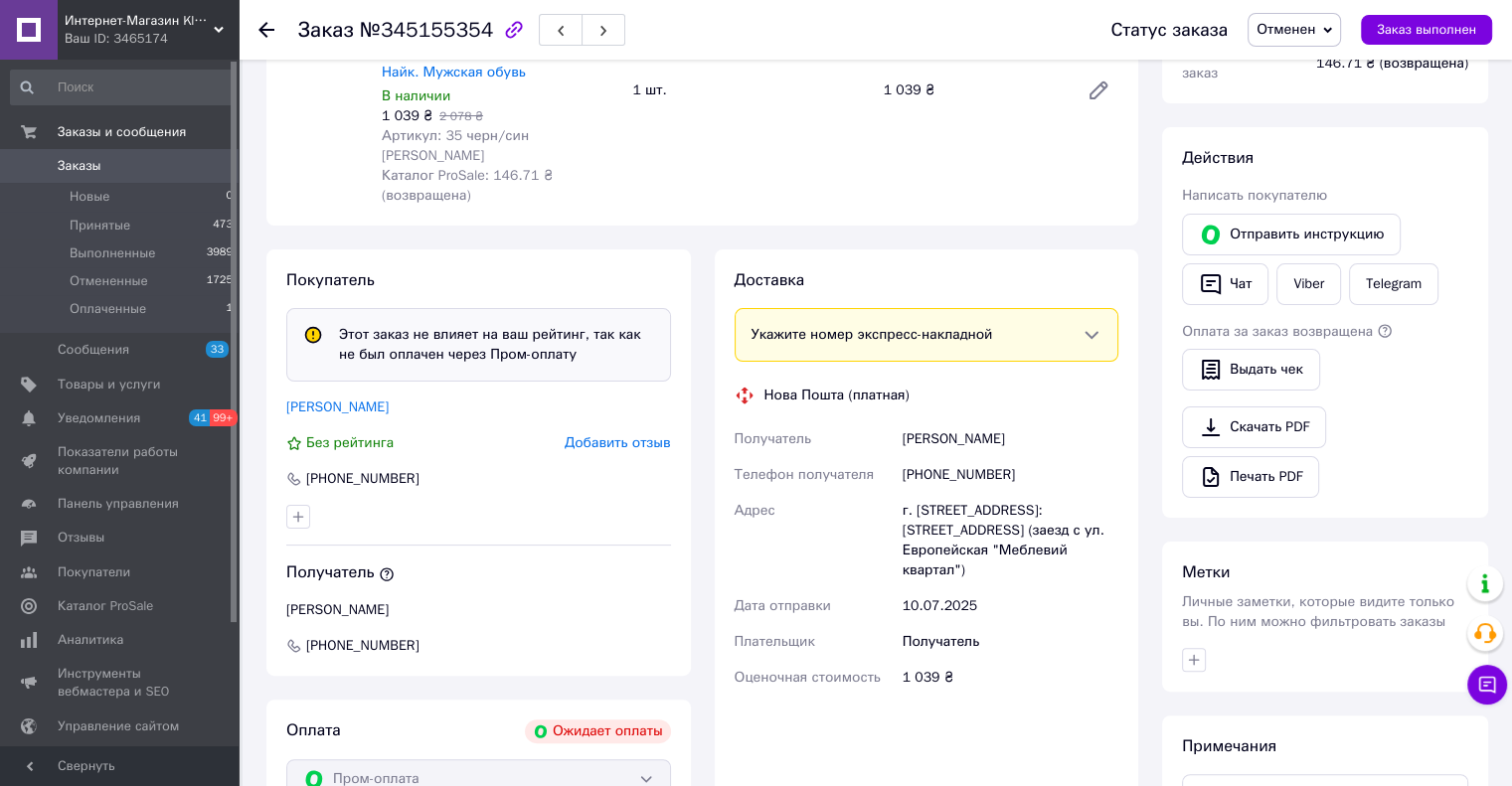 click 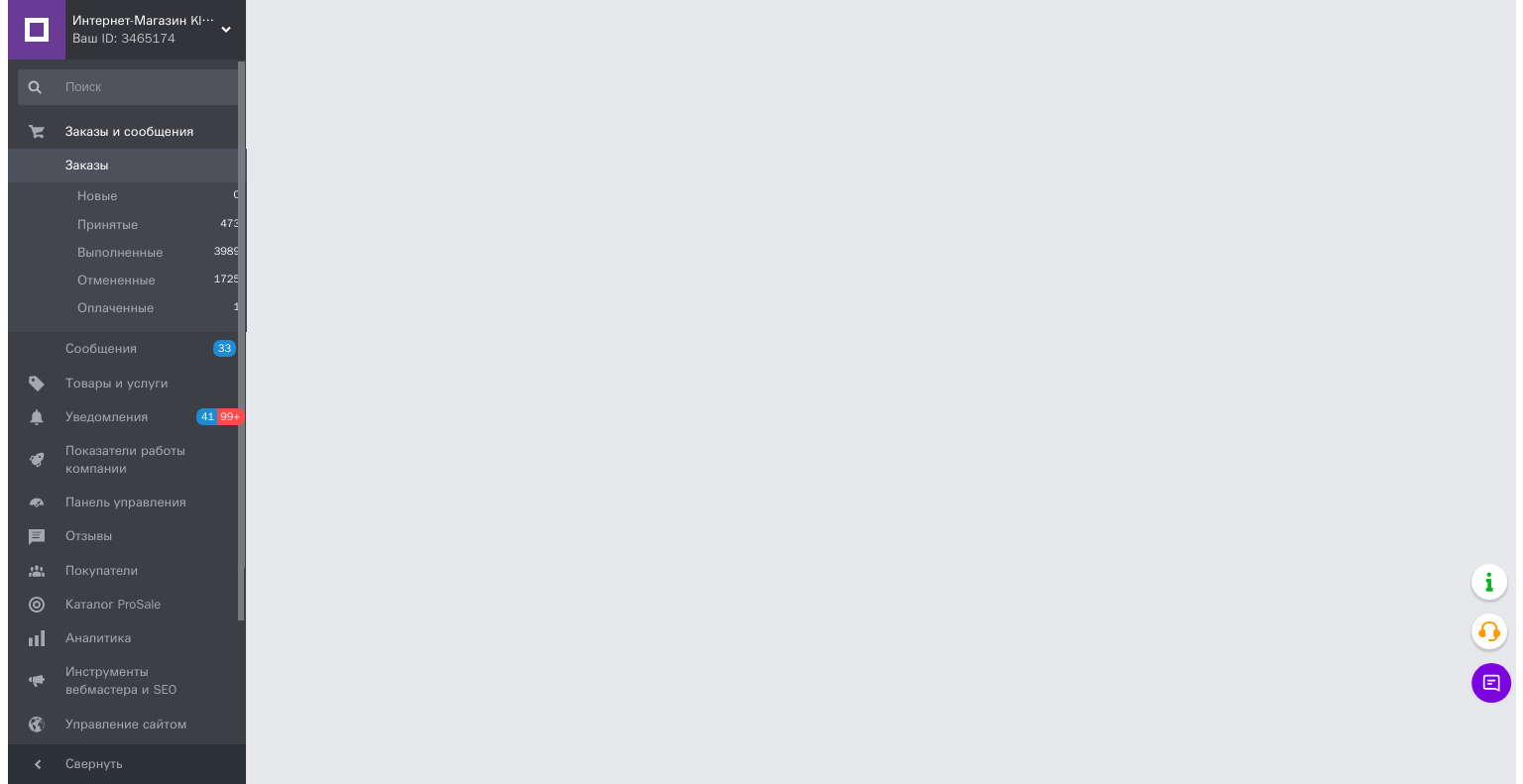 scroll, scrollTop: 0, scrollLeft: 0, axis: both 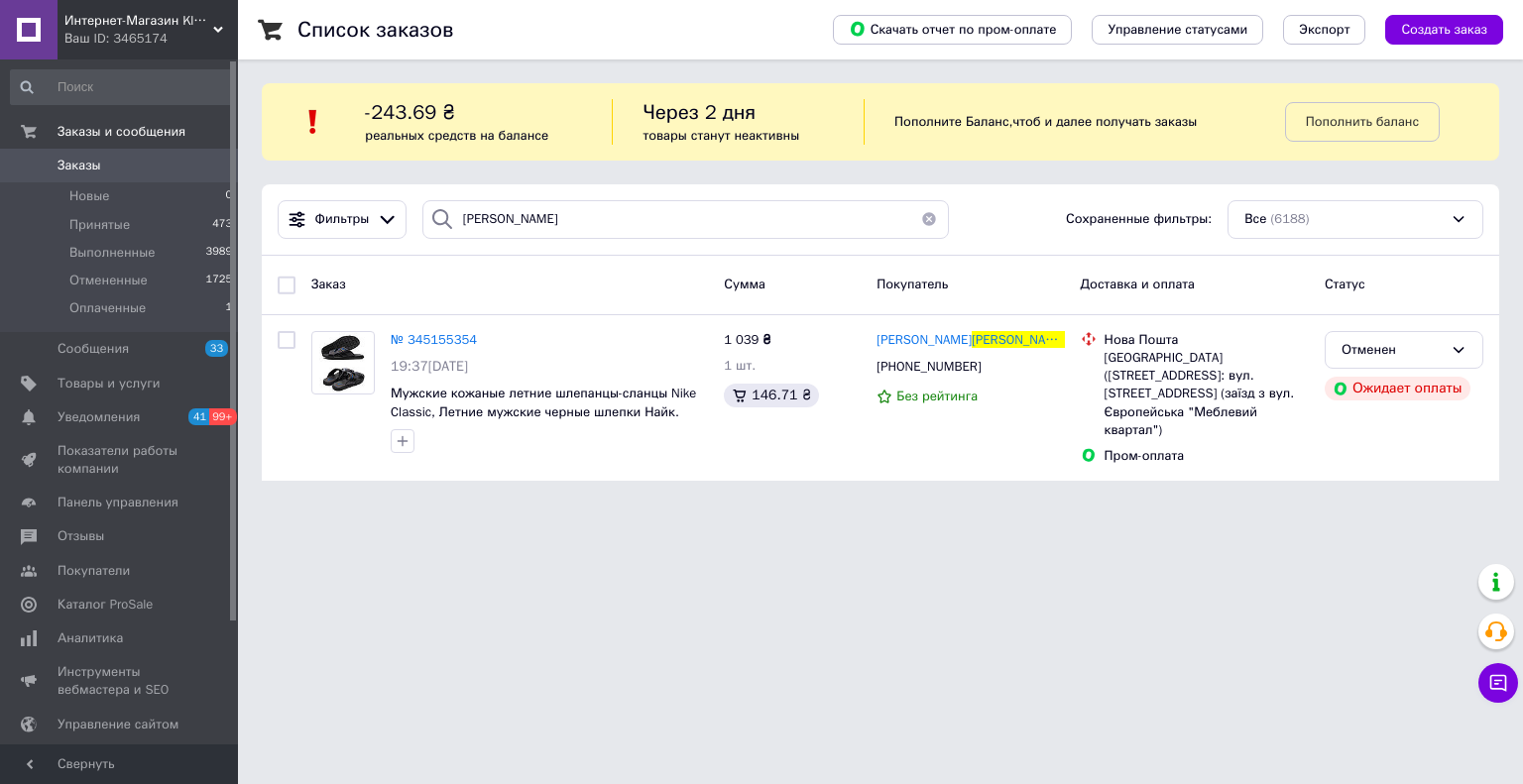 click on "Интернет-Магазин Klambi Shop" at bounding box center (139, 21) 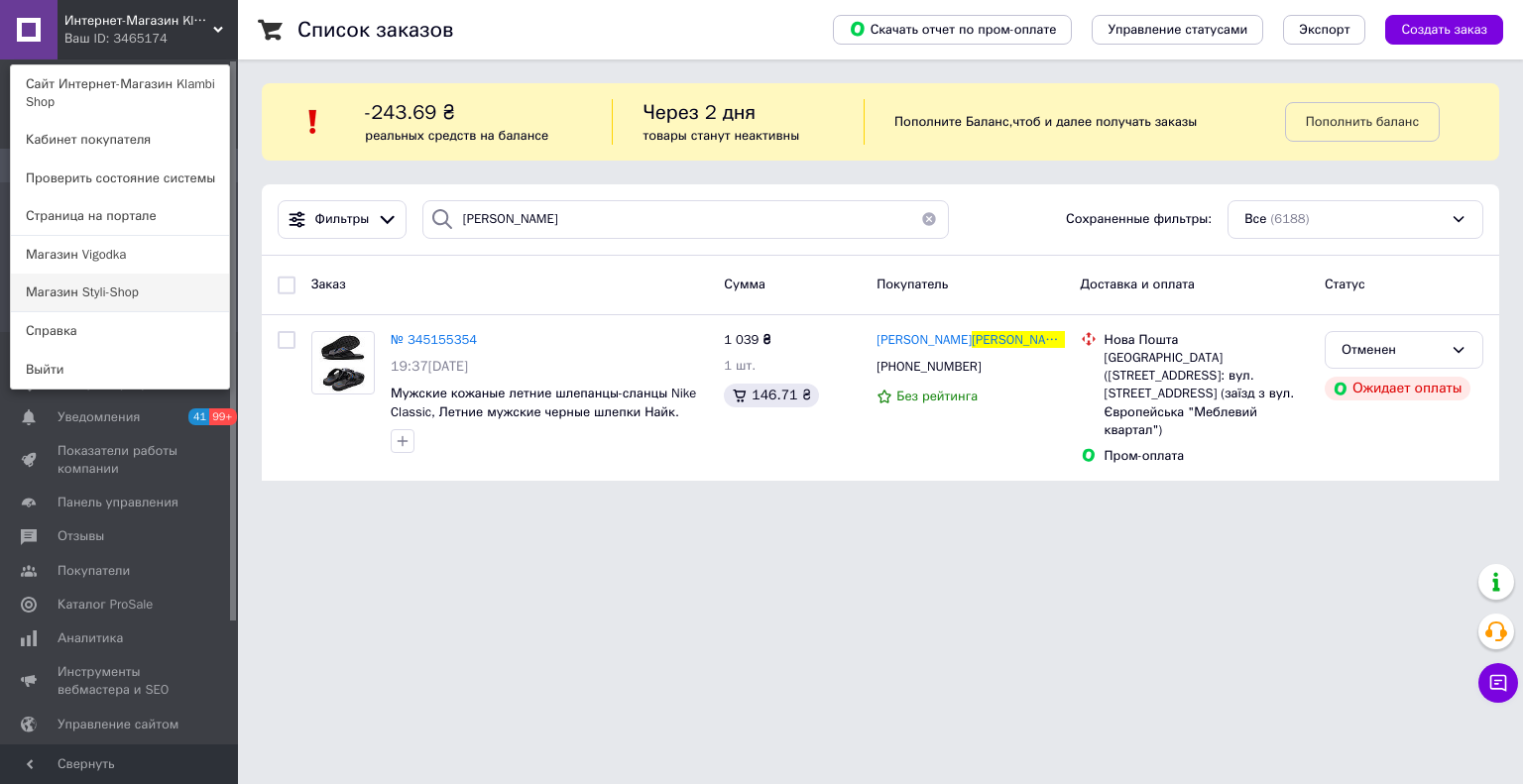 click on "Магазин Styli-Shop" at bounding box center [120, 292] 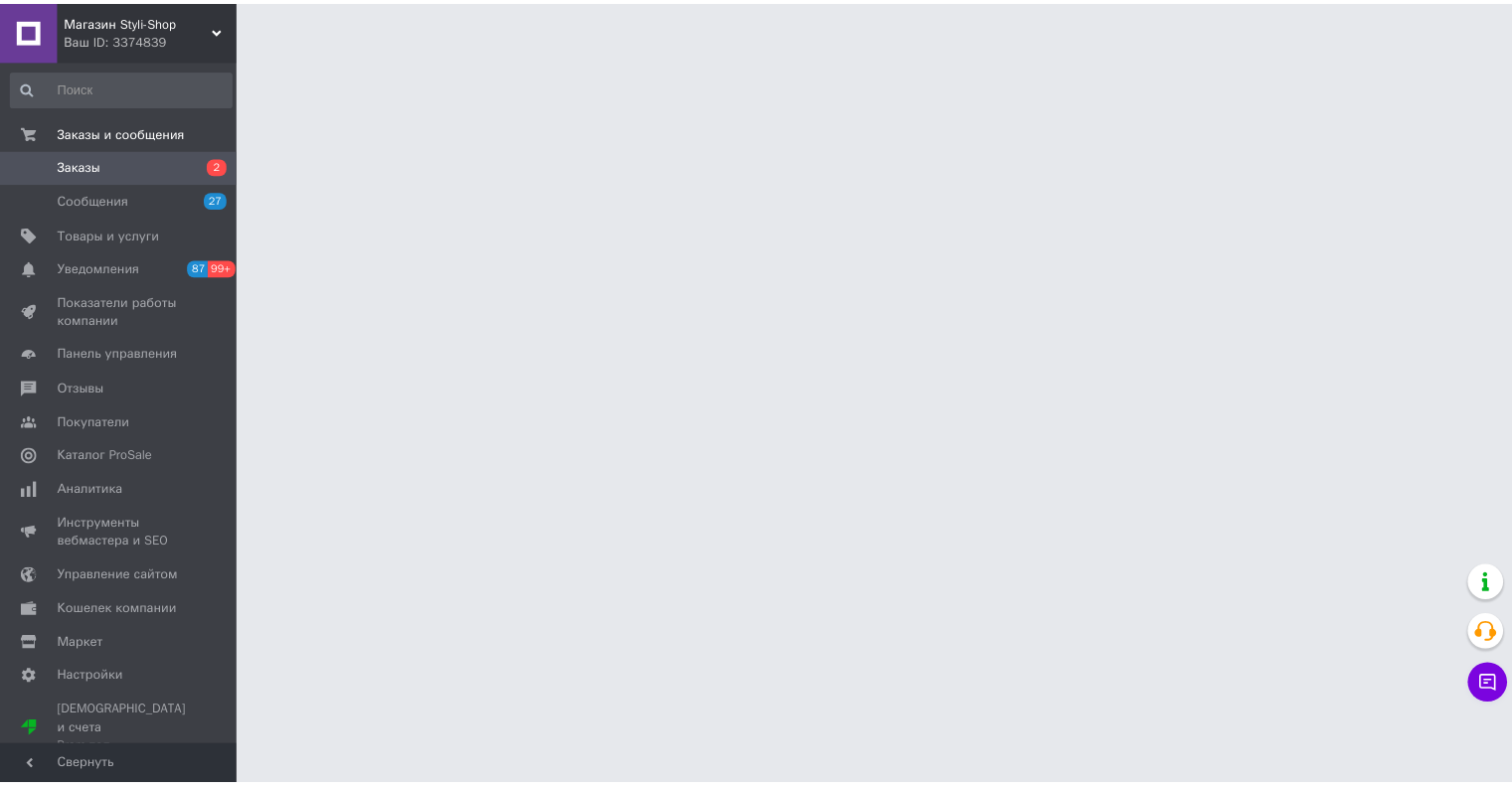 scroll, scrollTop: 0, scrollLeft: 0, axis: both 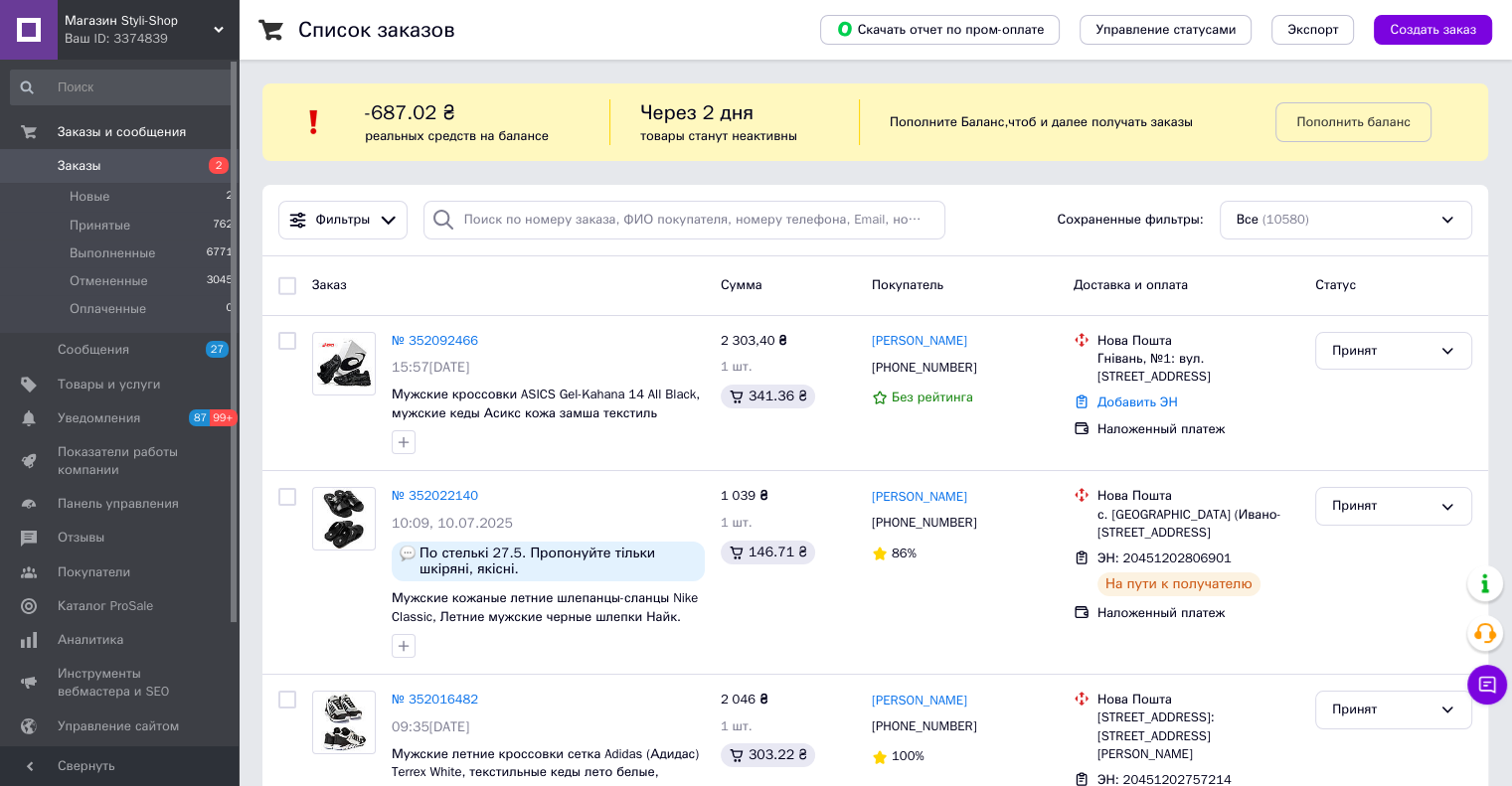 click on "Магазин Styli-Shop" at bounding box center [139, 21] 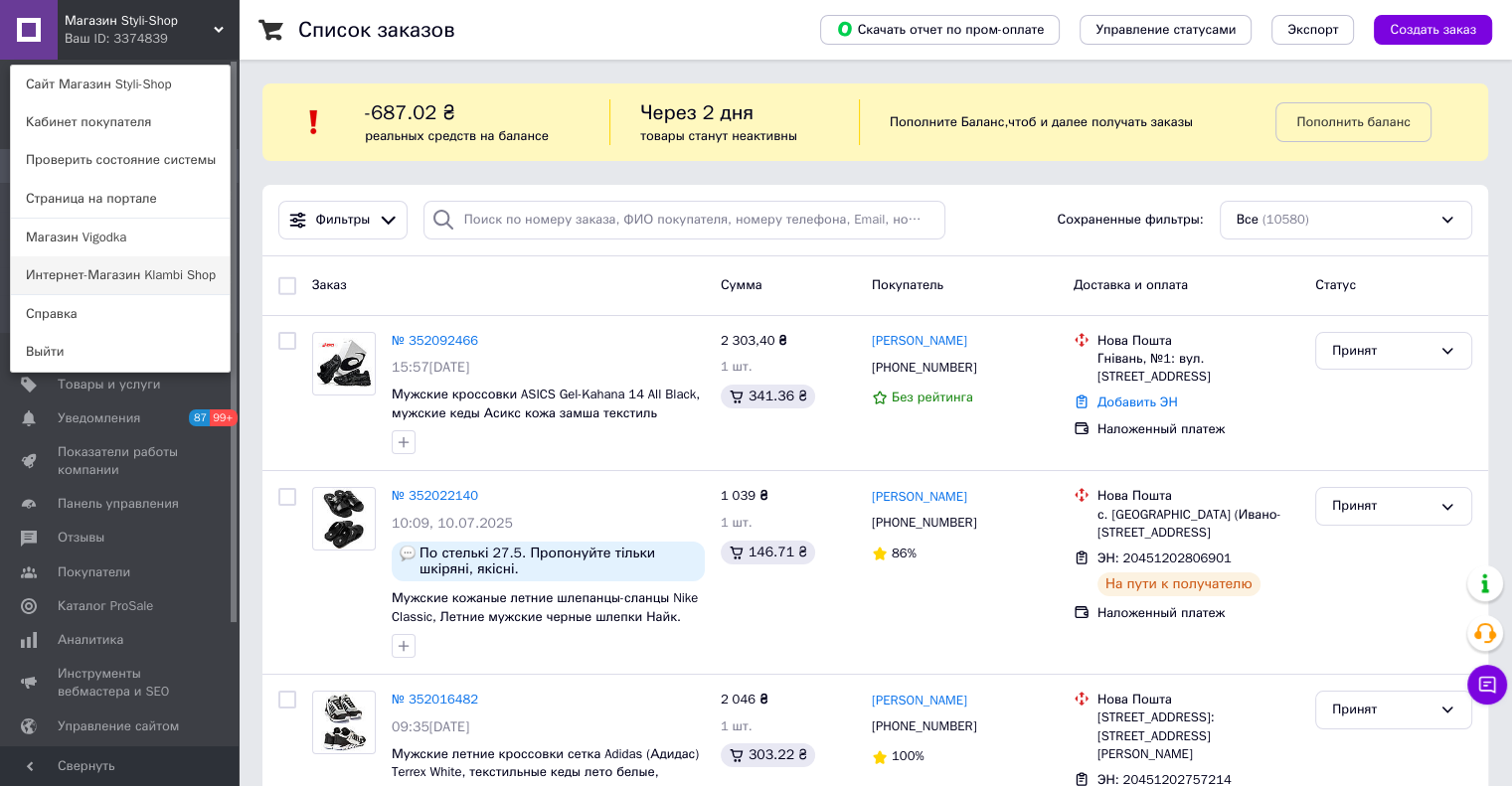 click on "Интернет-Магазин Klambi Shop" at bounding box center [120, 275] 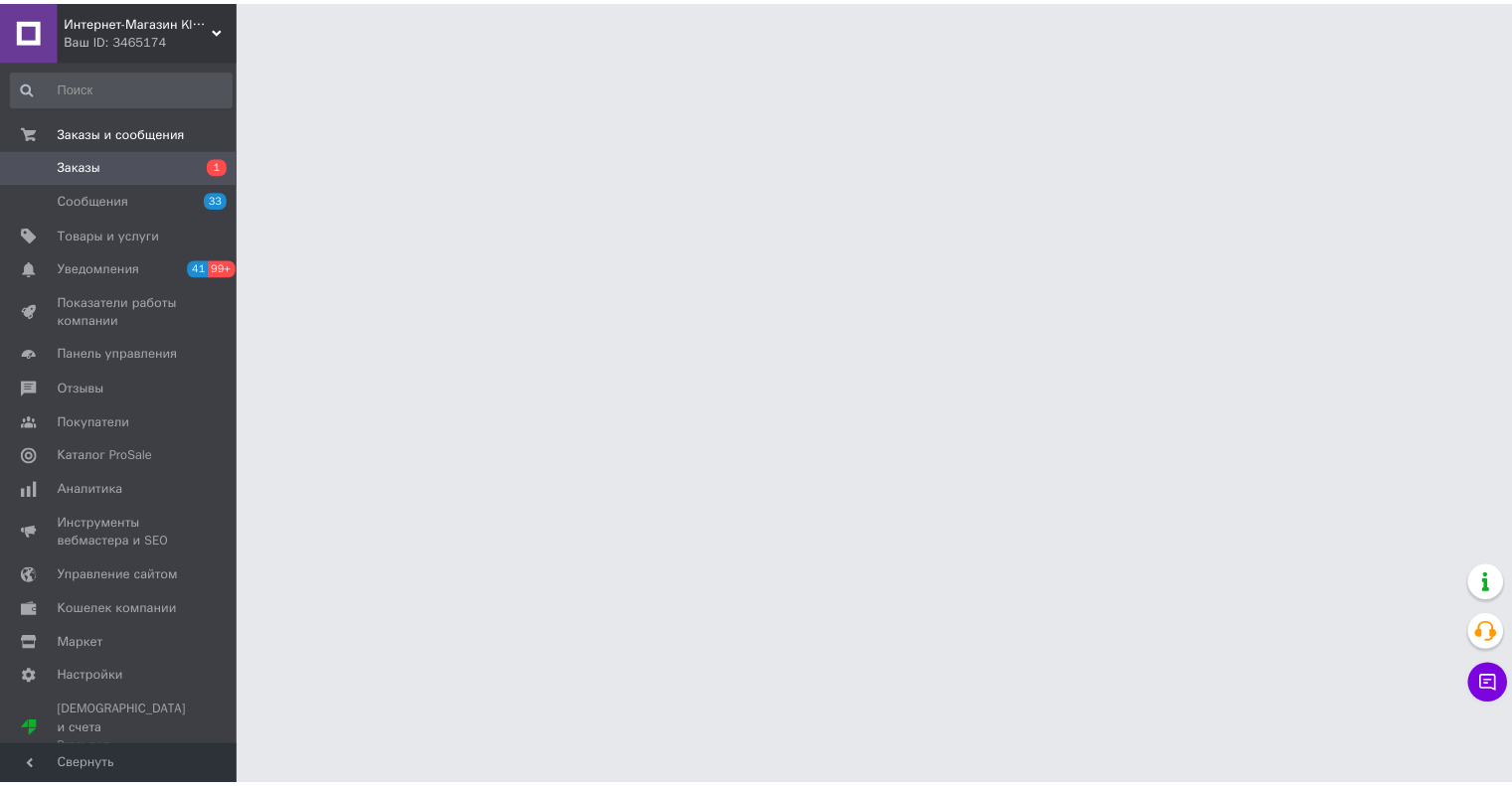 scroll, scrollTop: 0, scrollLeft: 0, axis: both 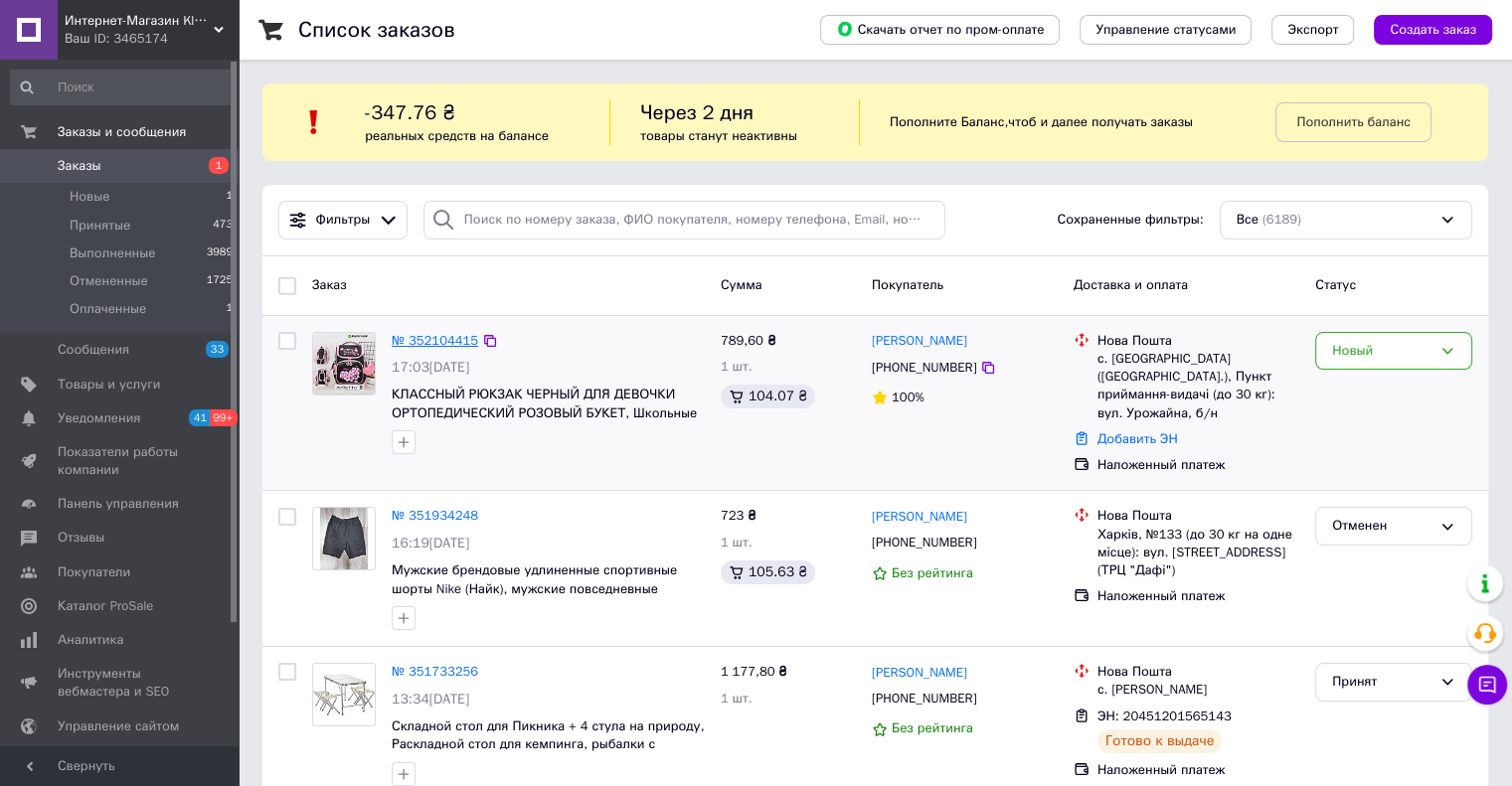 click on "№ 352104415" at bounding box center (434, 340) 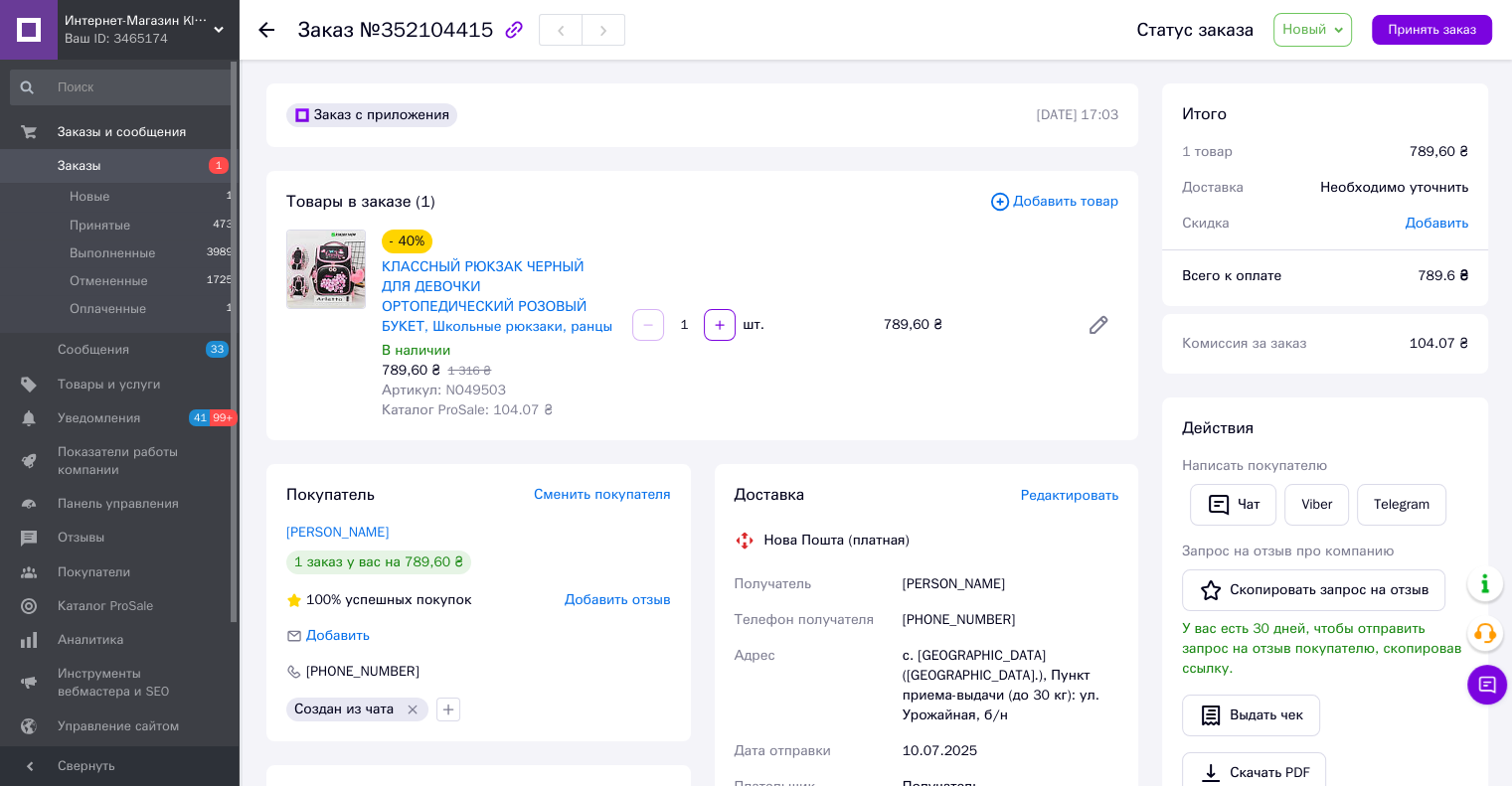 click on "Товары в заказе (1)" at bounding box center (637, 202) 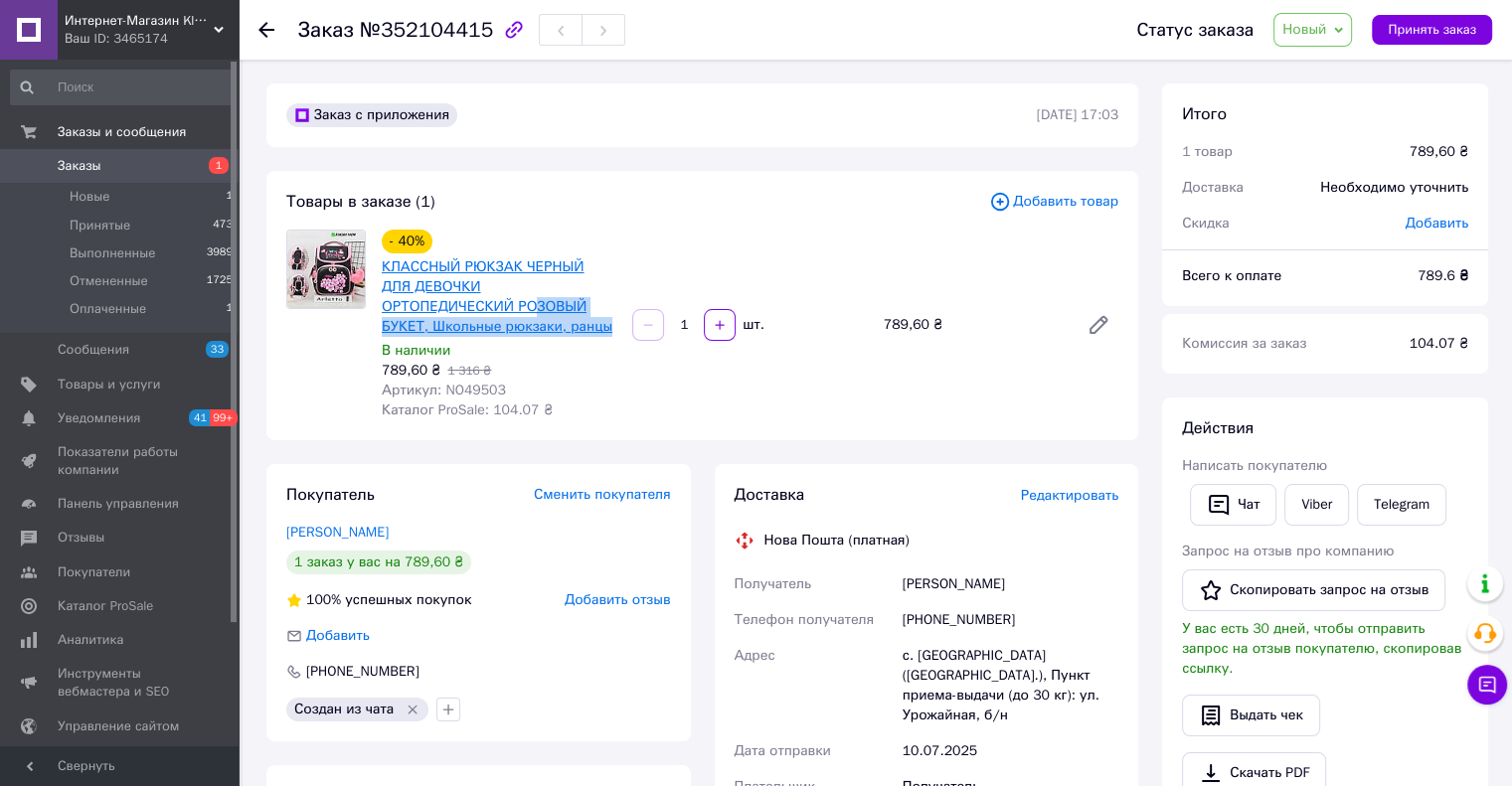 drag, startPoint x: 481, startPoint y: 329, endPoint x: 400, endPoint y: 298, distance: 86.72946 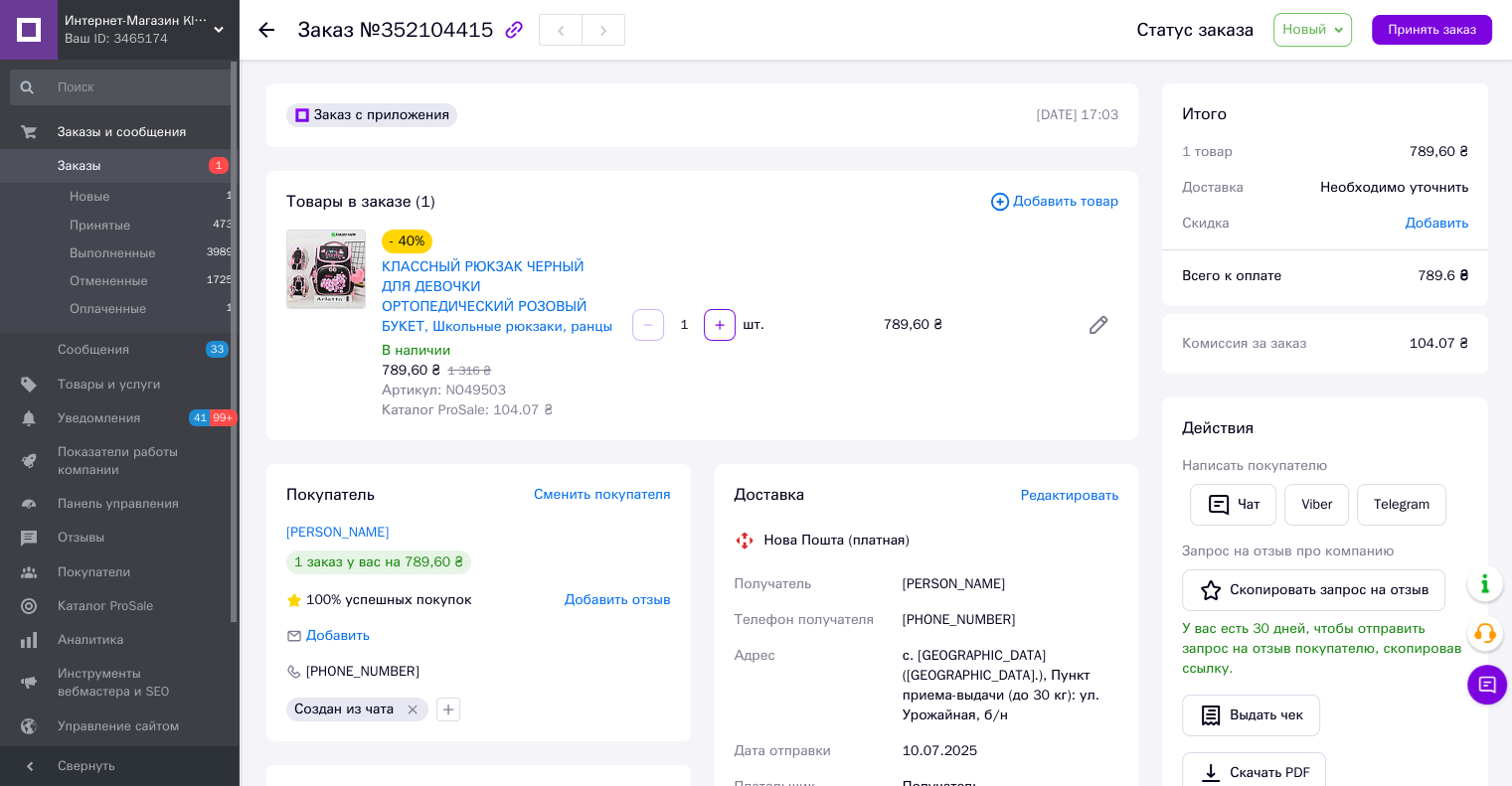 click on "Товары в заказе (1) Добавить товар - 40% КЛАССНЫЙ РЮКЗАК ЧЕРНЫЙ ДЛЯ ДЕВОЧКИ  ОРТОПЕДИЧЕСКИЙ  РОЗОВЫЙ БУКЕТ, Школьные рюкзаки, ранцы В наличии 789,60 ₴   1 316 ₴ Артикул: NO49503 Каталог ProSale: 104.07 ₴  1   шт. 789,60 ₴" at bounding box center [702, 305] 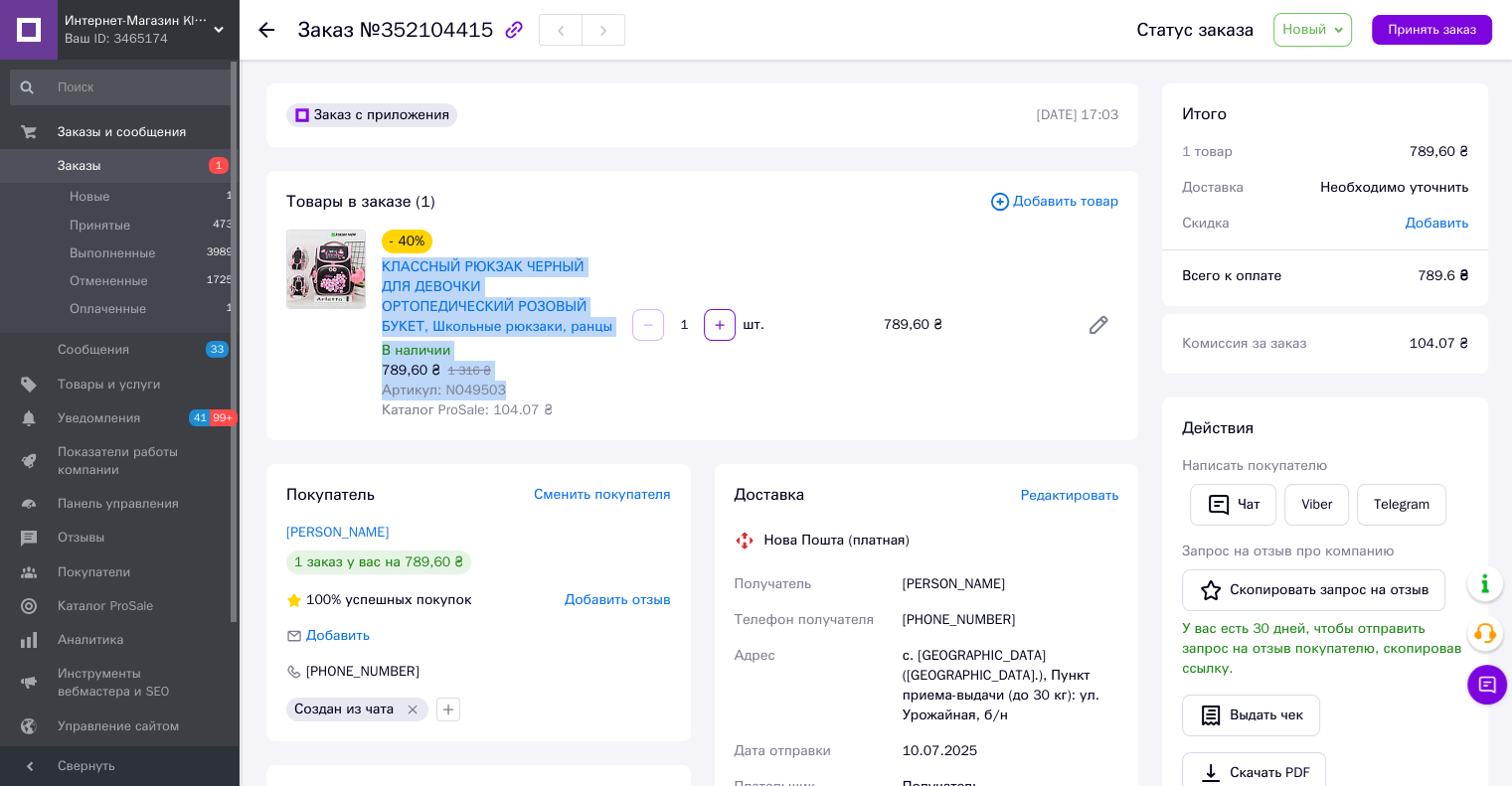 drag, startPoint x: 504, startPoint y: 396, endPoint x: 378, endPoint y: 272, distance: 176.78235 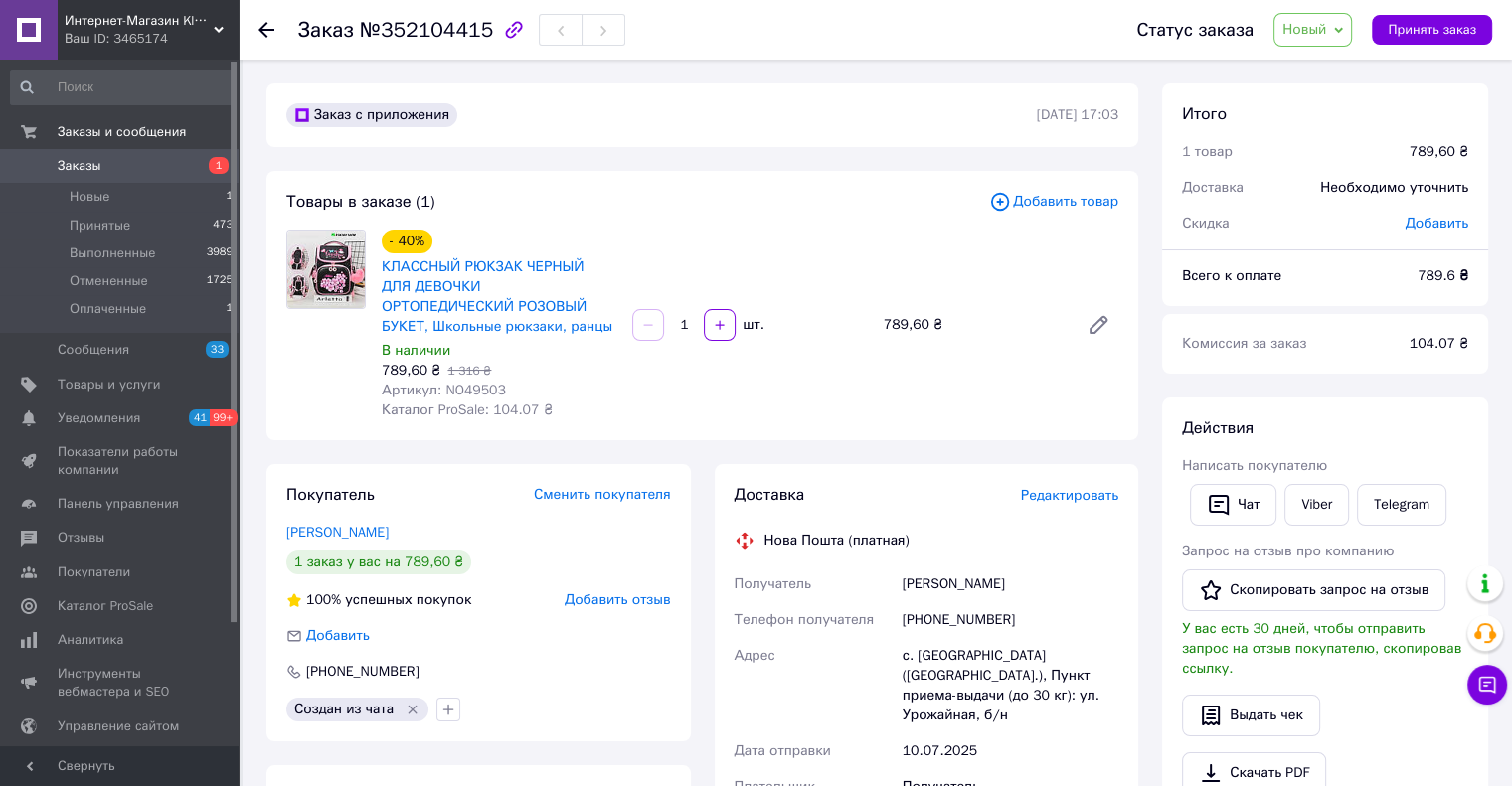 click on "Новый" at bounding box center (1304, 29) 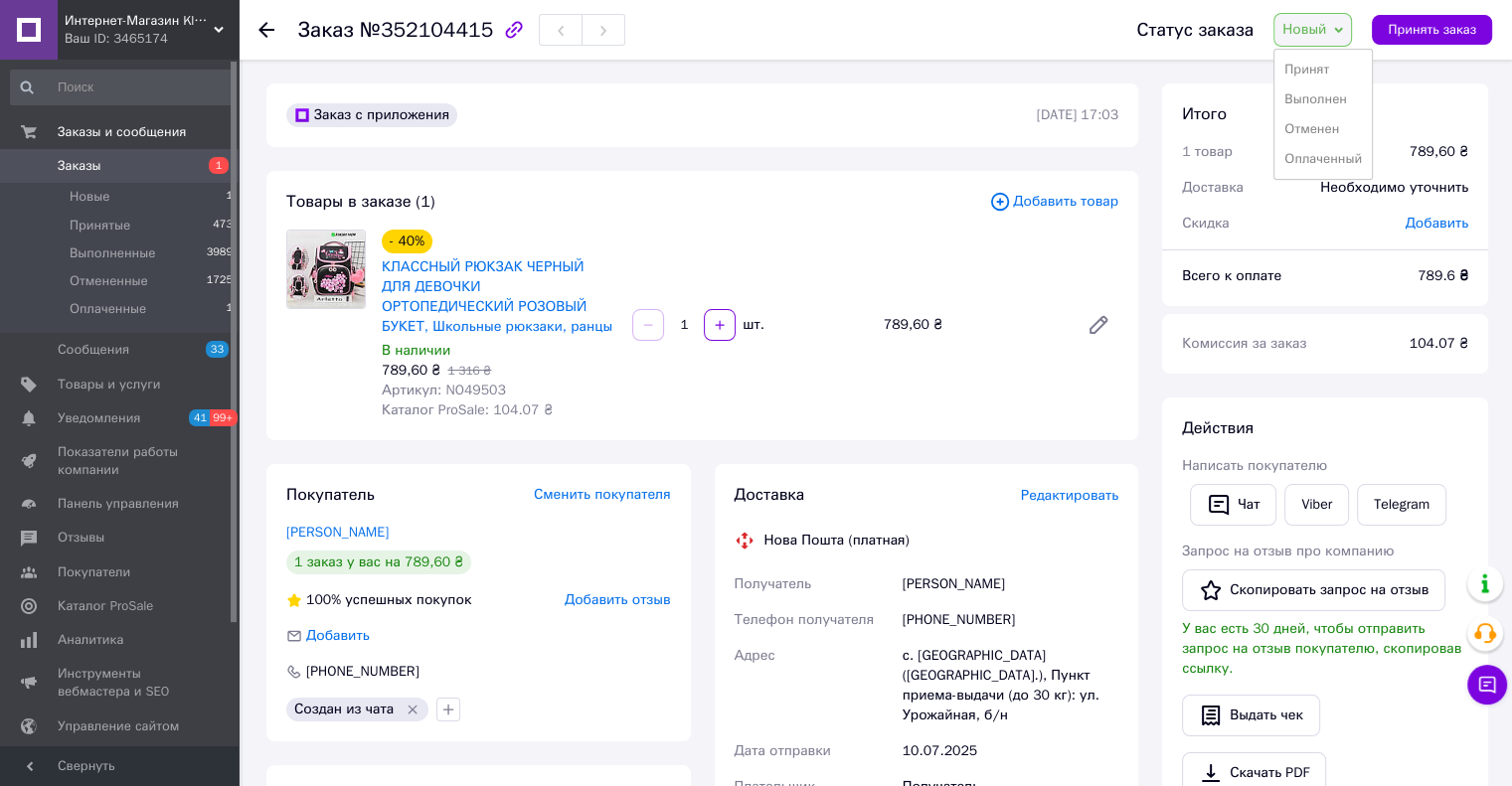 drag, startPoint x: 1316, startPoint y: 67, endPoint x: 1288, endPoint y: 77, distance: 29.732137 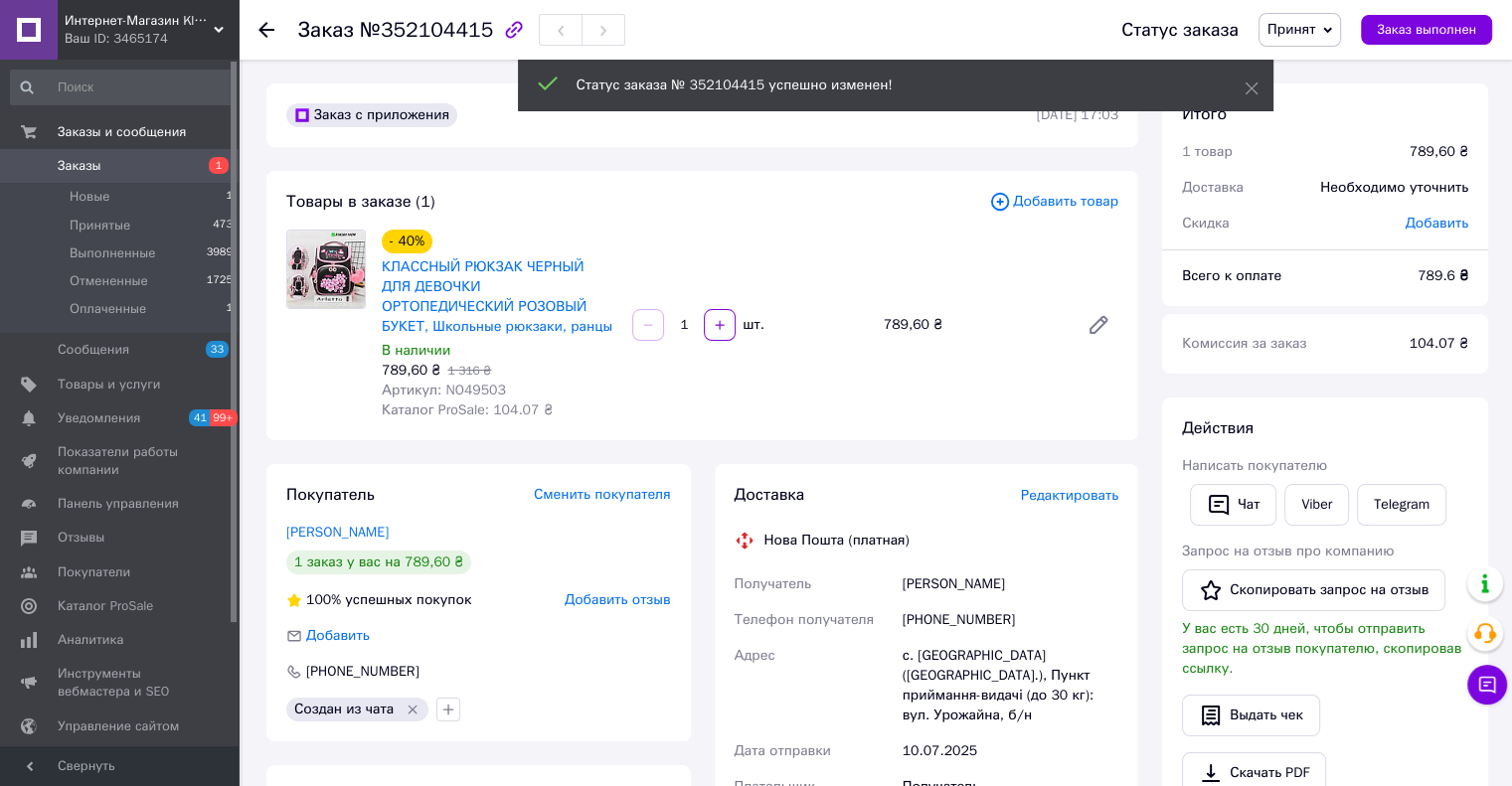 click on "Написать покупателю" at bounding box center (1255, 465) 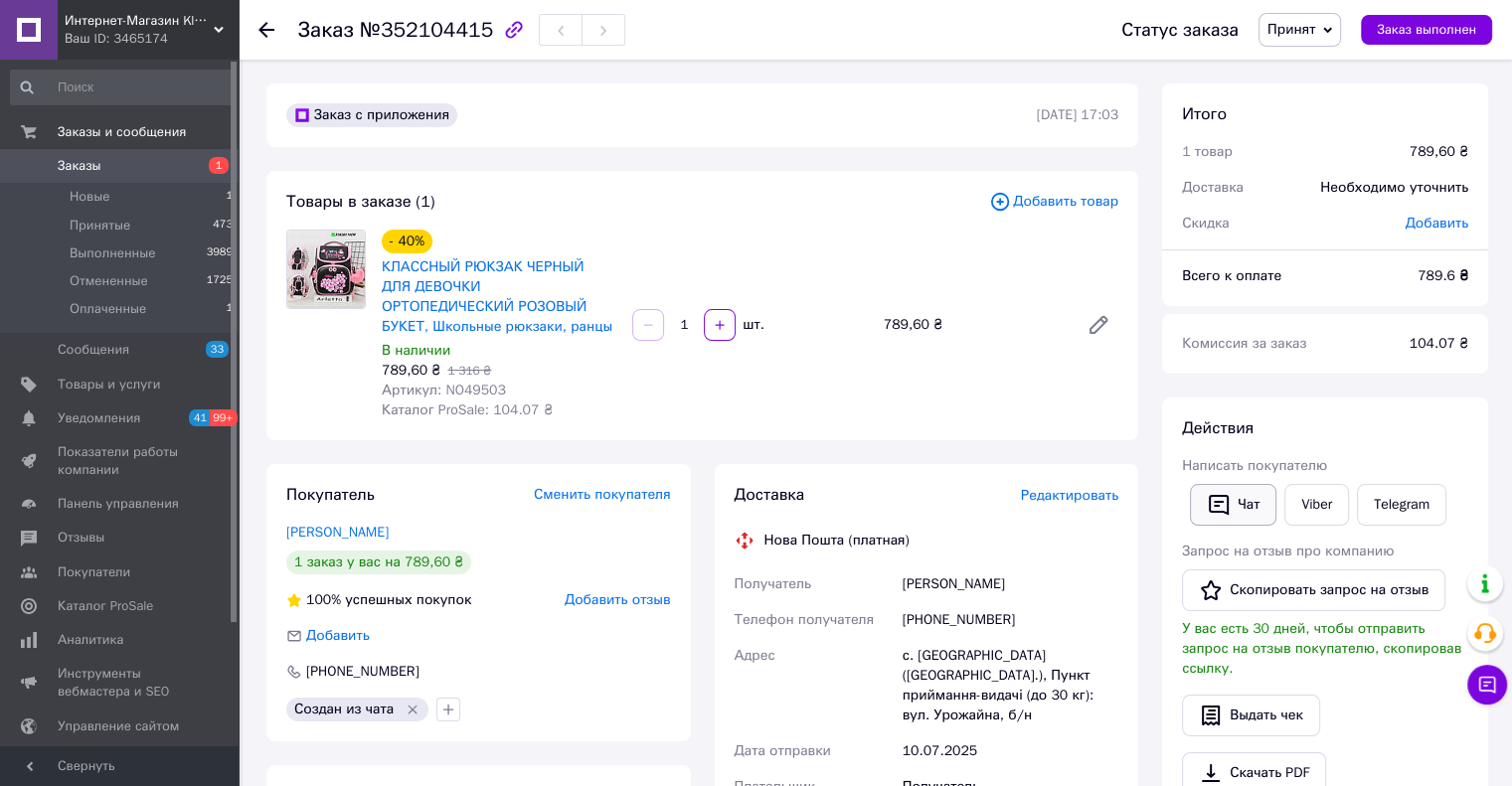 click on "Чат" at bounding box center [1233, 505] 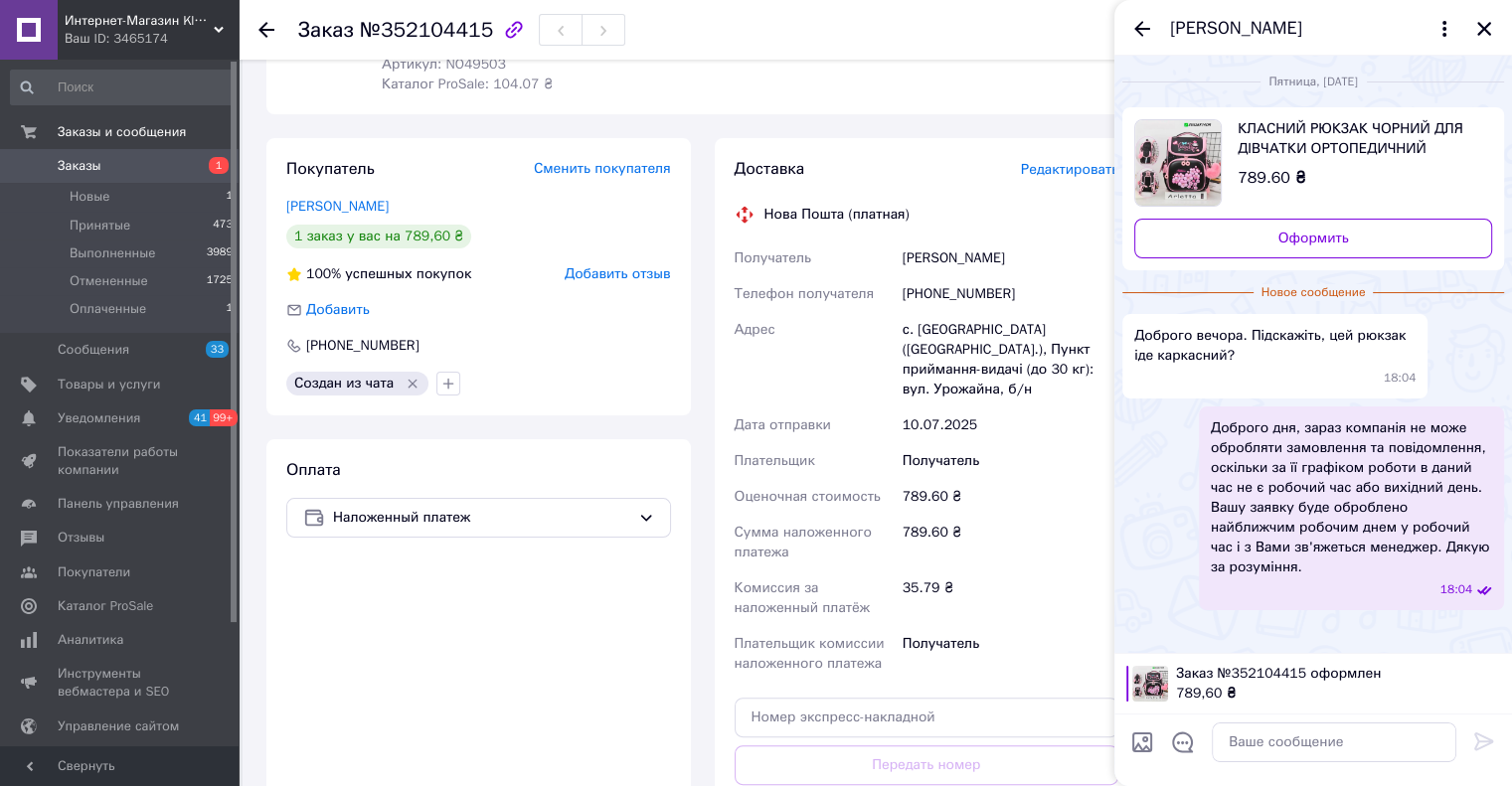 scroll, scrollTop: 298, scrollLeft: 0, axis: vertical 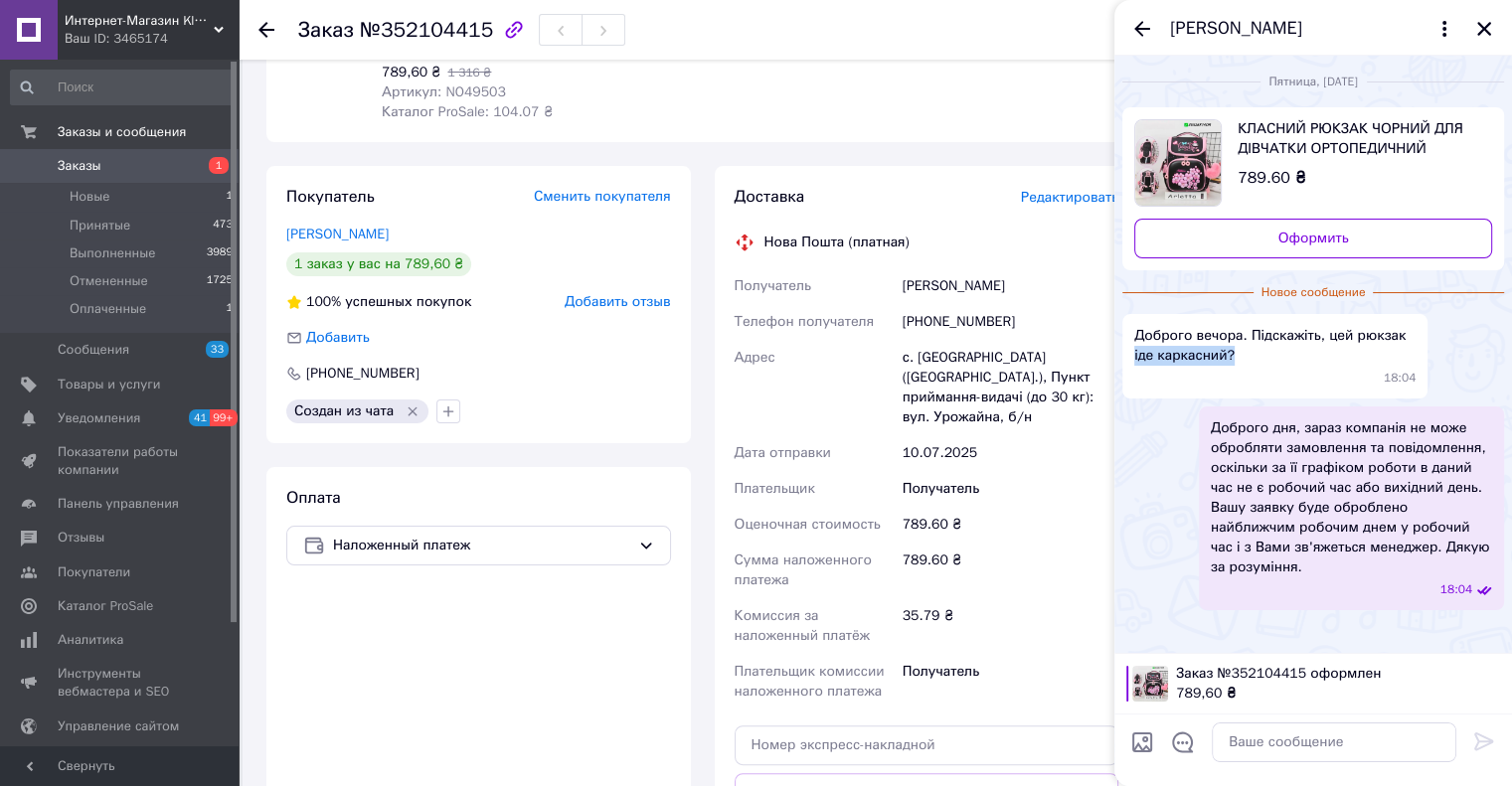 copy on "іде каркасний?" 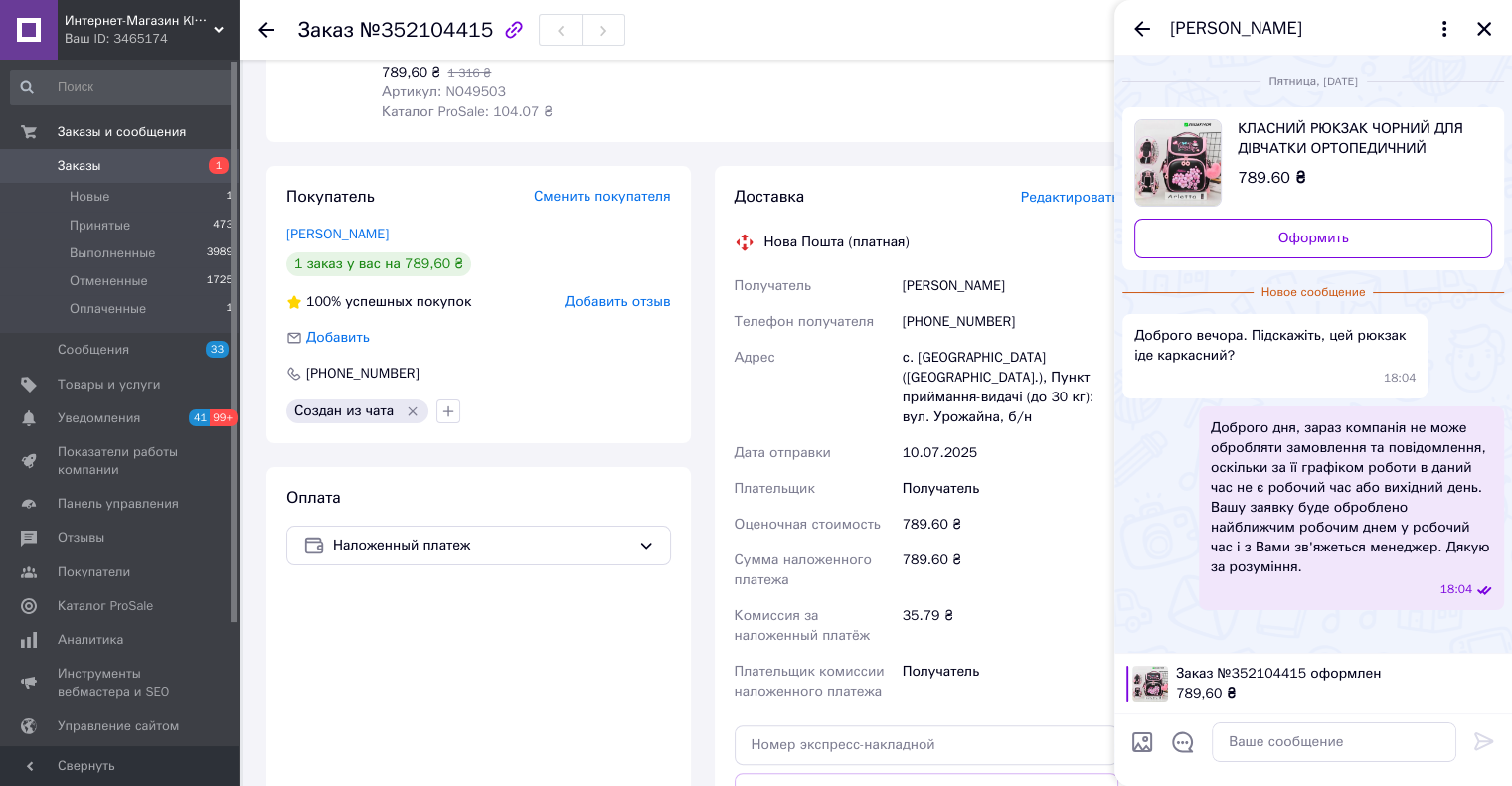 click 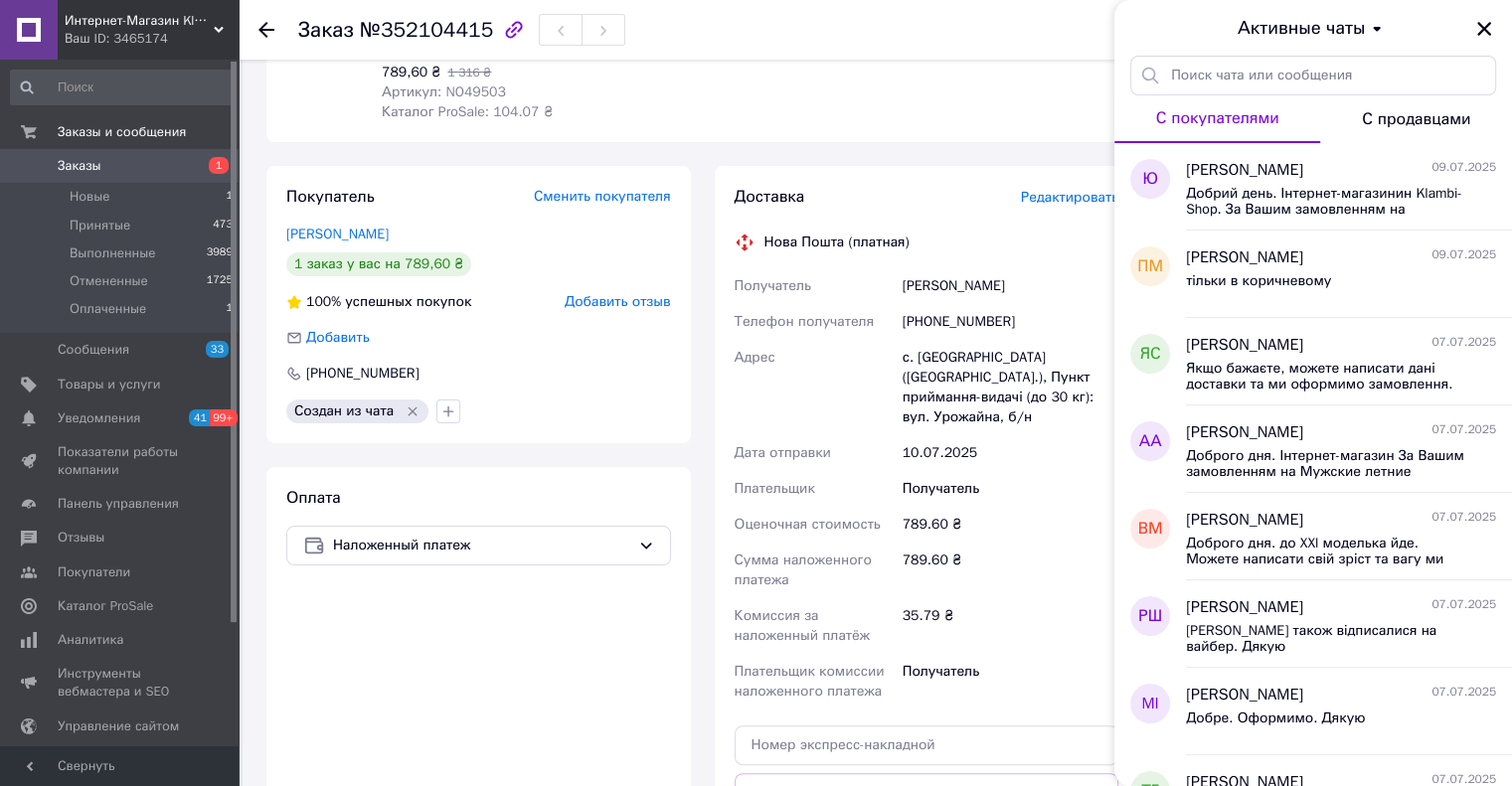 drag, startPoint x: 1484, startPoint y: 25, endPoint x: 1368, endPoint y: 234, distance: 239.03347 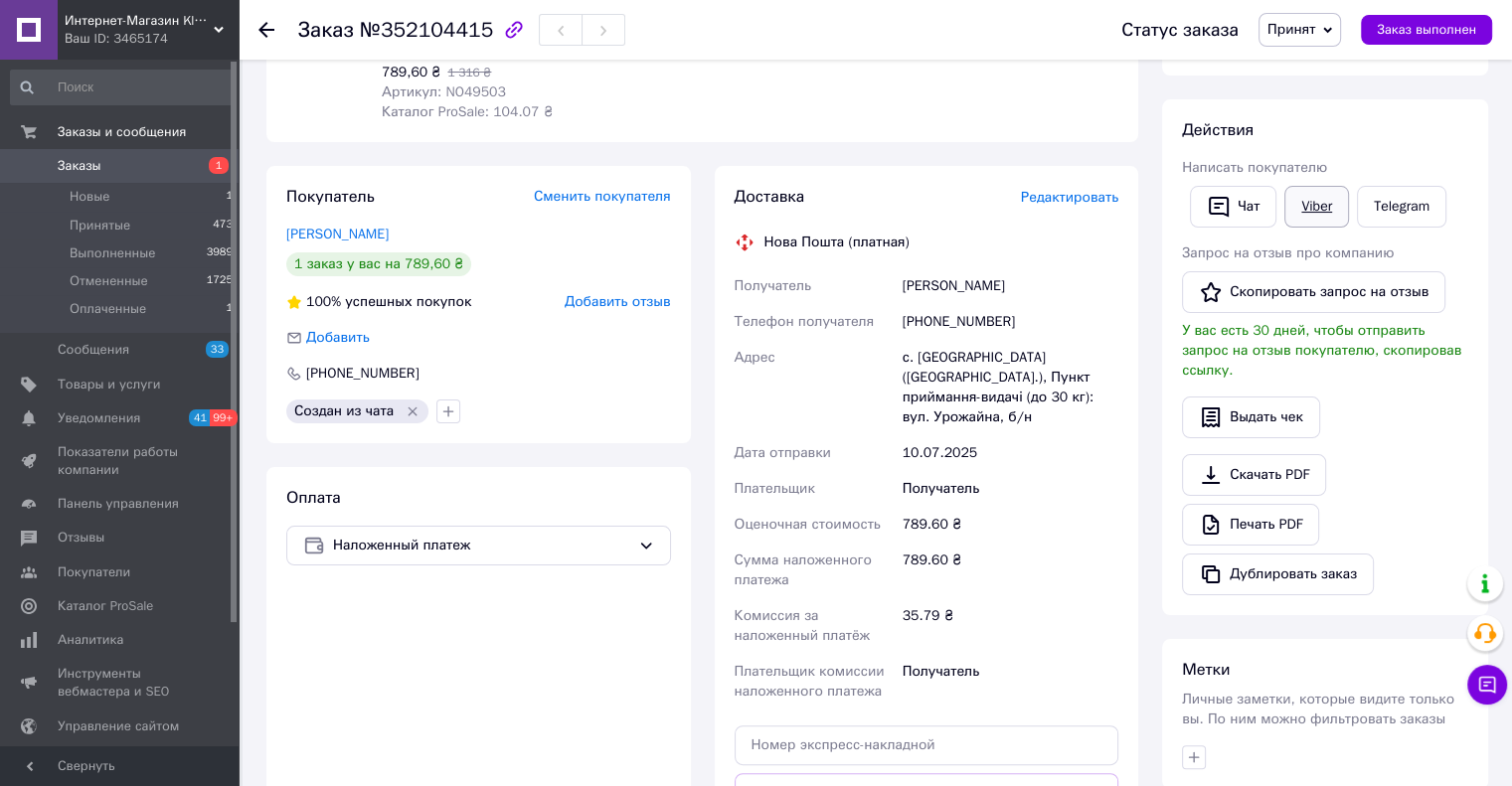 click on "Viber" at bounding box center [1316, 207] 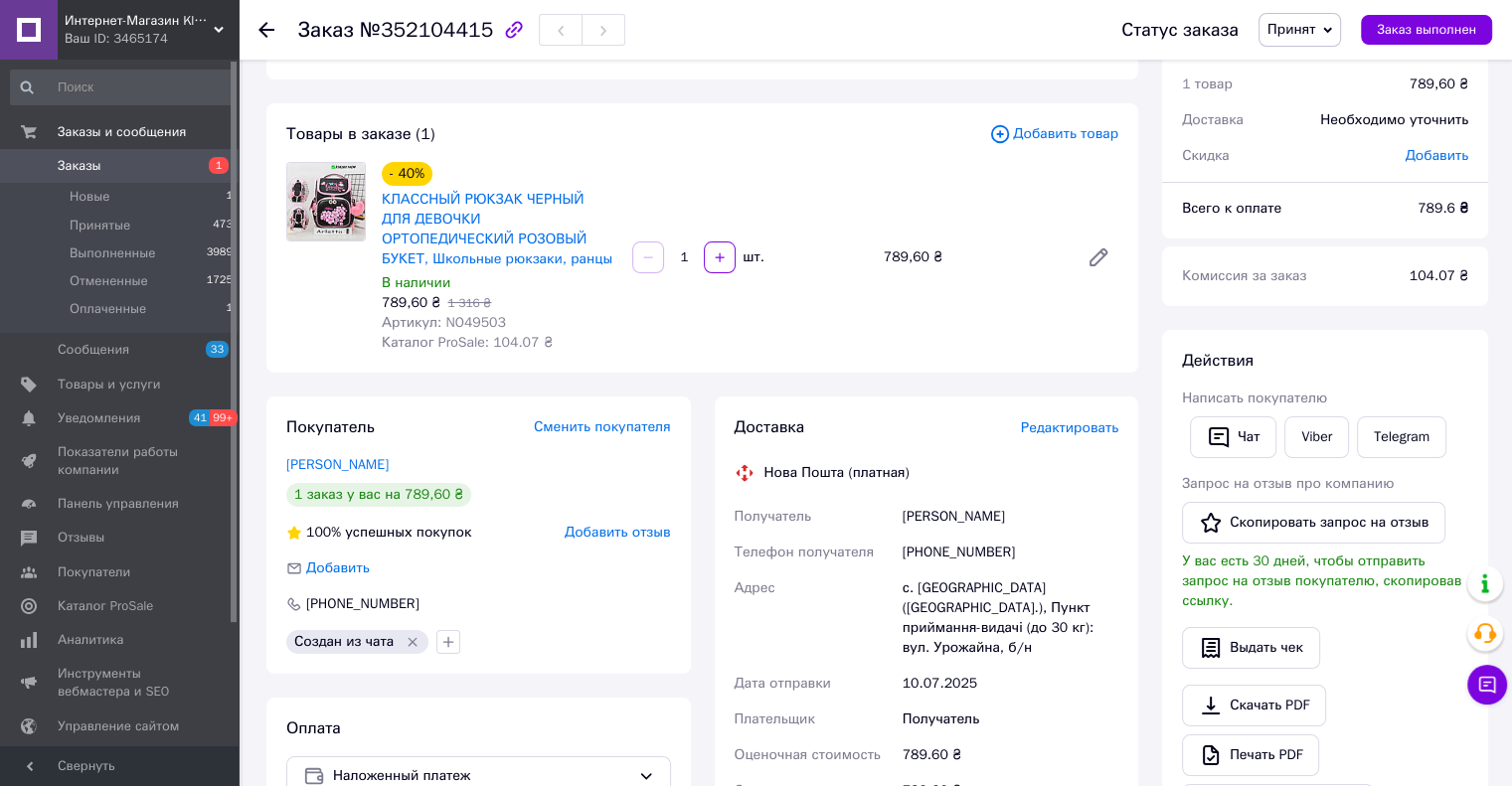 scroll, scrollTop: 99, scrollLeft: 0, axis: vertical 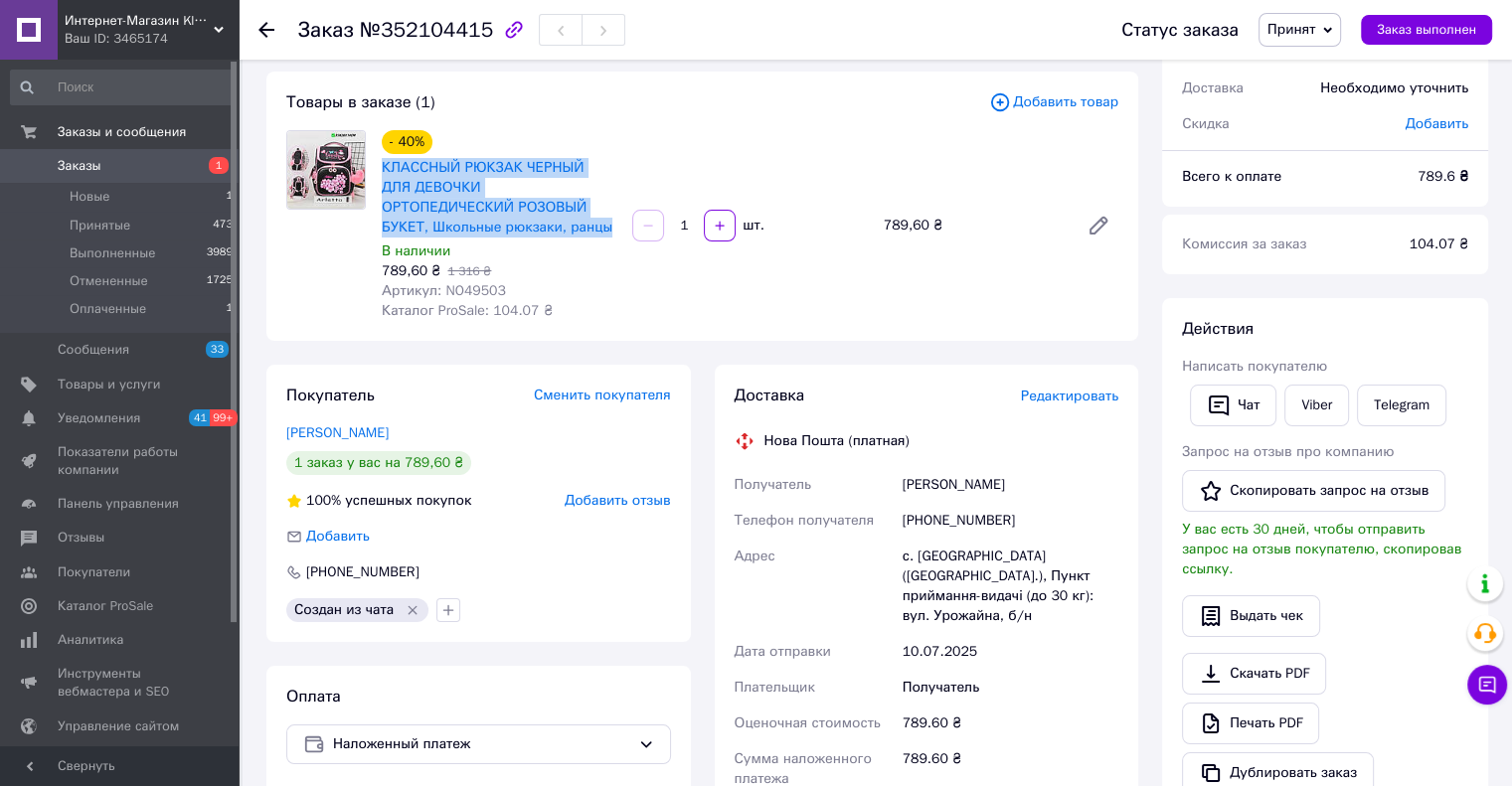 drag, startPoint x: 501, startPoint y: 229, endPoint x: 379, endPoint y: 173, distance: 134.23859 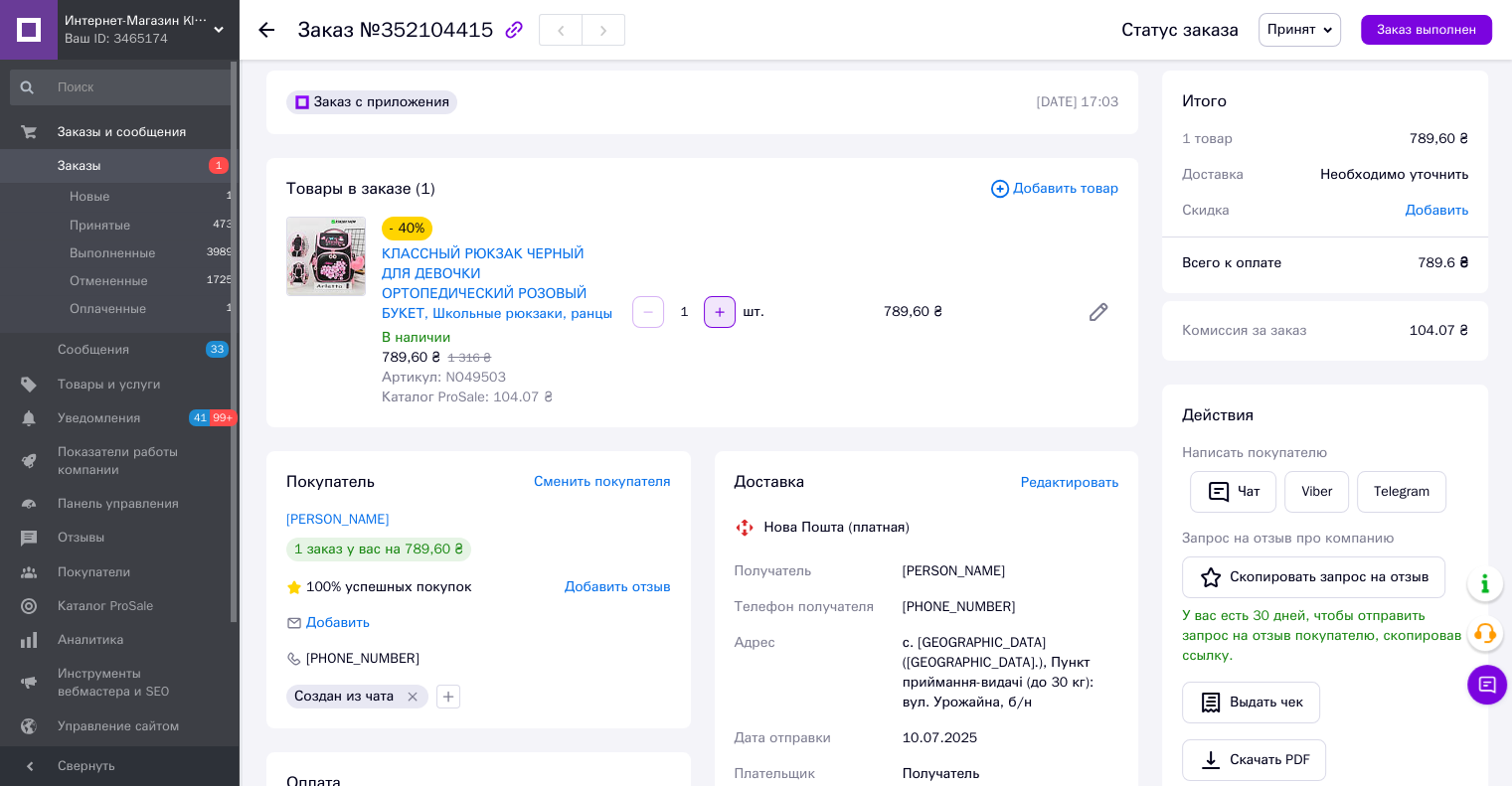 scroll, scrollTop: 199, scrollLeft: 0, axis: vertical 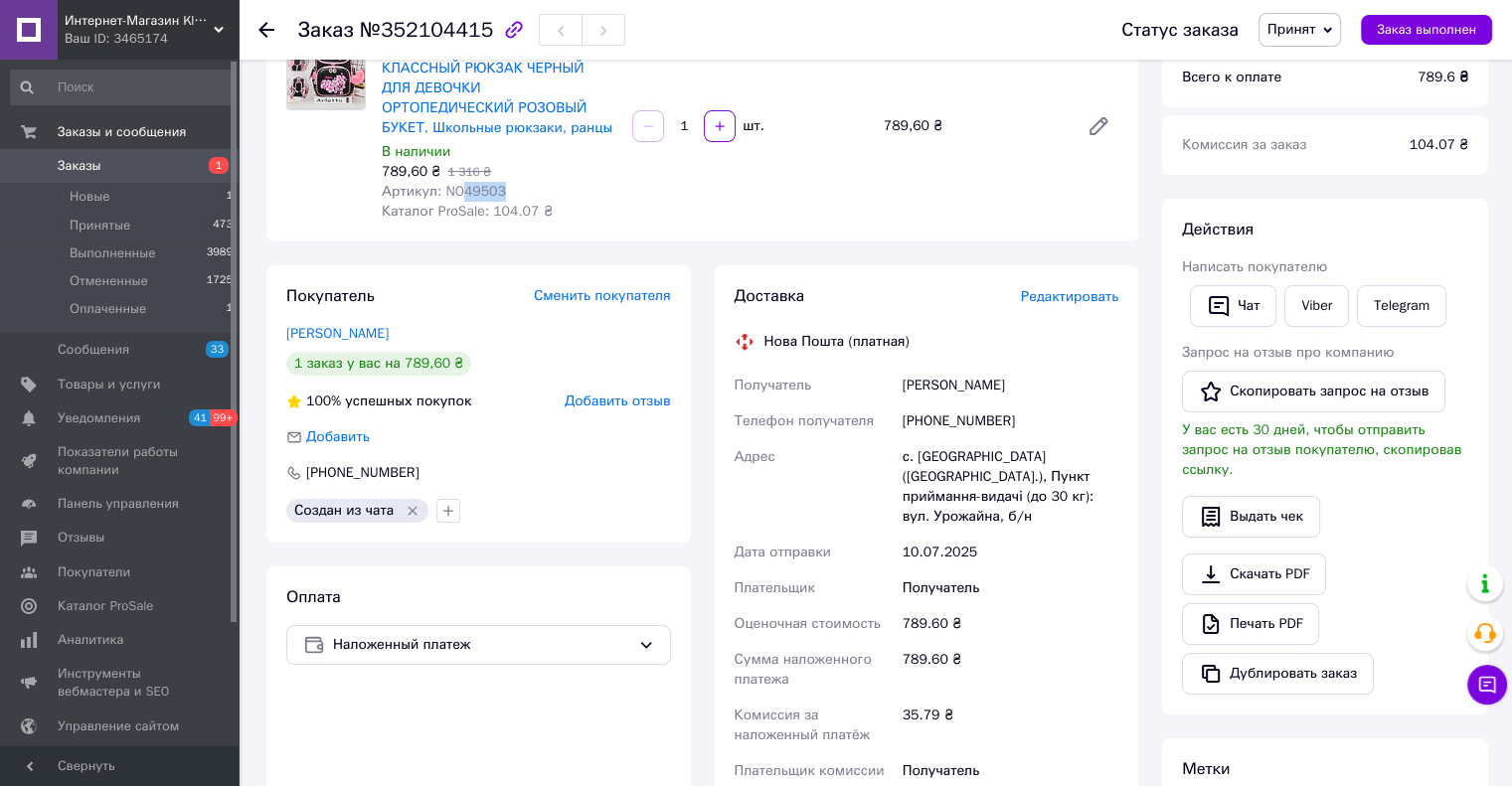 copy on "49503" 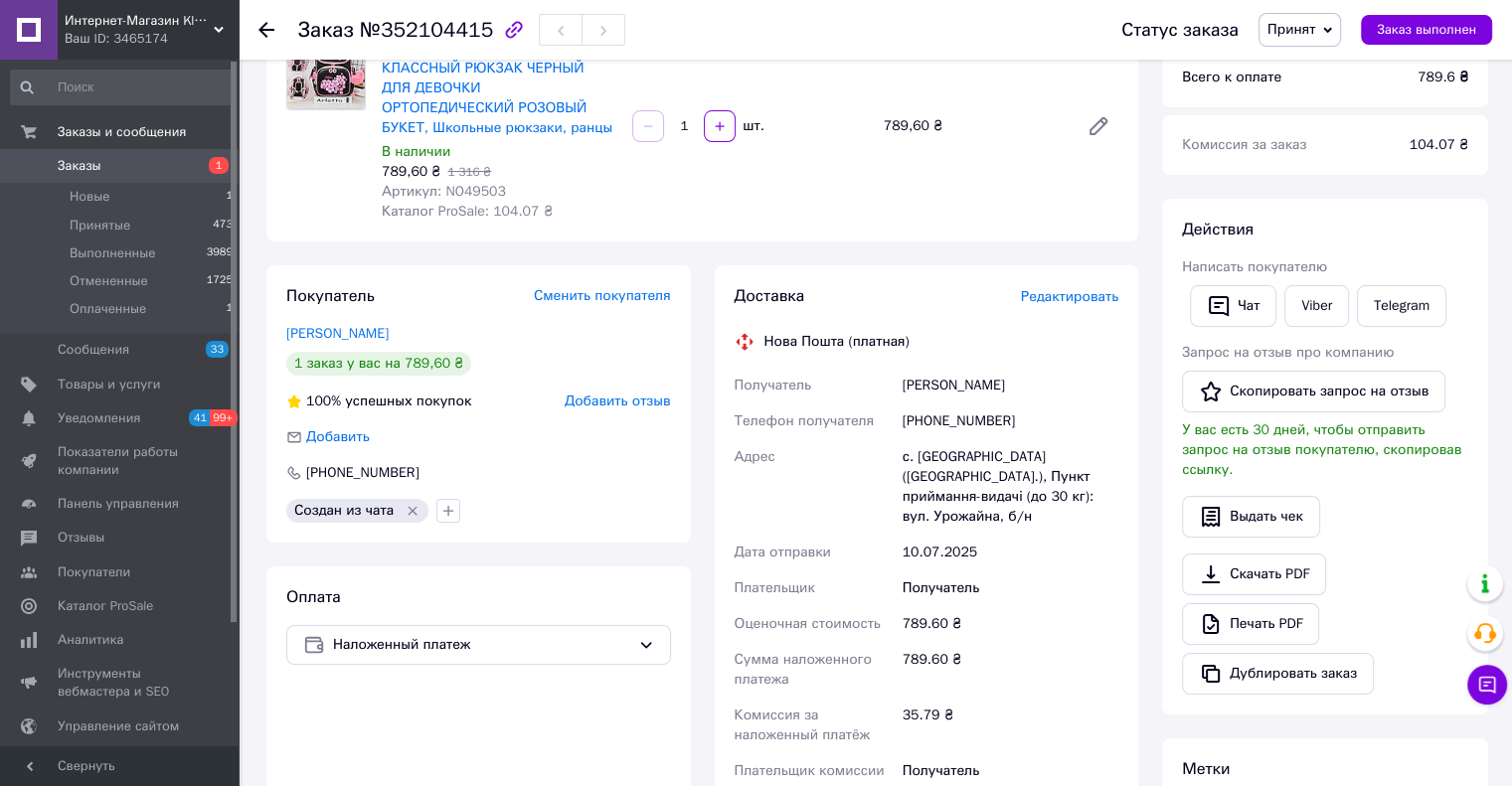 click on "789,60 ₴   1 316 ₴" at bounding box center [499, 172] 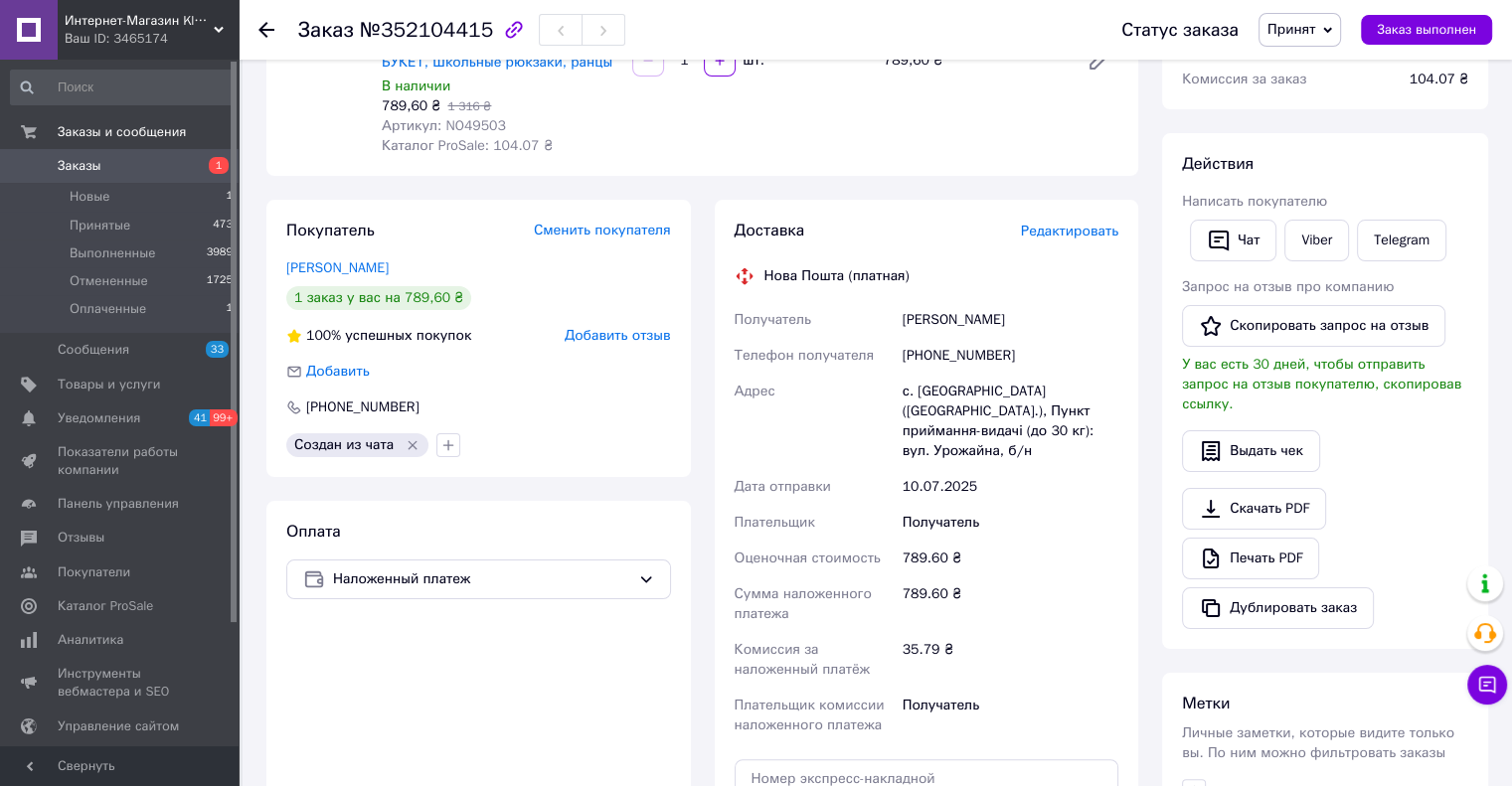 scroll, scrollTop: 298, scrollLeft: 0, axis: vertical 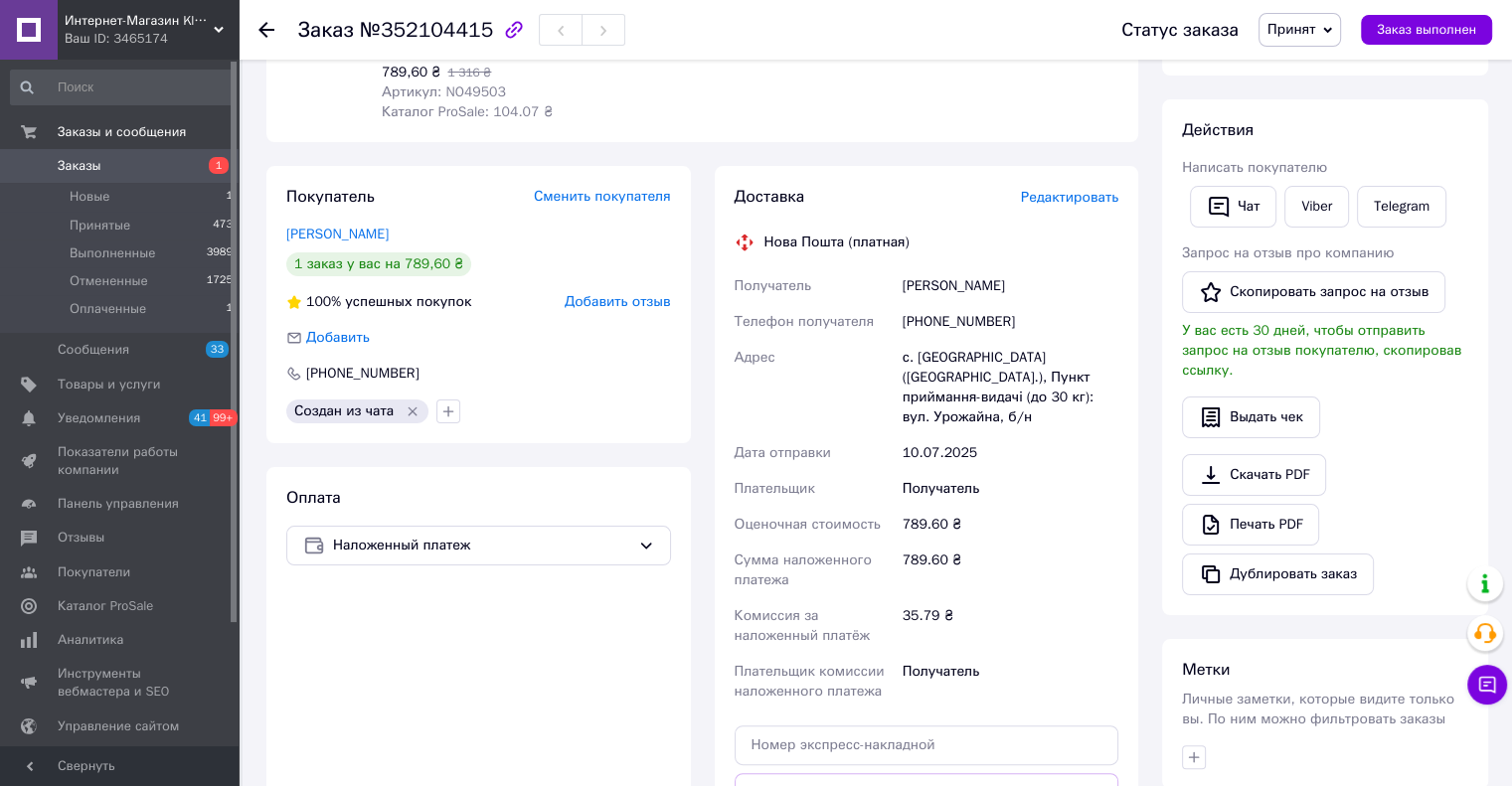 drag, startPoint x: 1022, startPoint y: 296, endPoint x: 953, endPoint y: 261, distance: 77.36924 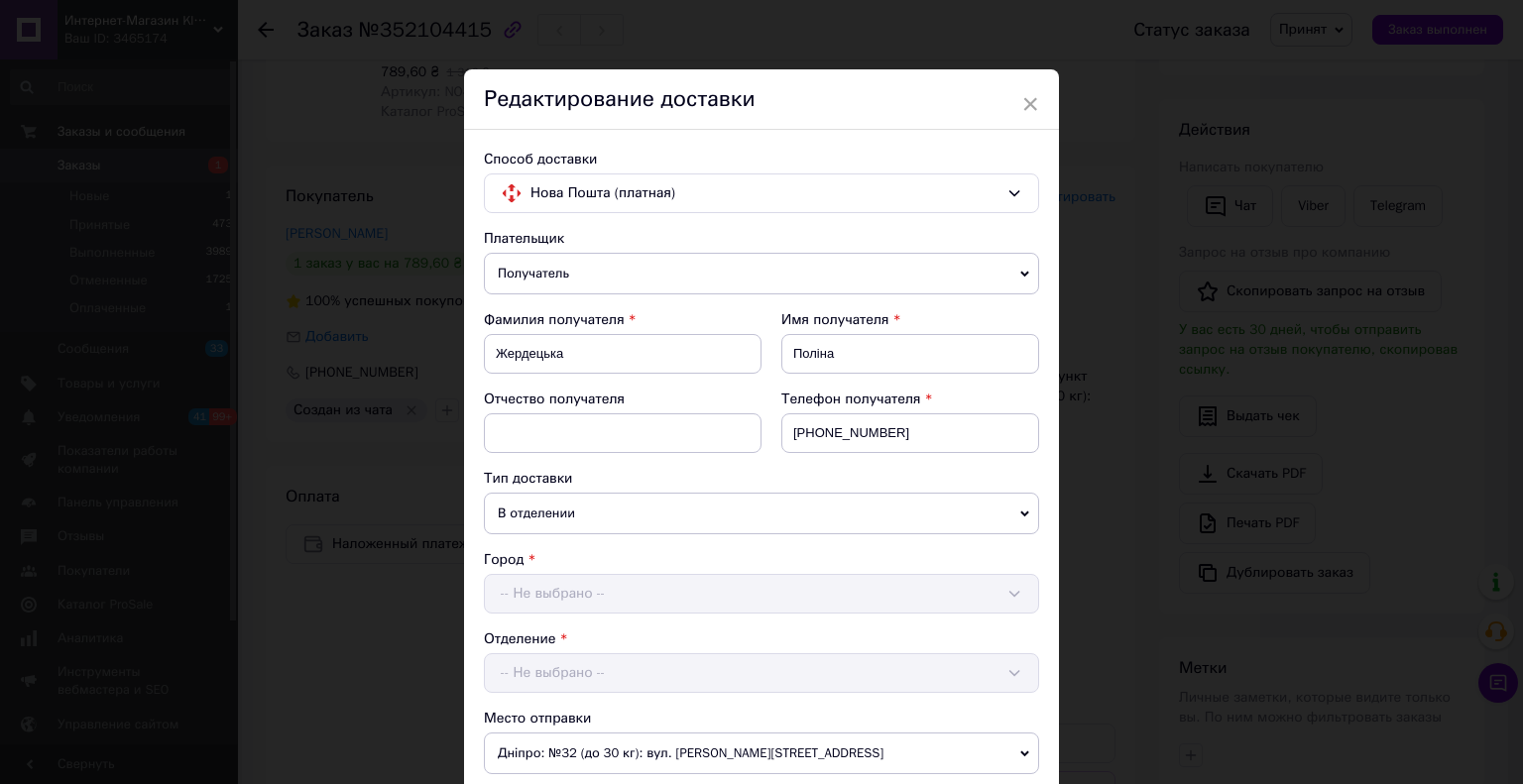 click on "Нова Пошта (платная)" at bounding box center [762, 193] 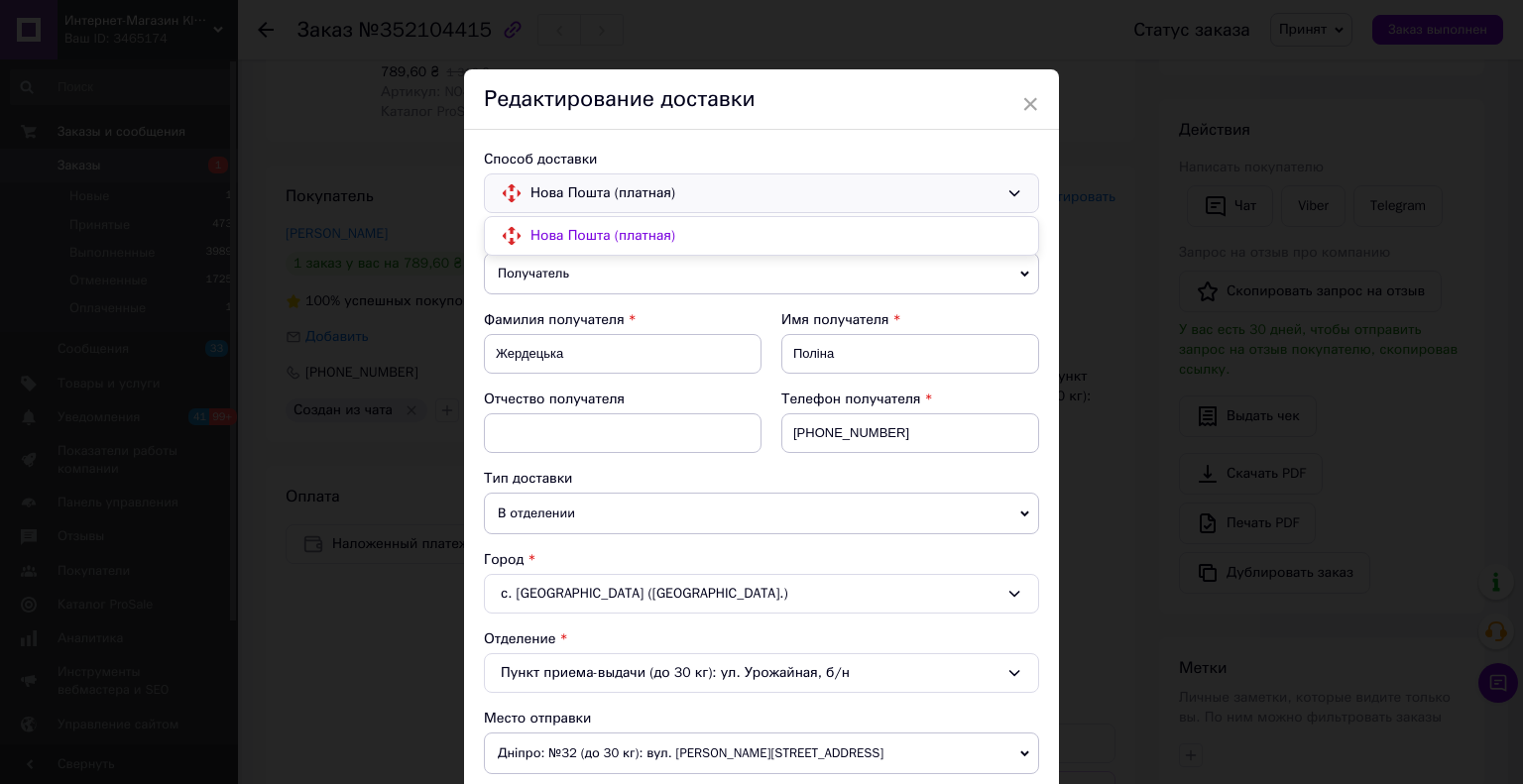 click on "Нова Пошта (платная)" at bounding box center (762, 236) 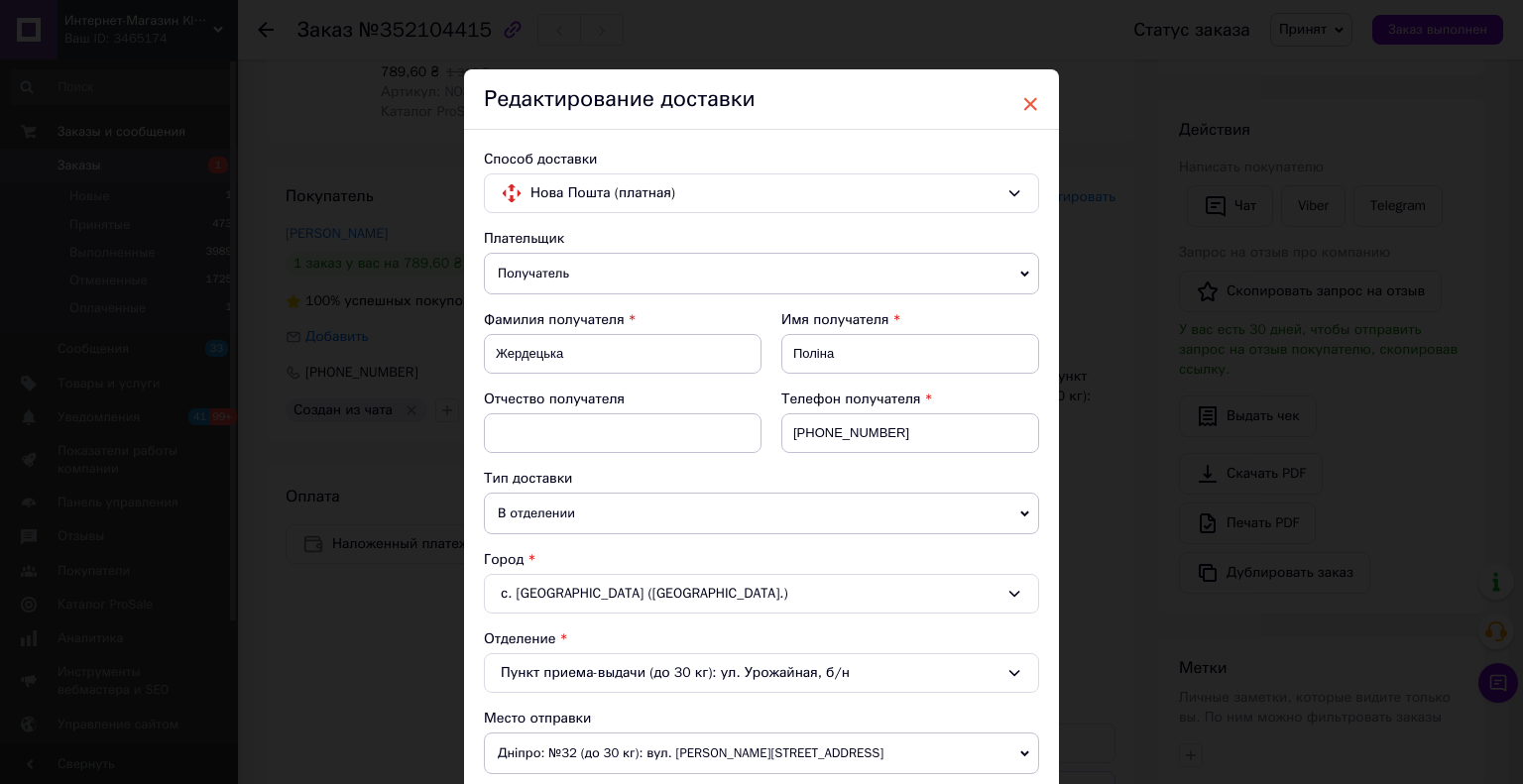 click on "×" at bounding box center [1030, 104] 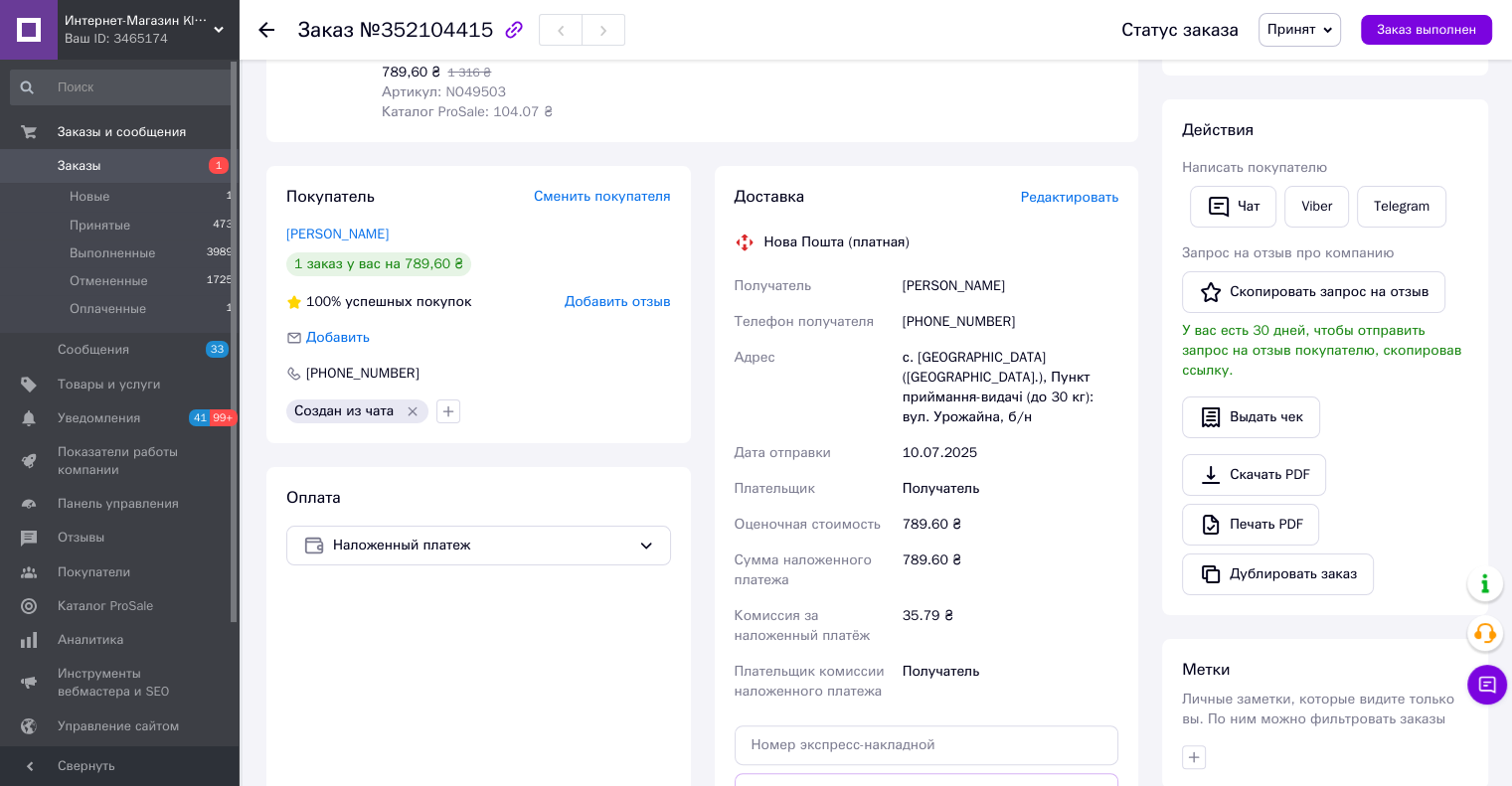 drag, startPoint x: 1086, startPoint y: 255, endPoint x: 1046, endPoint y: 236, distance: 44.28318 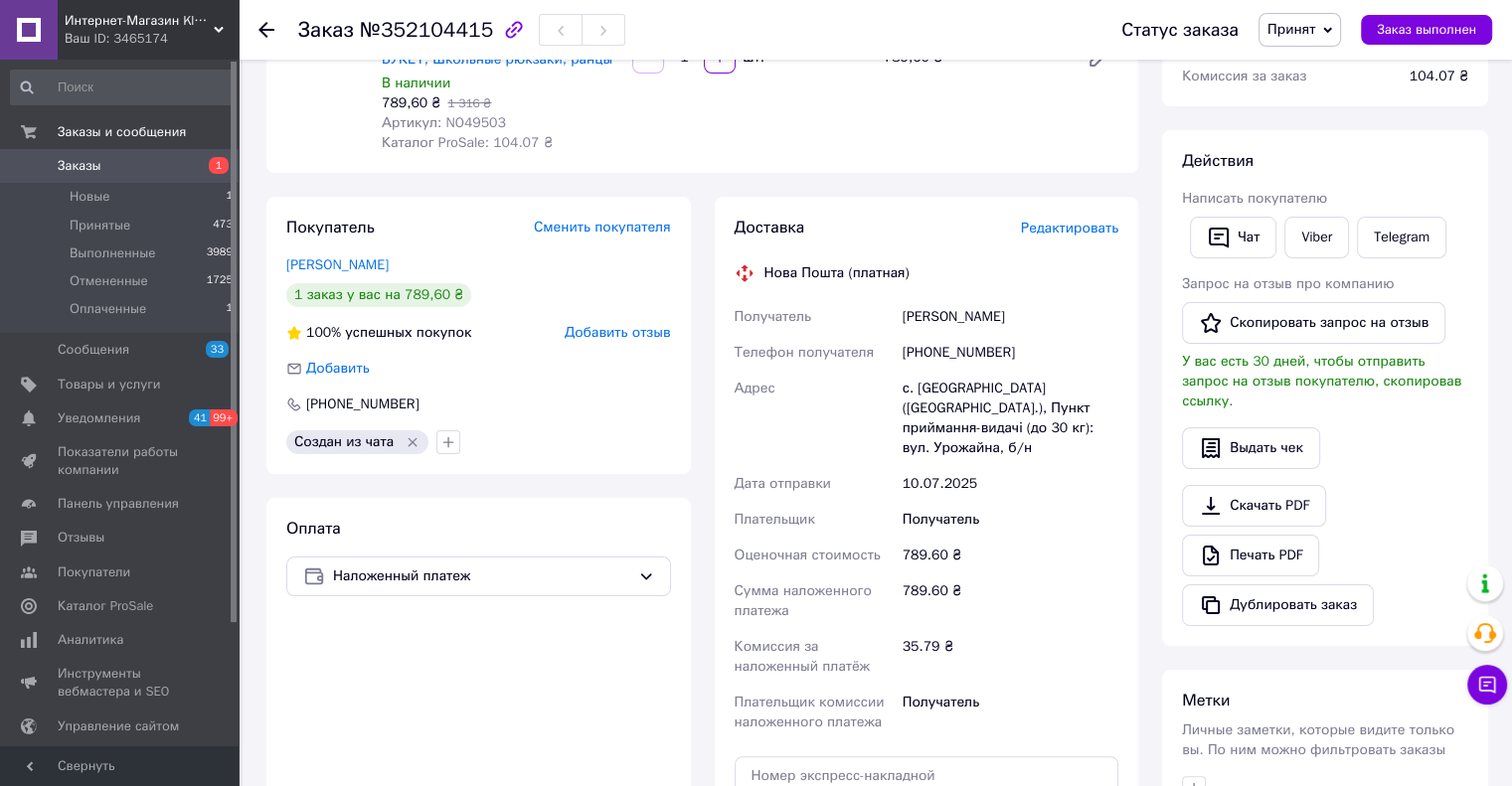 scroll, scrollTop: 298, scrollLeft: 0, axis: vertical 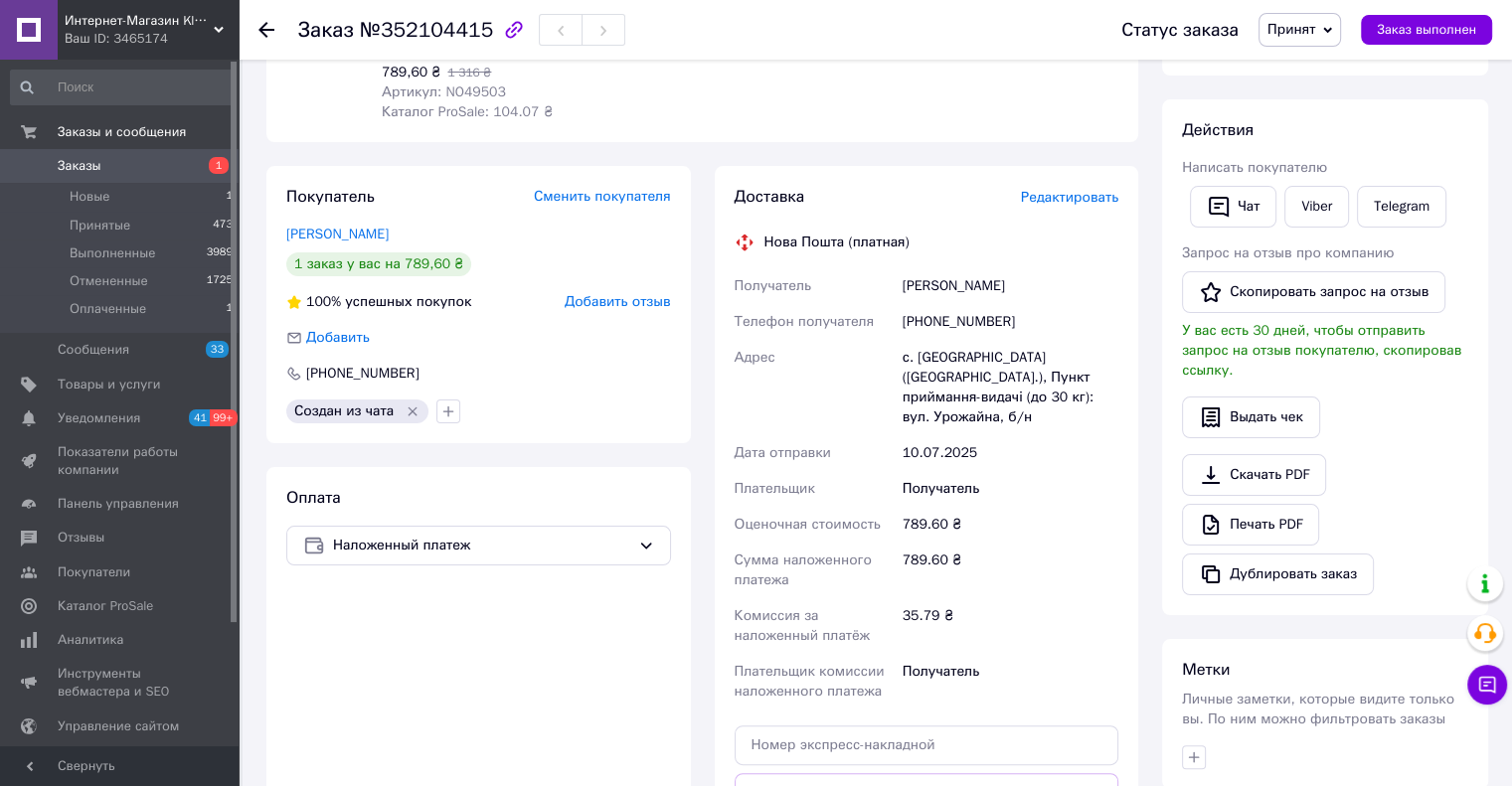 drag, startPoint x: 1075, startPoint y: 246, endPoint x: 1064, endPoint y: 237, distance: 14.21267 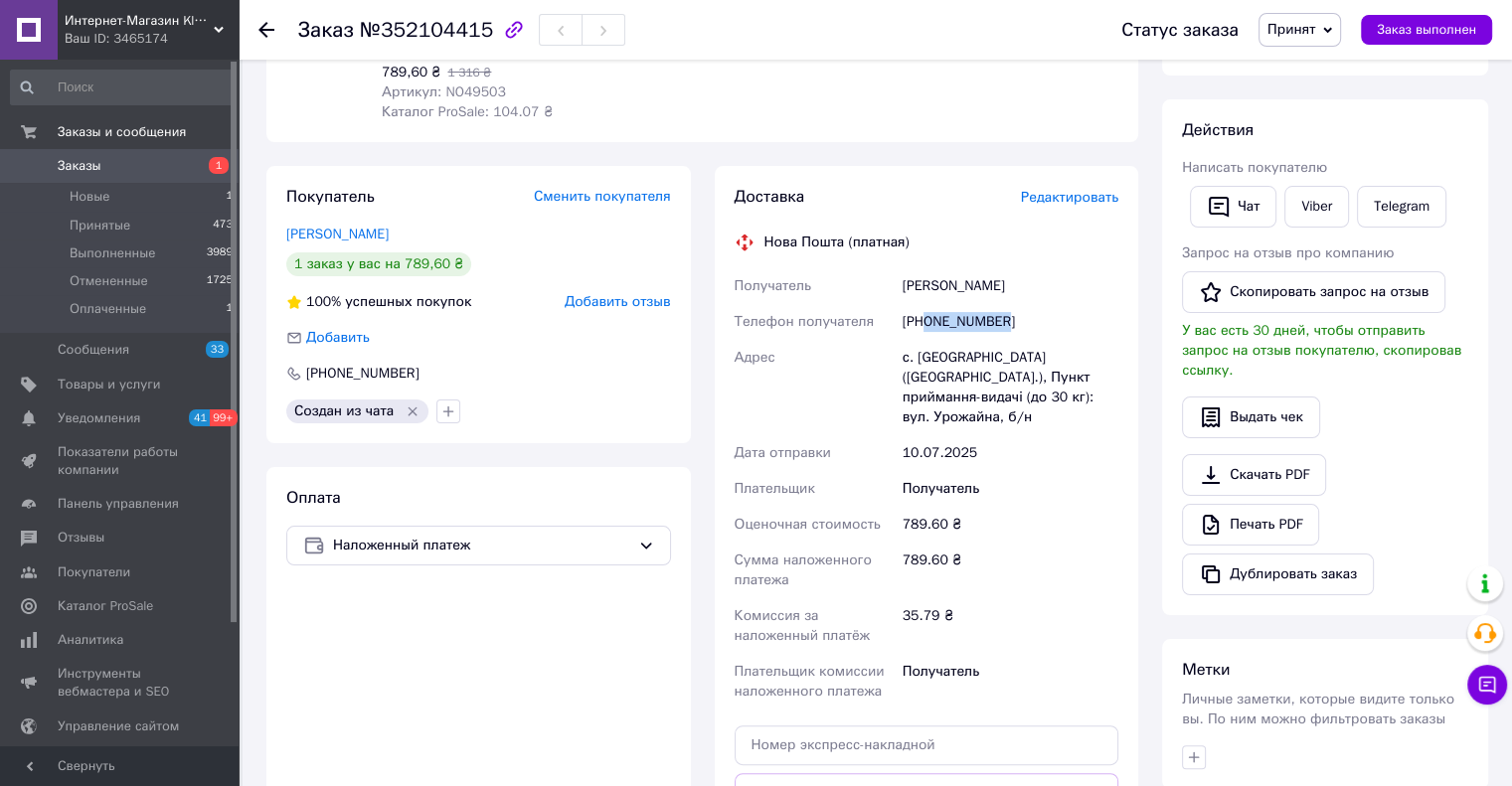 drag, startPoint x: 998, startPoint y: 329, endPoint x: 927, endPoint y: 325, distance: 71.11259 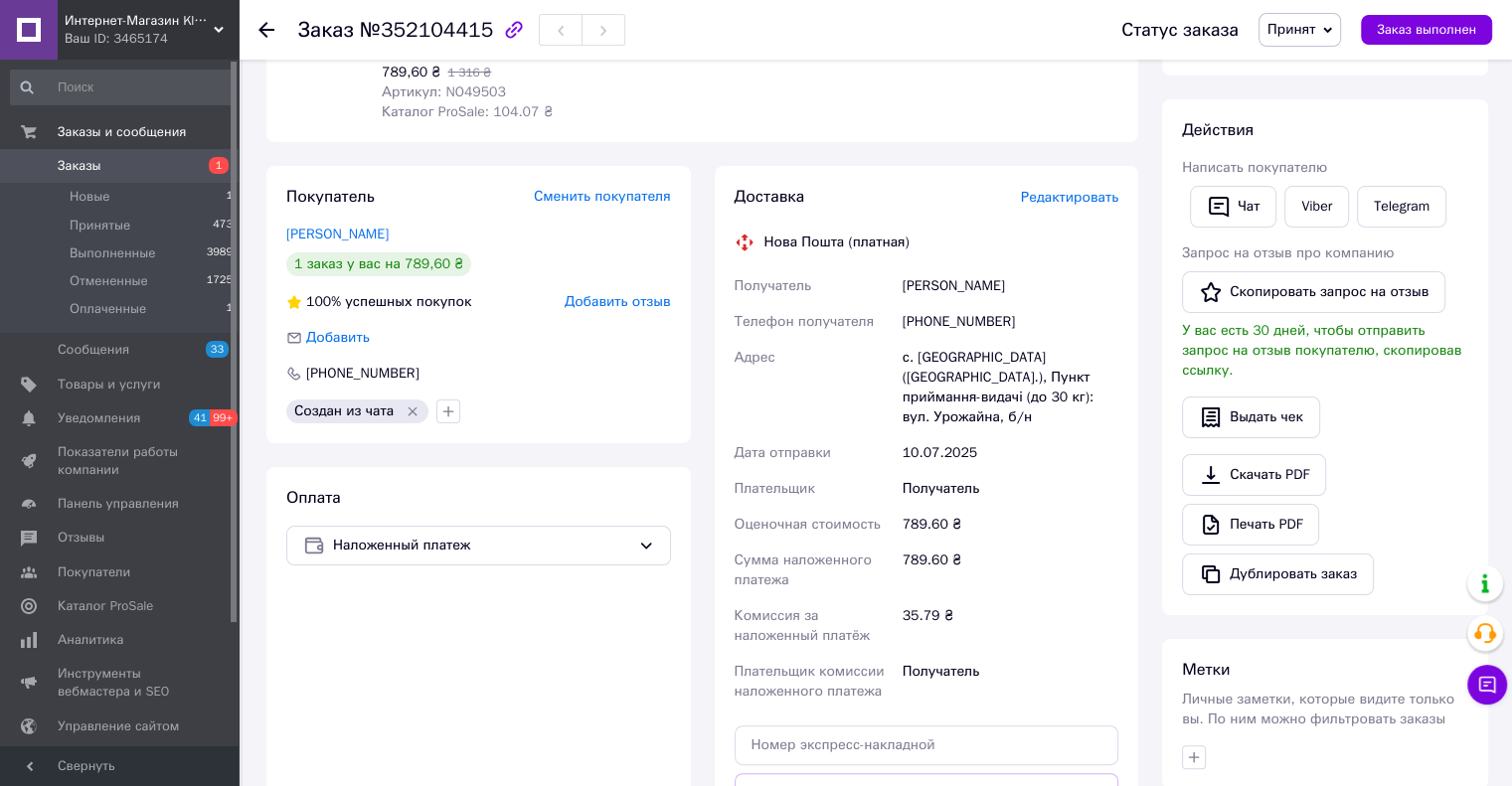 click on "Жердецька Поліна" at bounding box center [1010, 286] 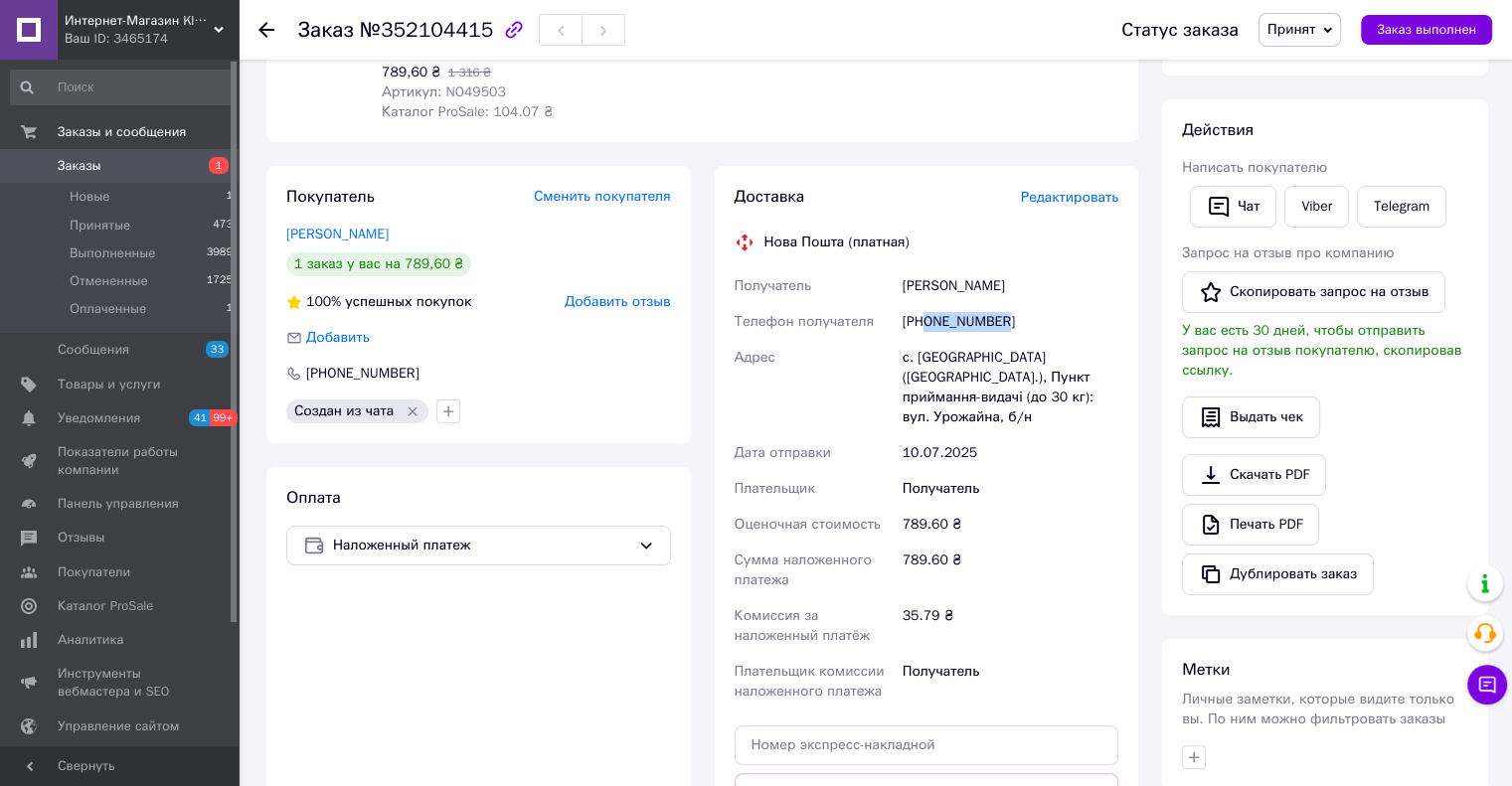 drag, startPoint x: 981, startPoint y: 321, endPoint x: 929, endPoint y: 321, distance: 52 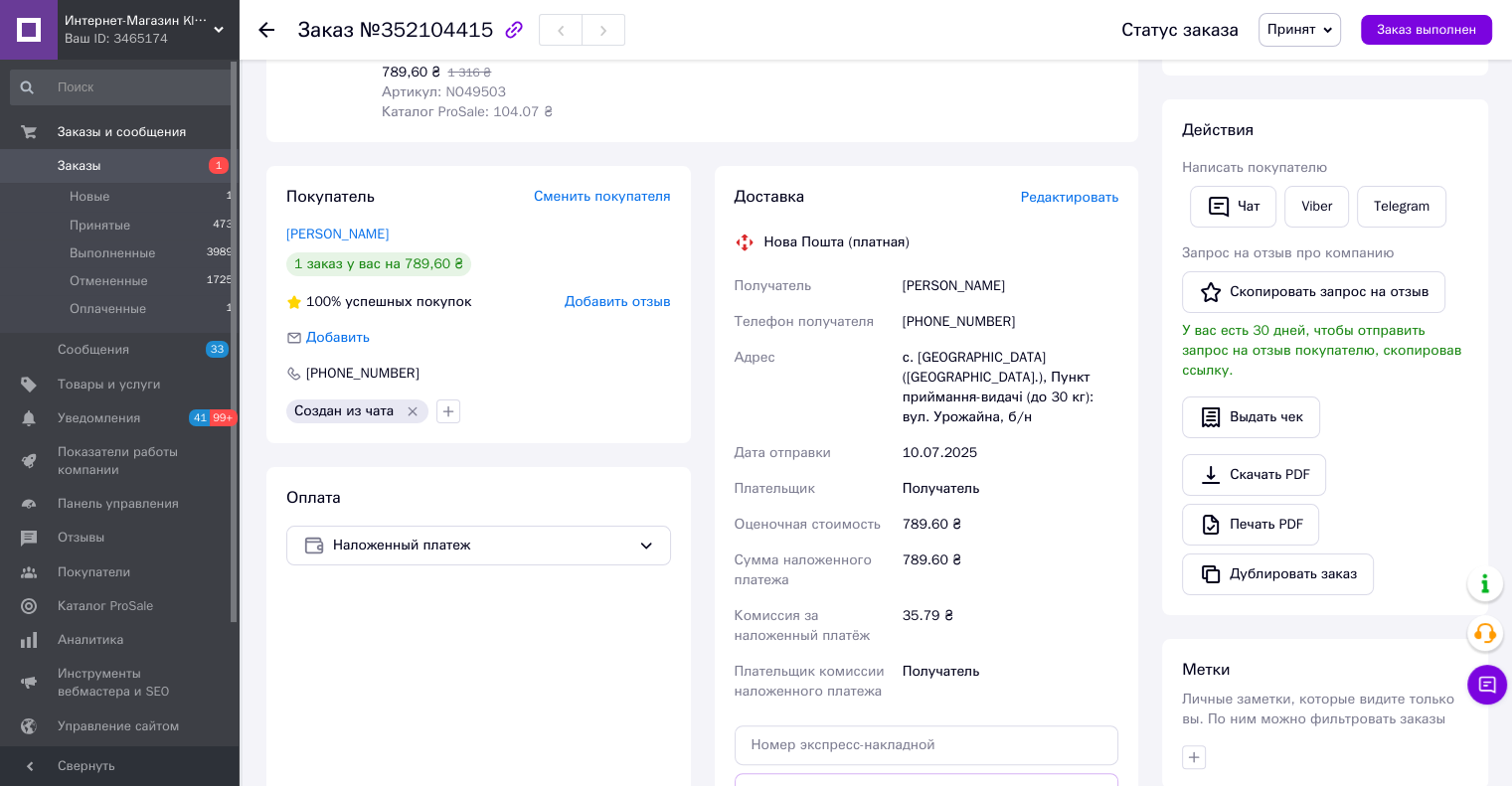 click on "+380681428585" at bounding box center [1010, 322] 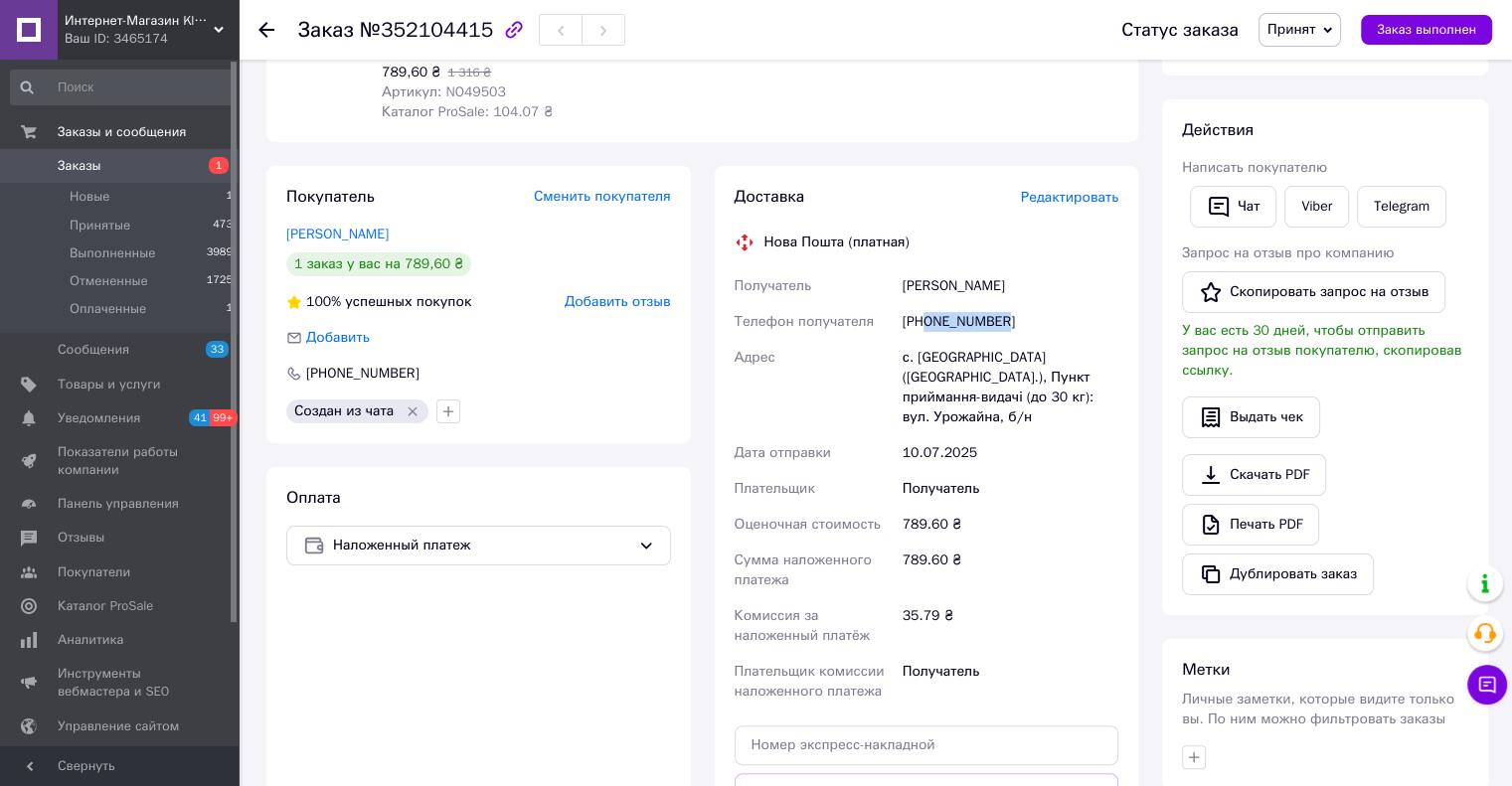 copy on "0681428585" 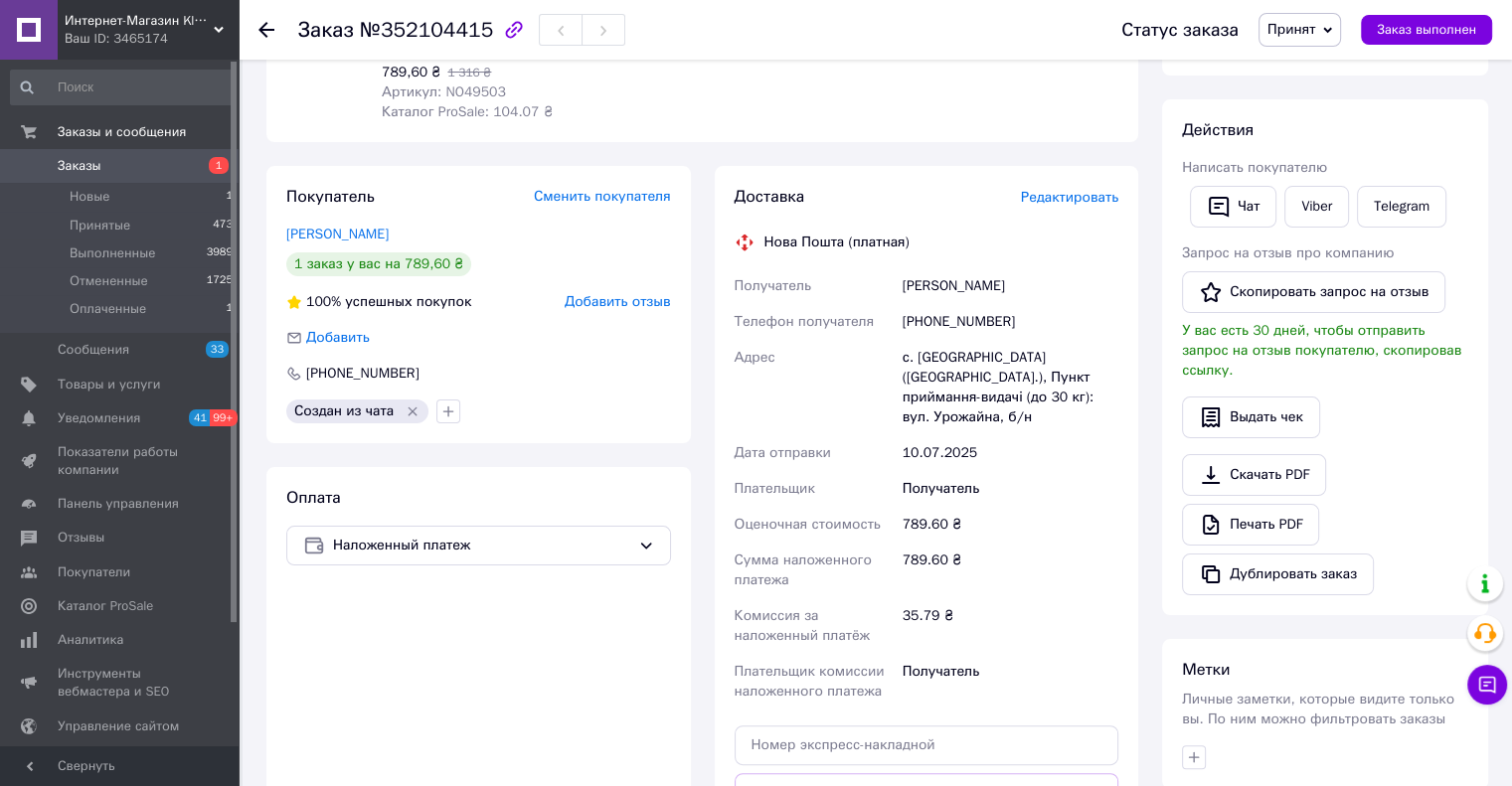 drag, startPoint x: 1025, startPoint y: 317, endPoint x: 1001, endPoint y: 311, distance: 24.738634 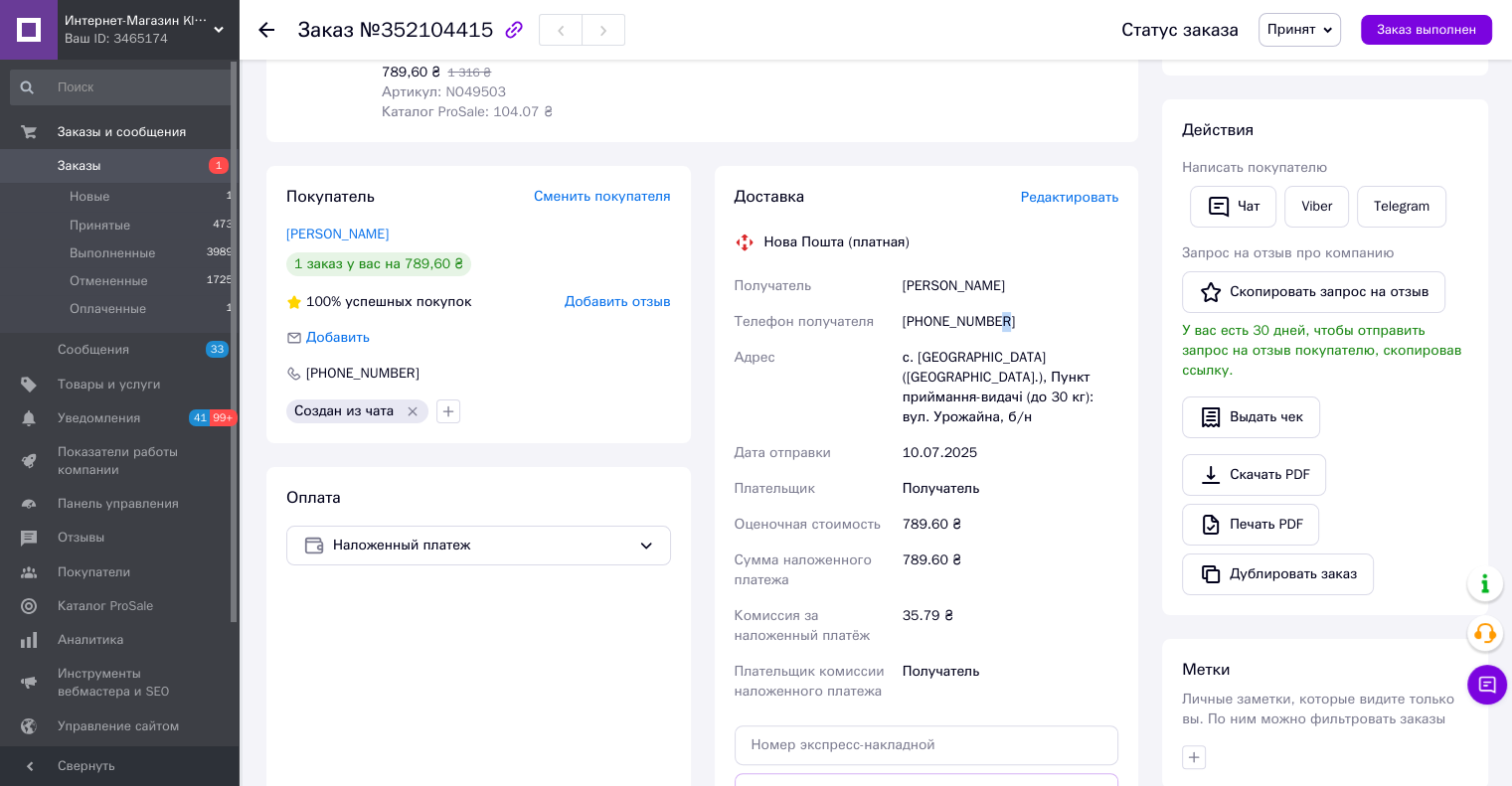 click on "+380681428585" at bounding box center (1010, 322) 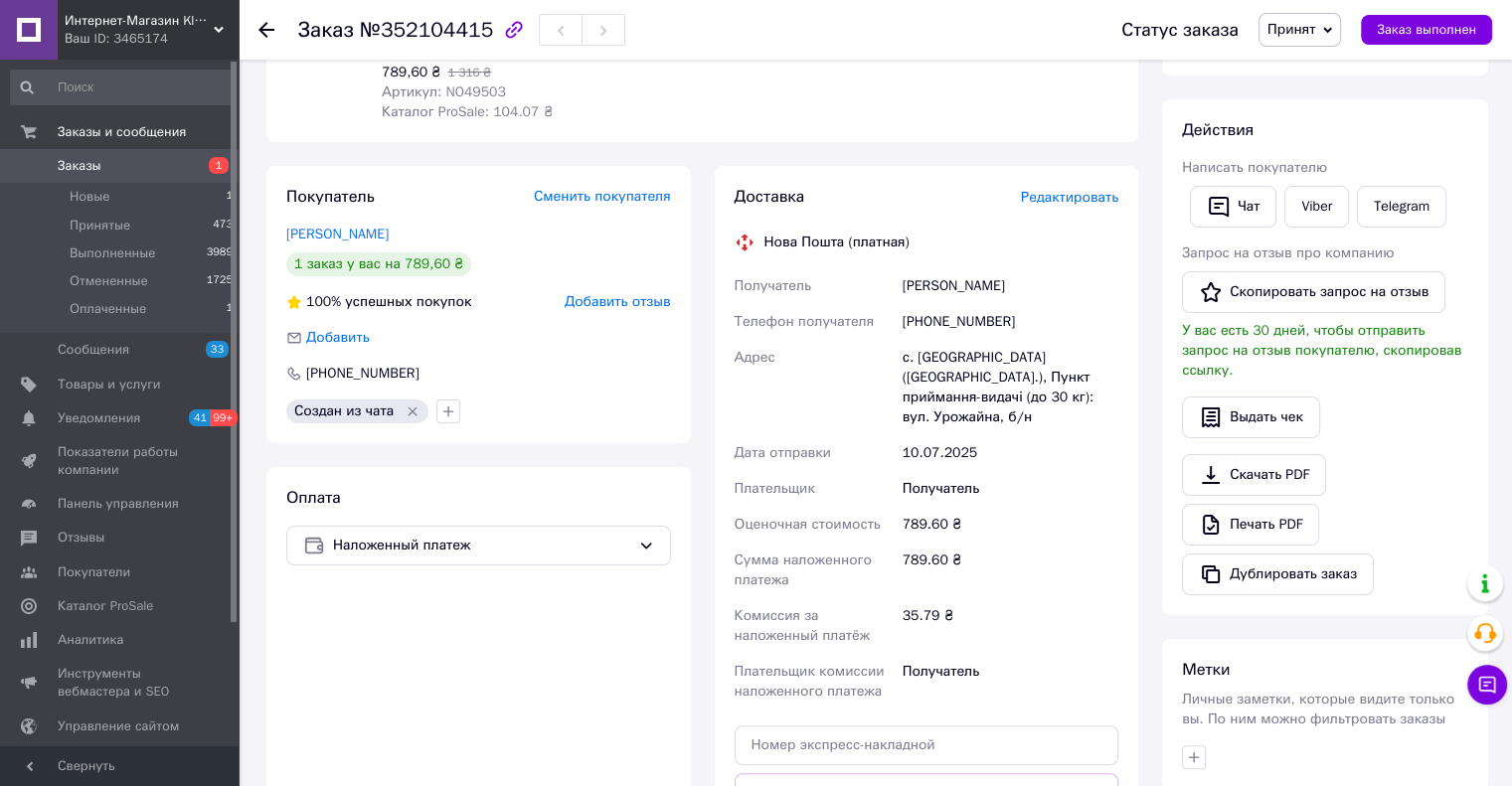 drag, startPoint x: 1019, startPoint y: 312, endPoint x: 988, endPoint y: 307, distance: 31.400637 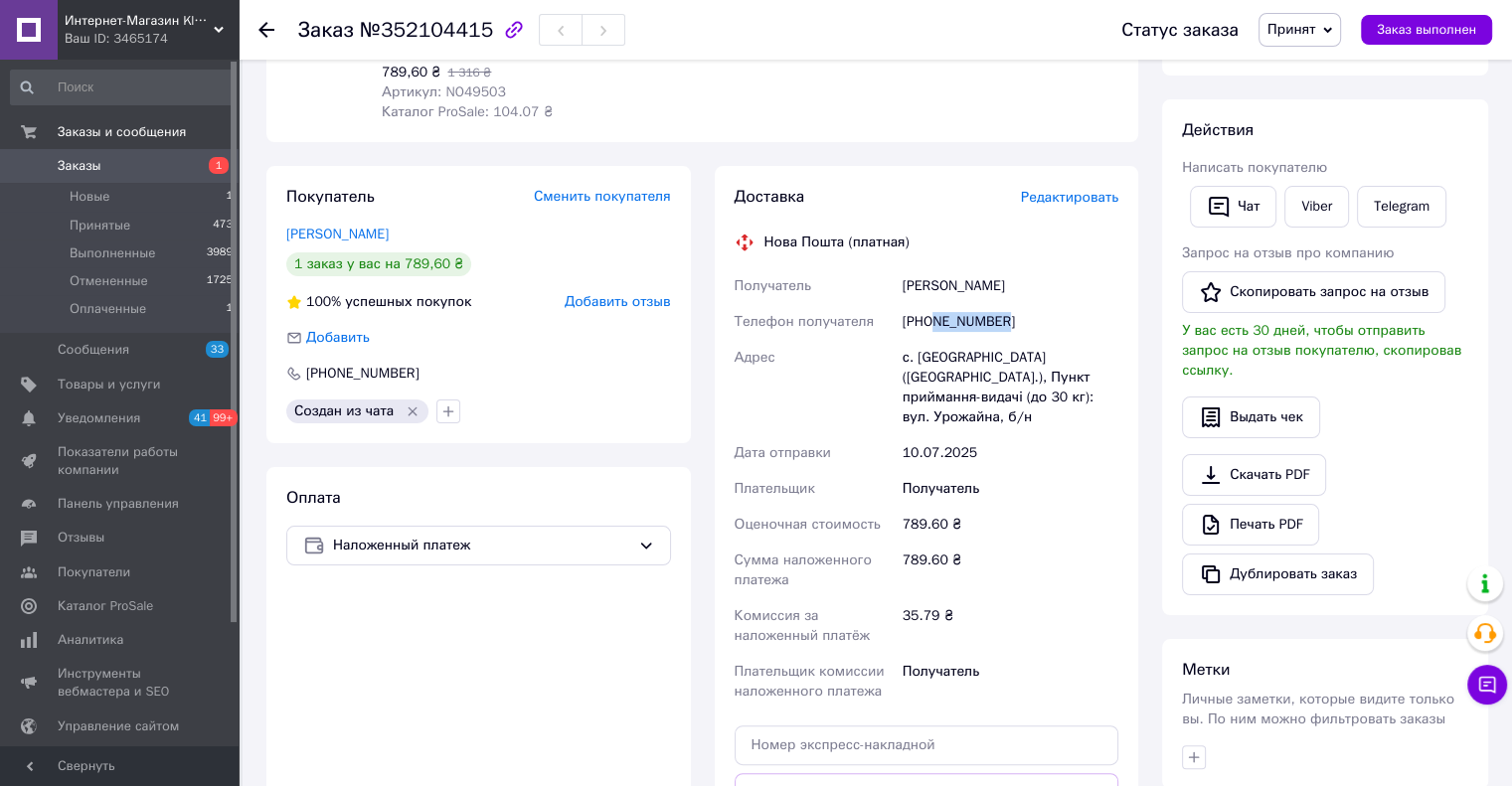 drag, startPoint x: 988, startPoint y: 317, endPoint x: 930, endPoint y: 321, distance: 58.137767 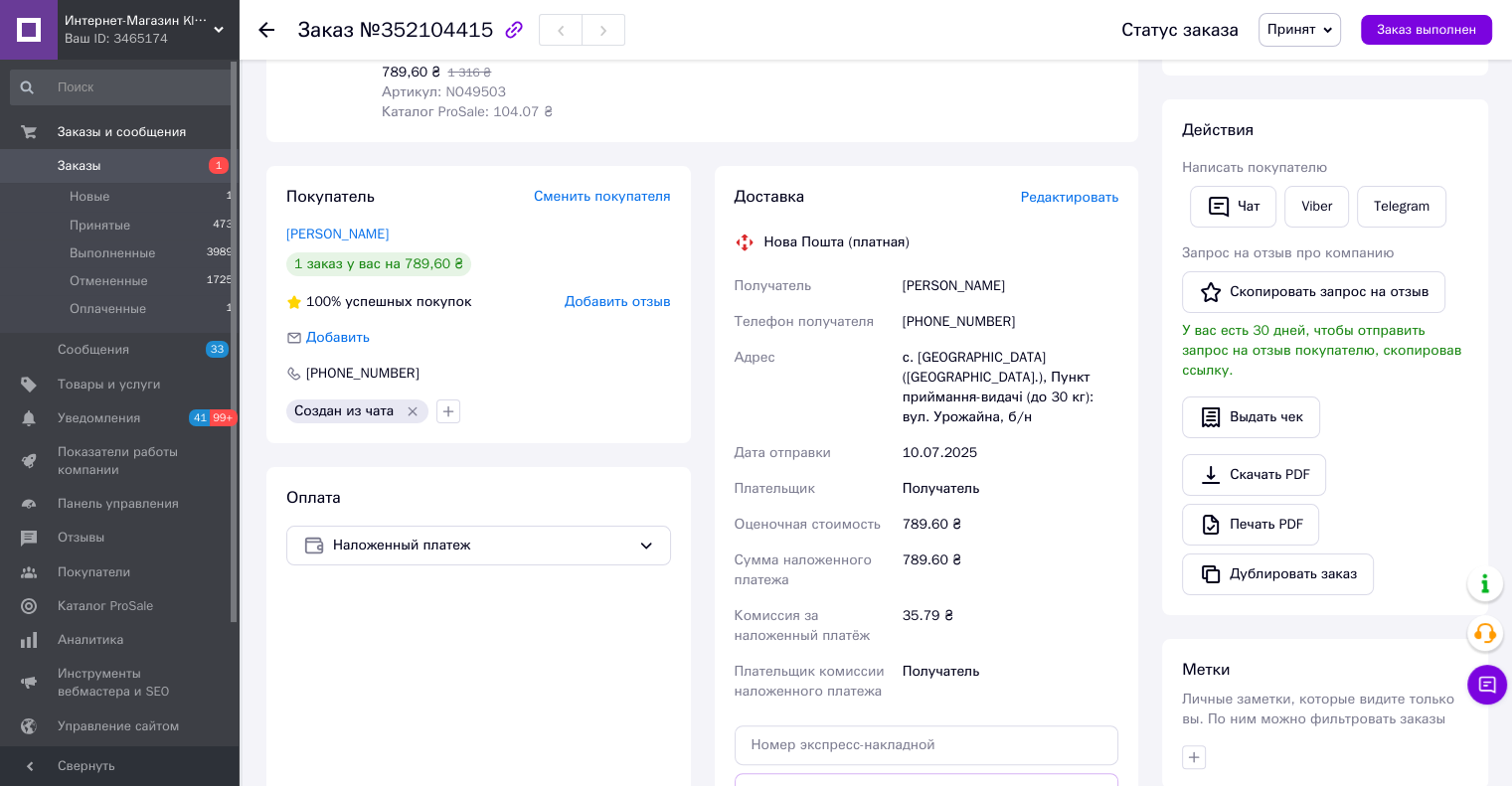 click on "+380681428585" at bounding box center (1010, 322) 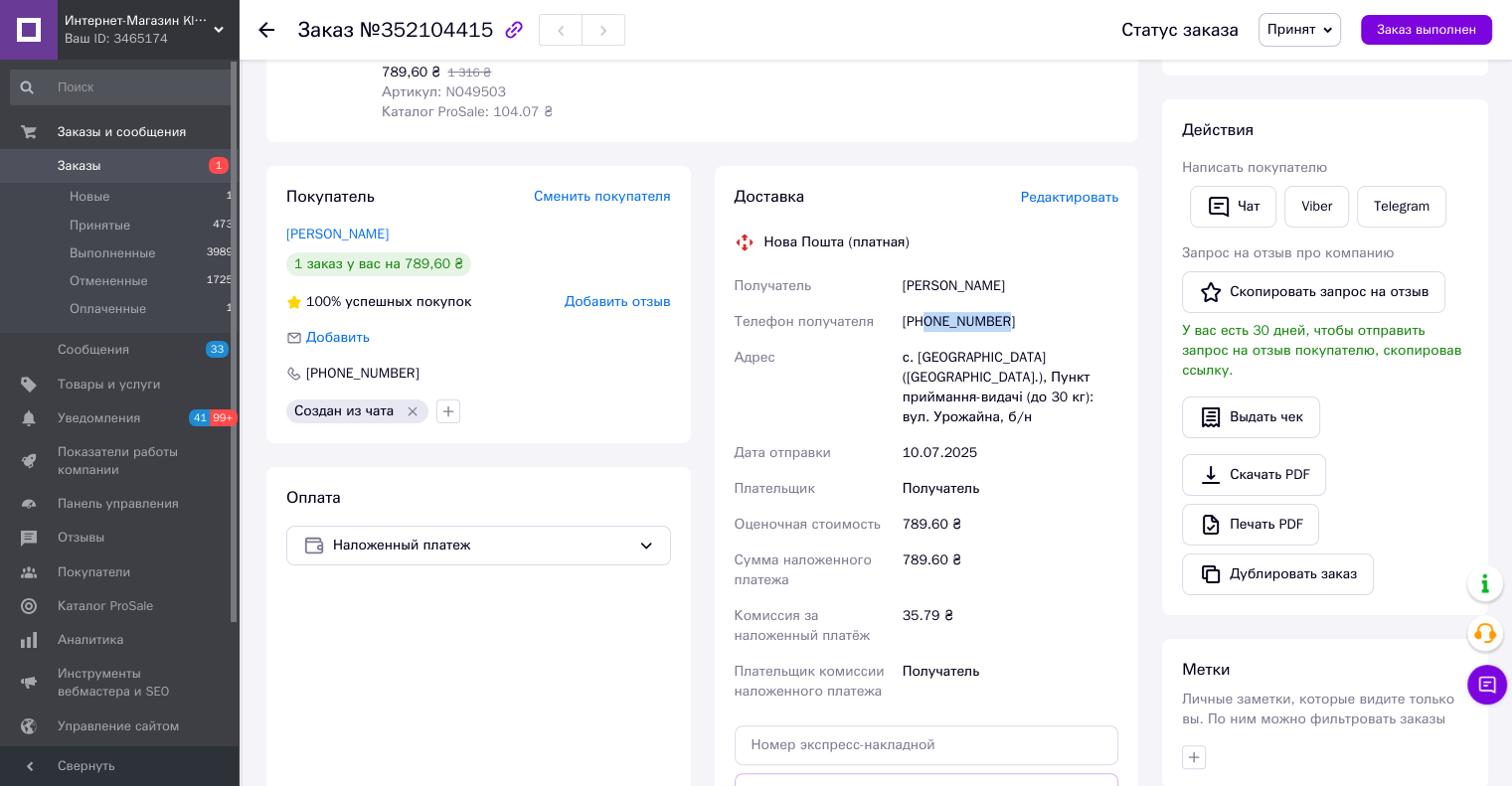 drag, startPoint x: 986, startPoint y: 325, endPoint x: 925, endPoint y: 323, distance: 61.03278 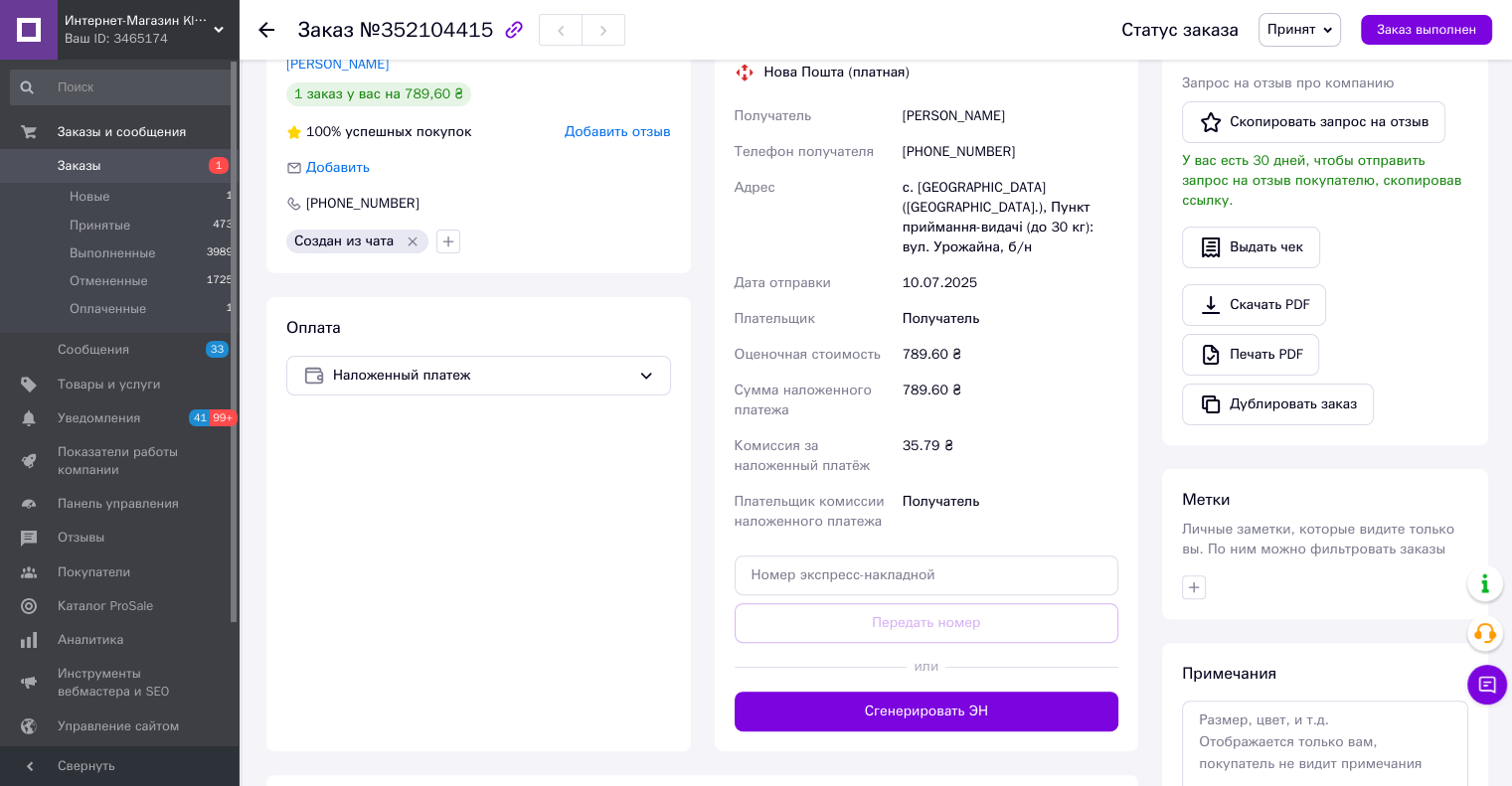 scroll, scrollTop: 497, scrollLeft: 0, axis: vertical 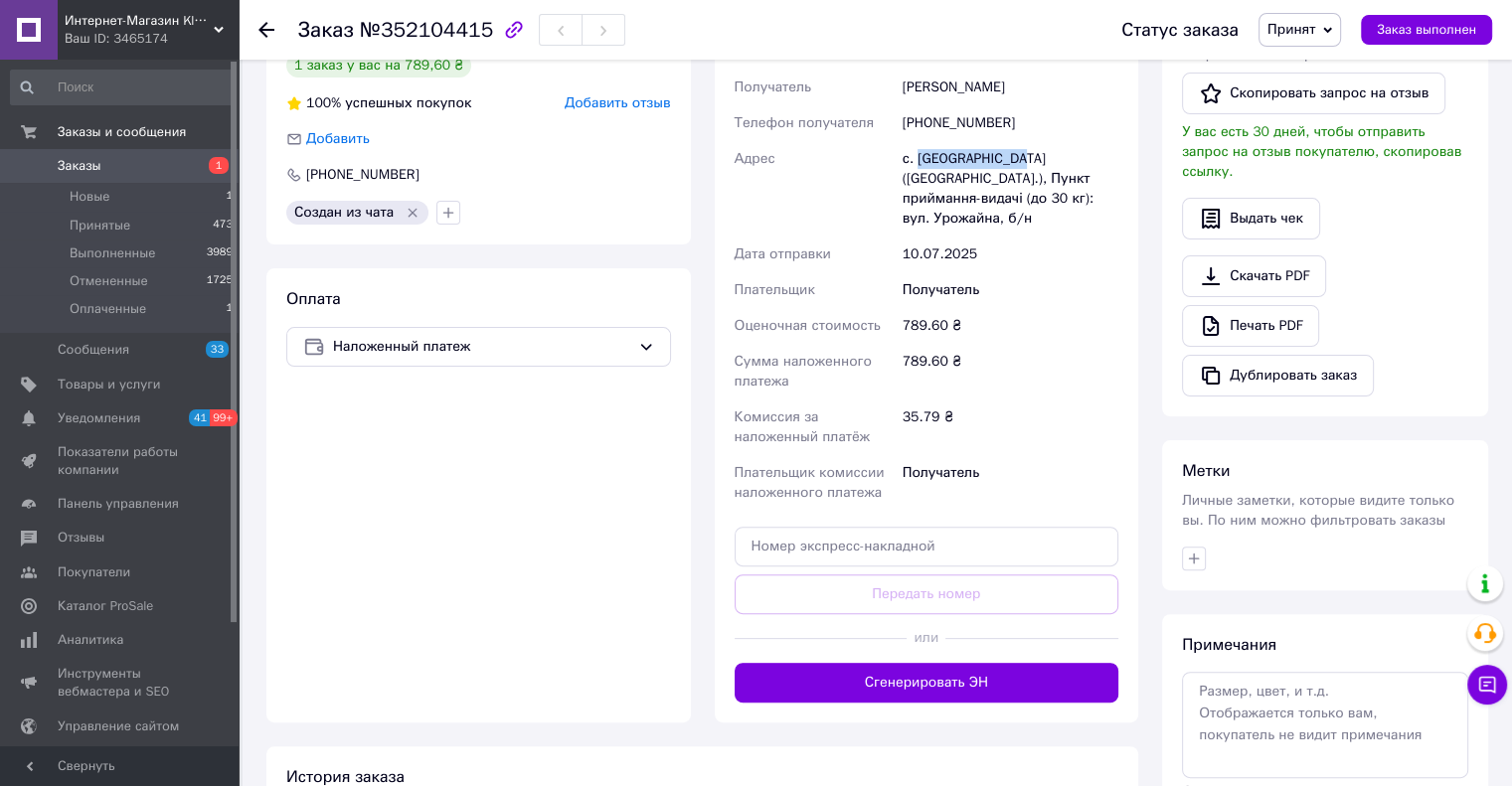 drag, startPoint x: 1018, startPoint y: 162, endPoint x: 917, endPoint y: 158, distance: 101.0792 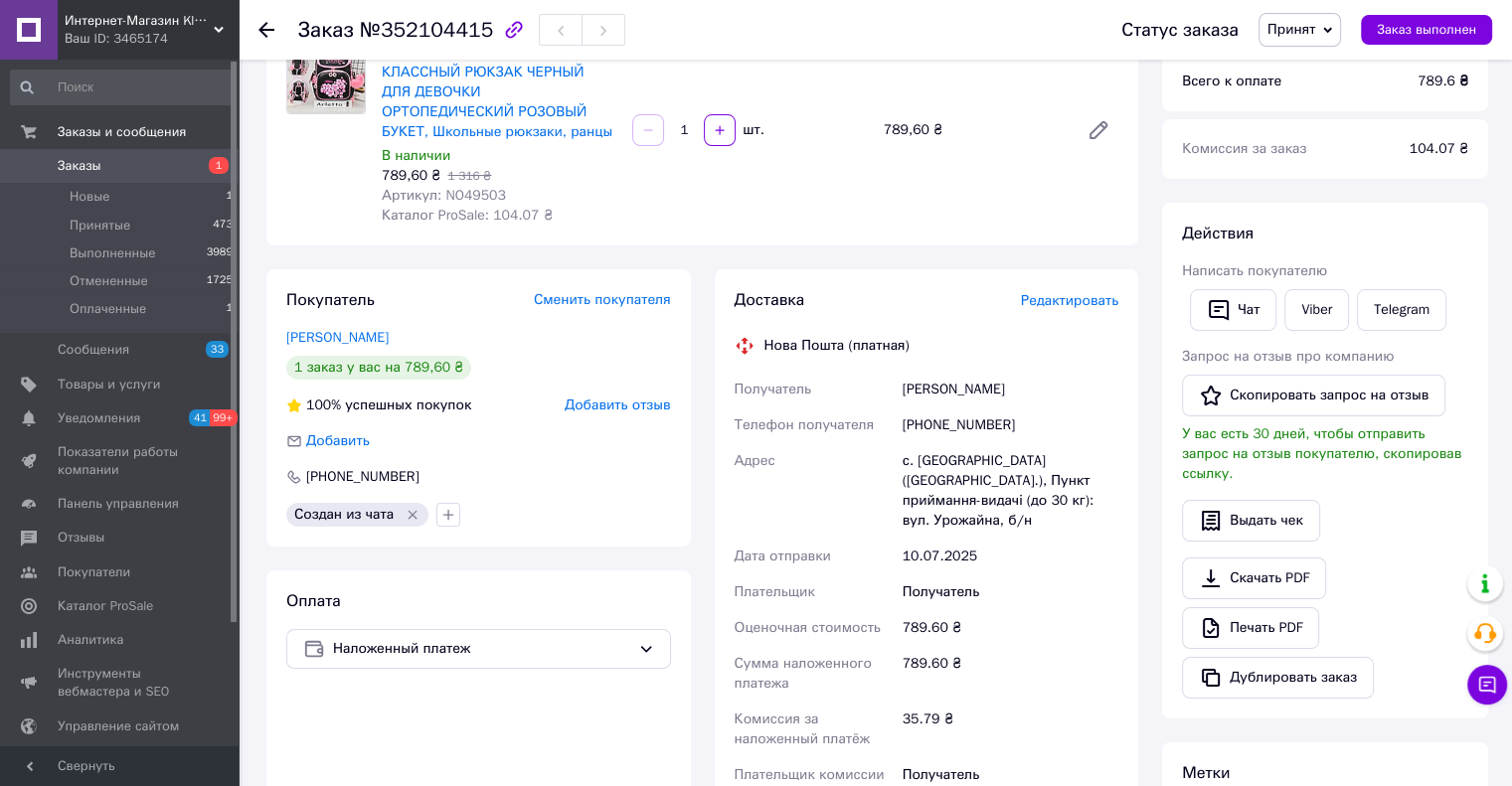 scroll, scrollTop: 199, scrollLeft: 0, axis: vertical 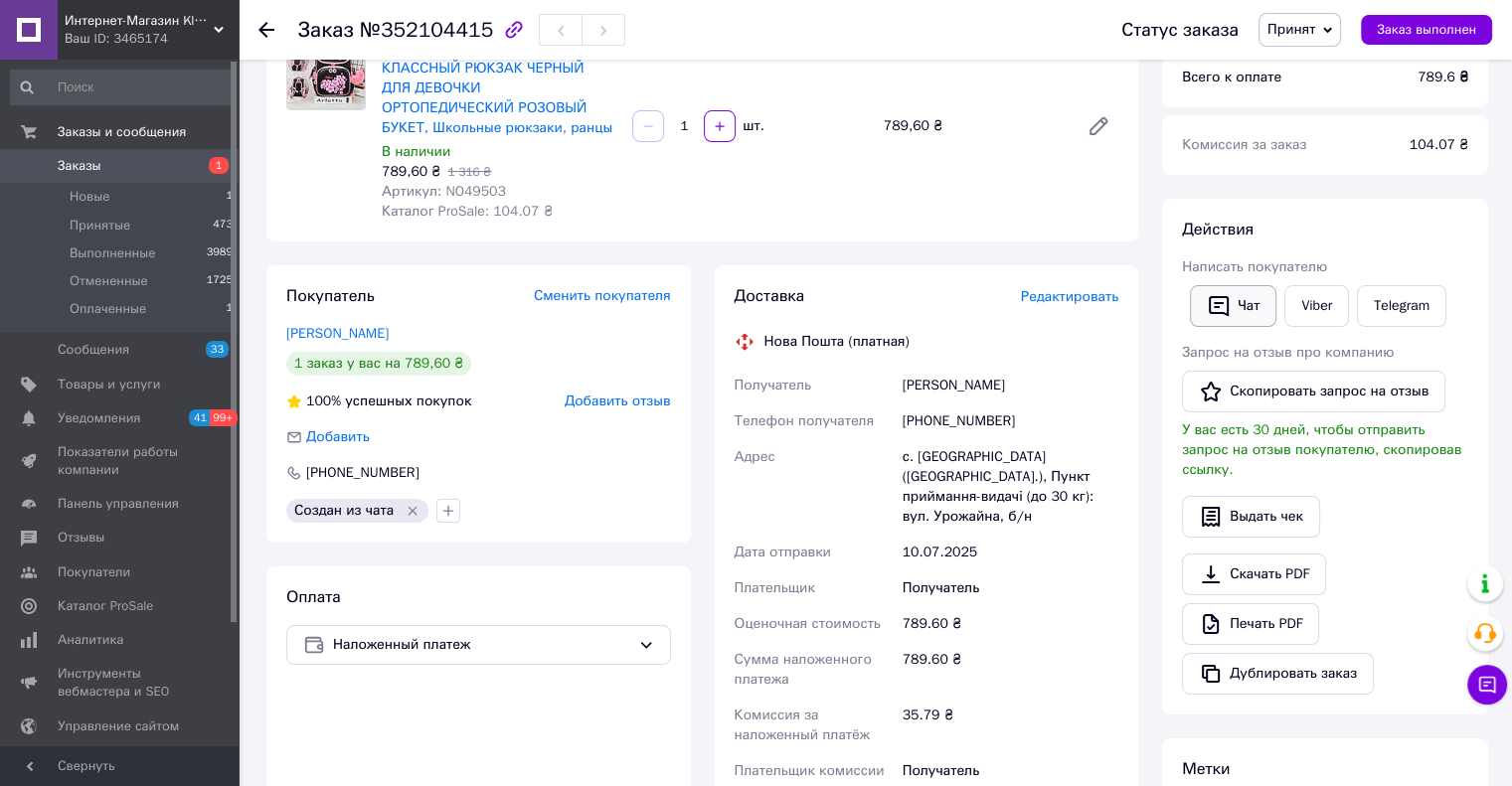 click on "Чат" at bounding box center (1233, 306) 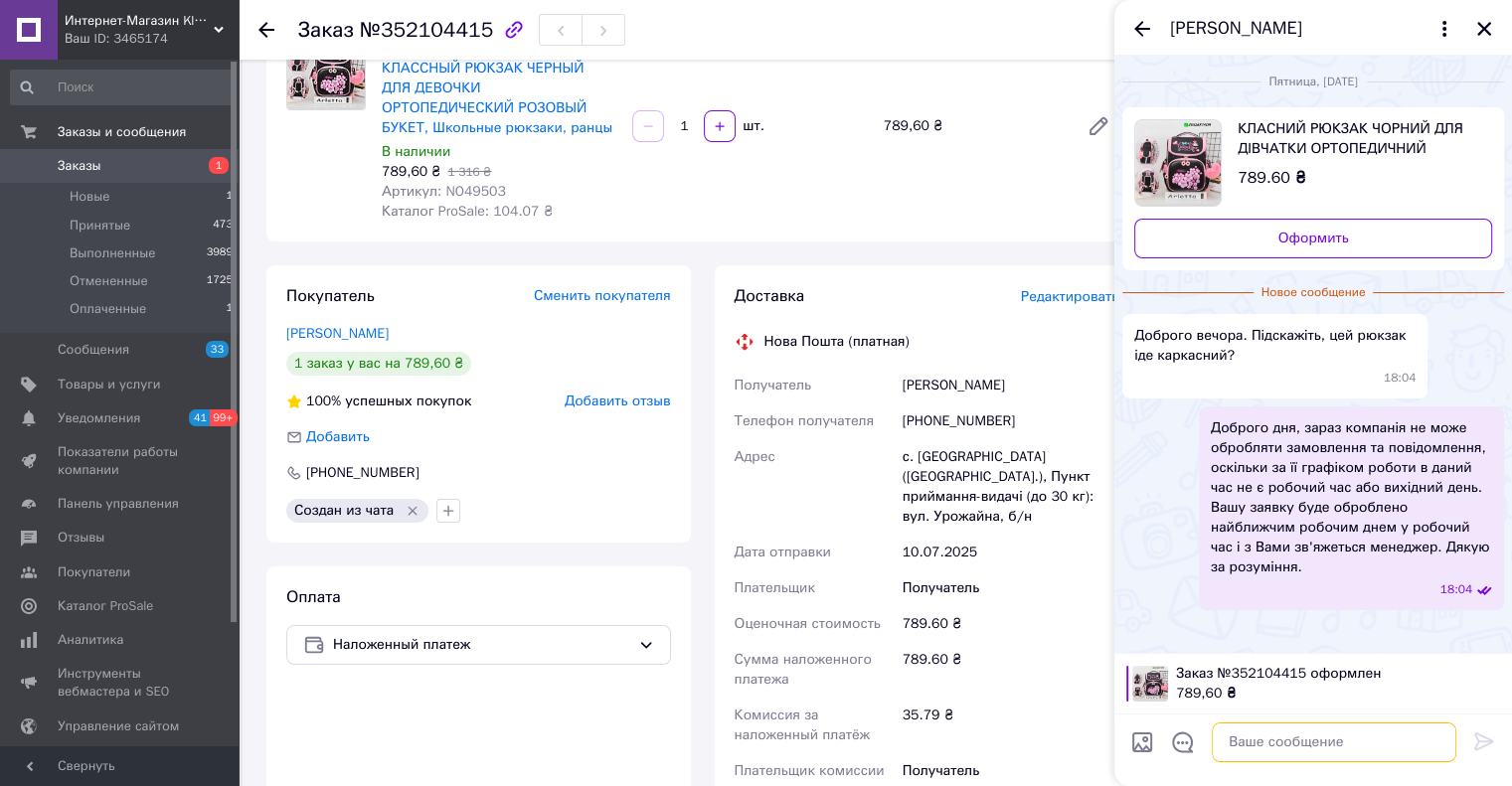 click at bounding box center [1334, 742] 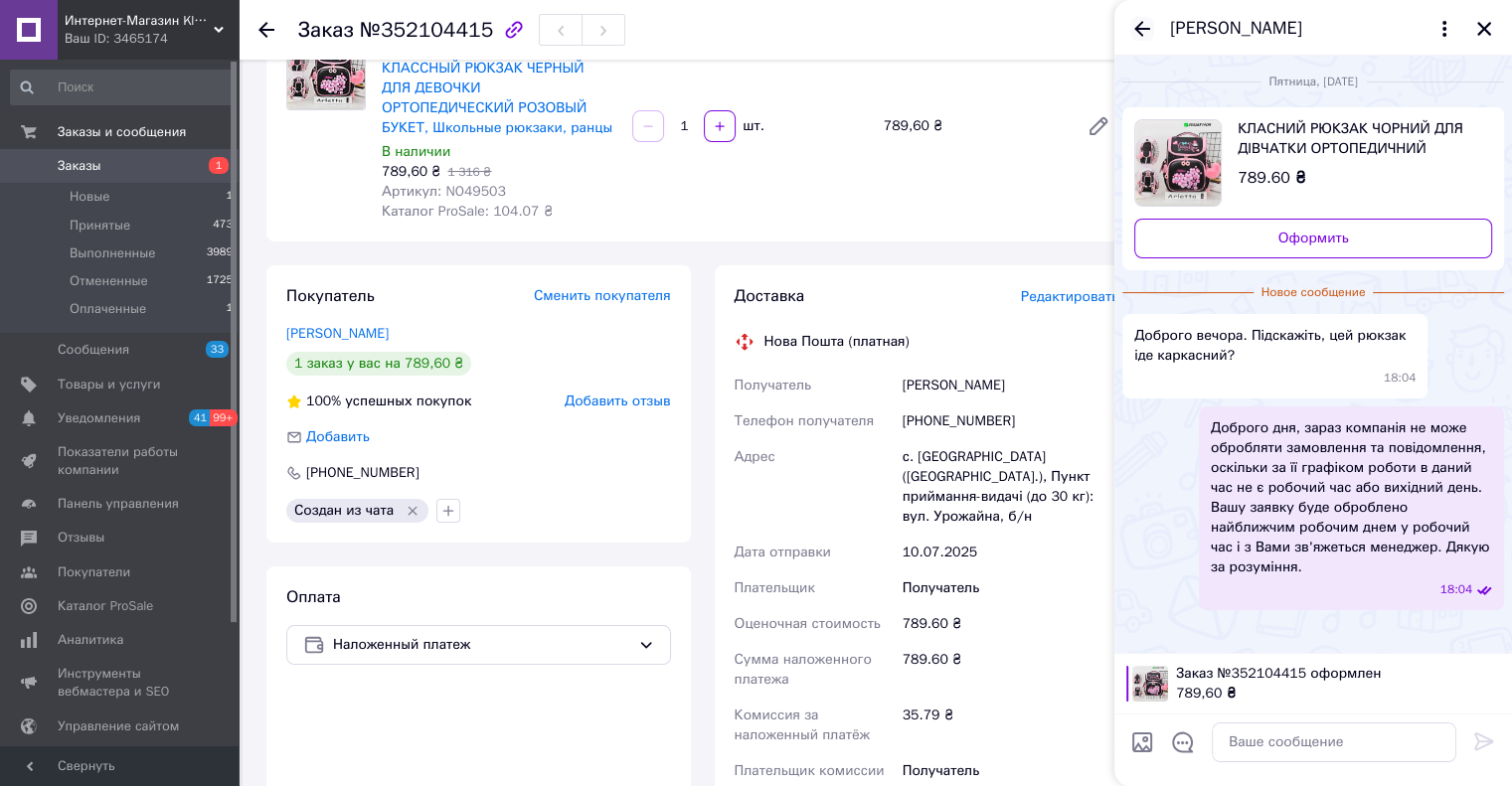 click 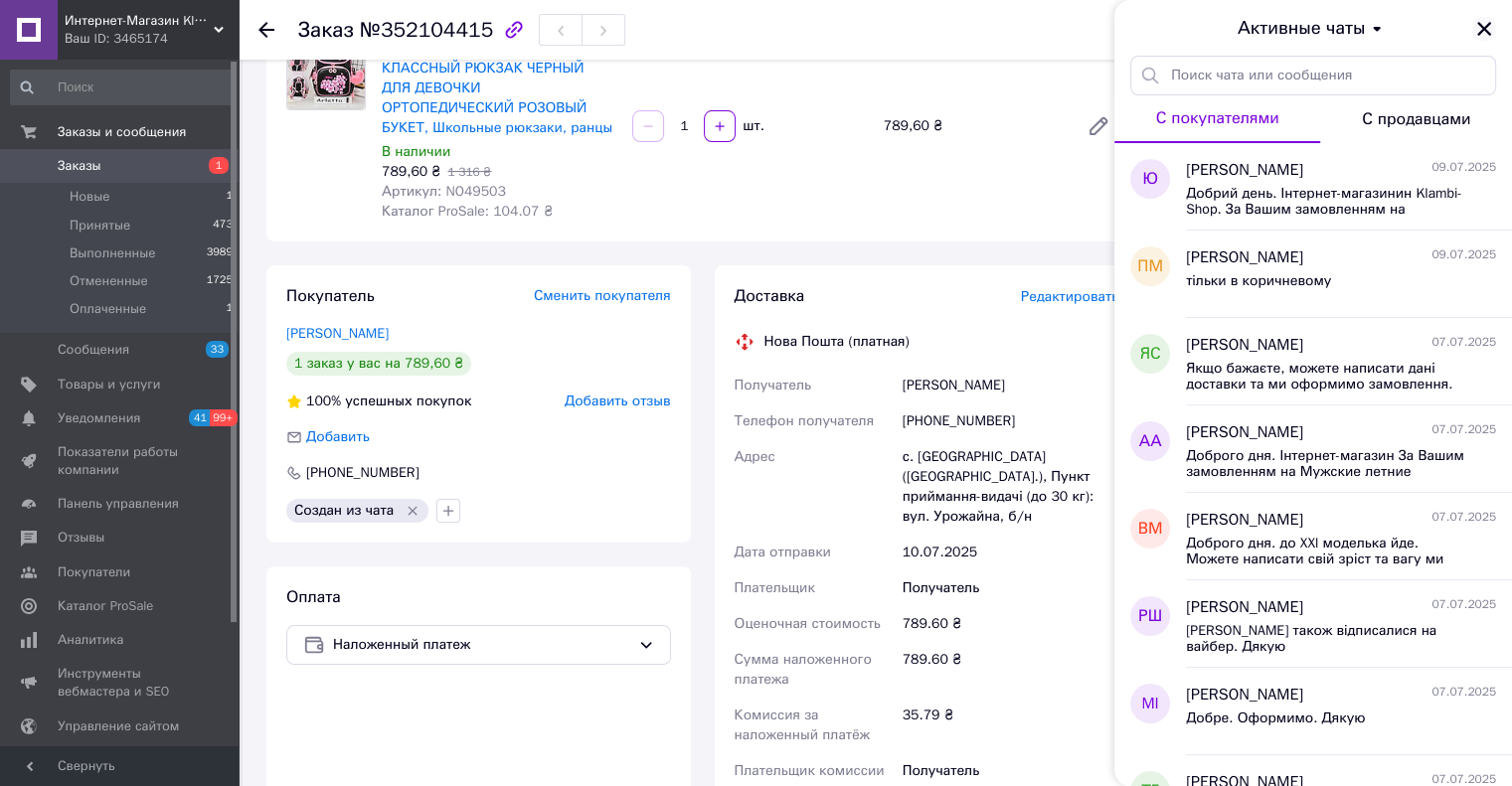 click 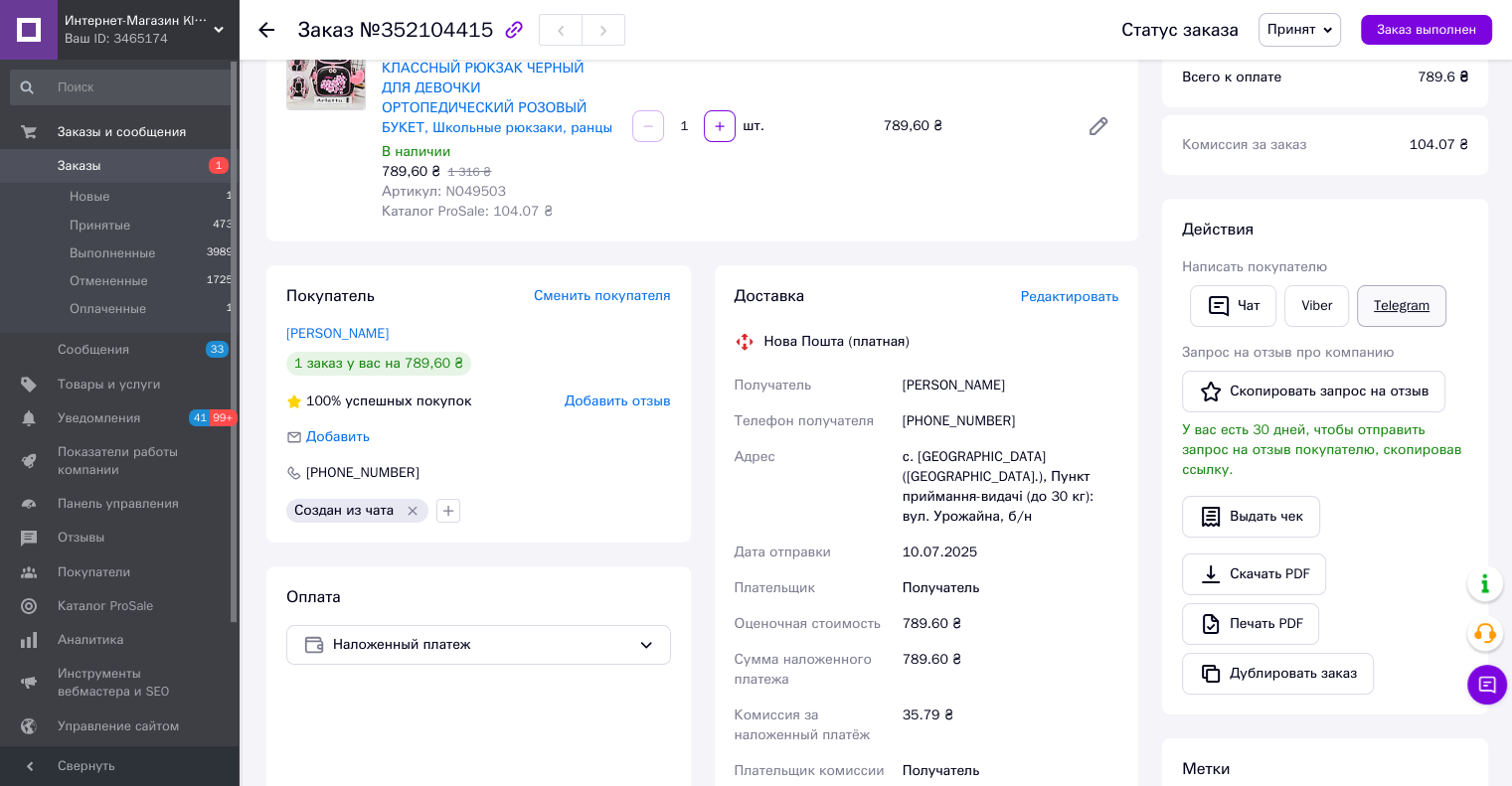 click on "Telegram" at bounding box center [1402, 306] 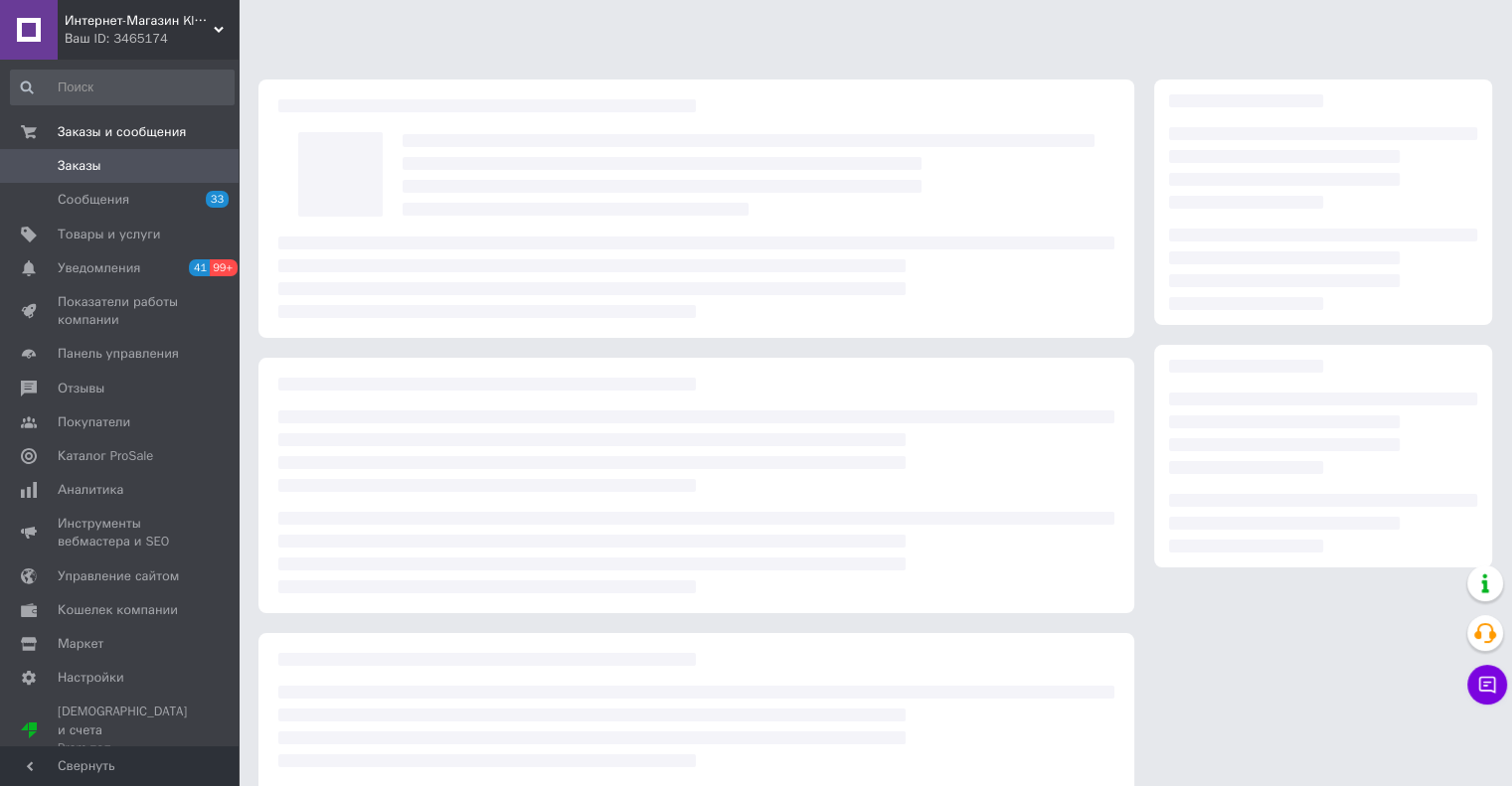 scroll, scrollTop: 122, scrollLeft: 0, axis: vertical 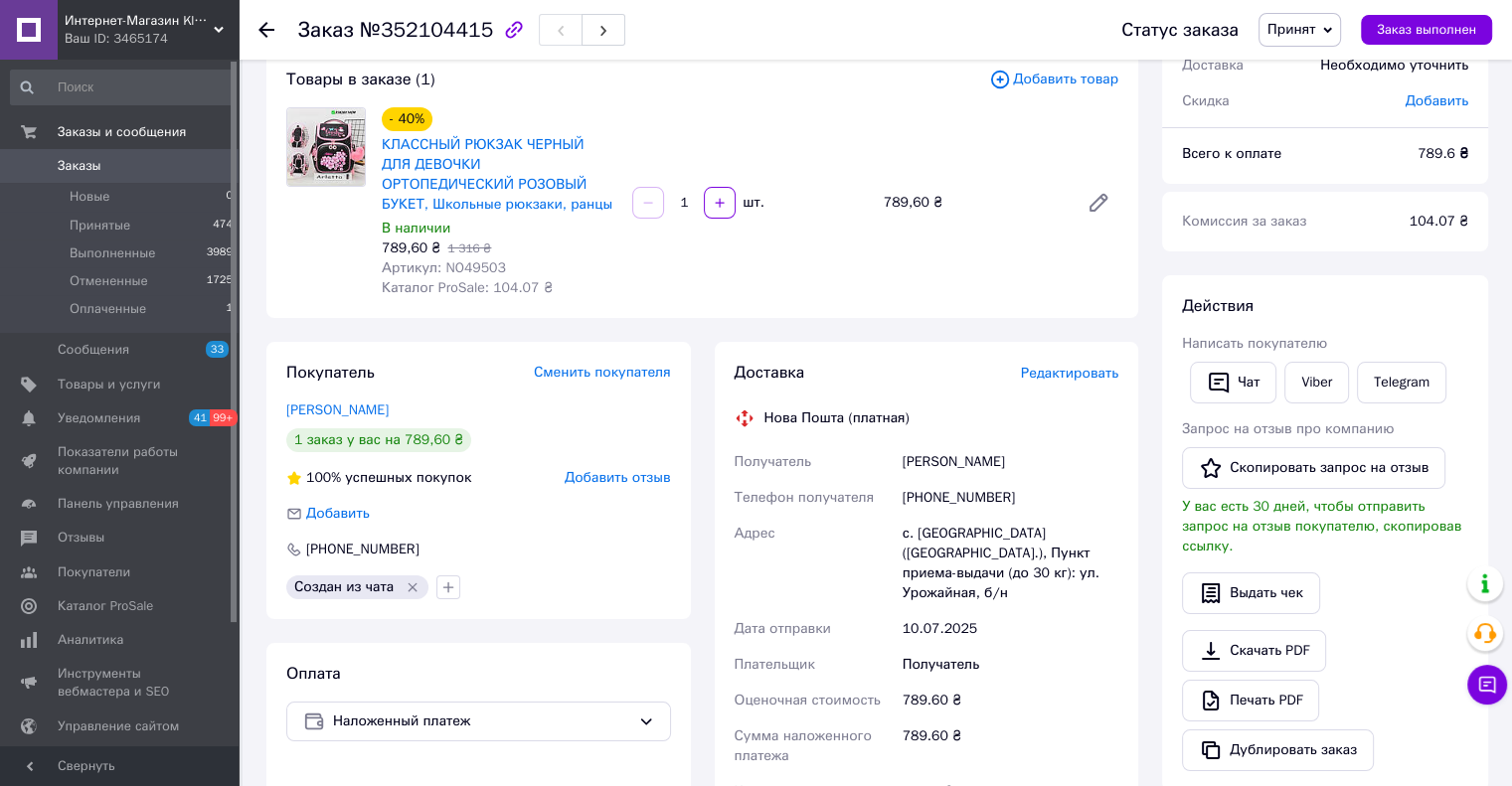 click 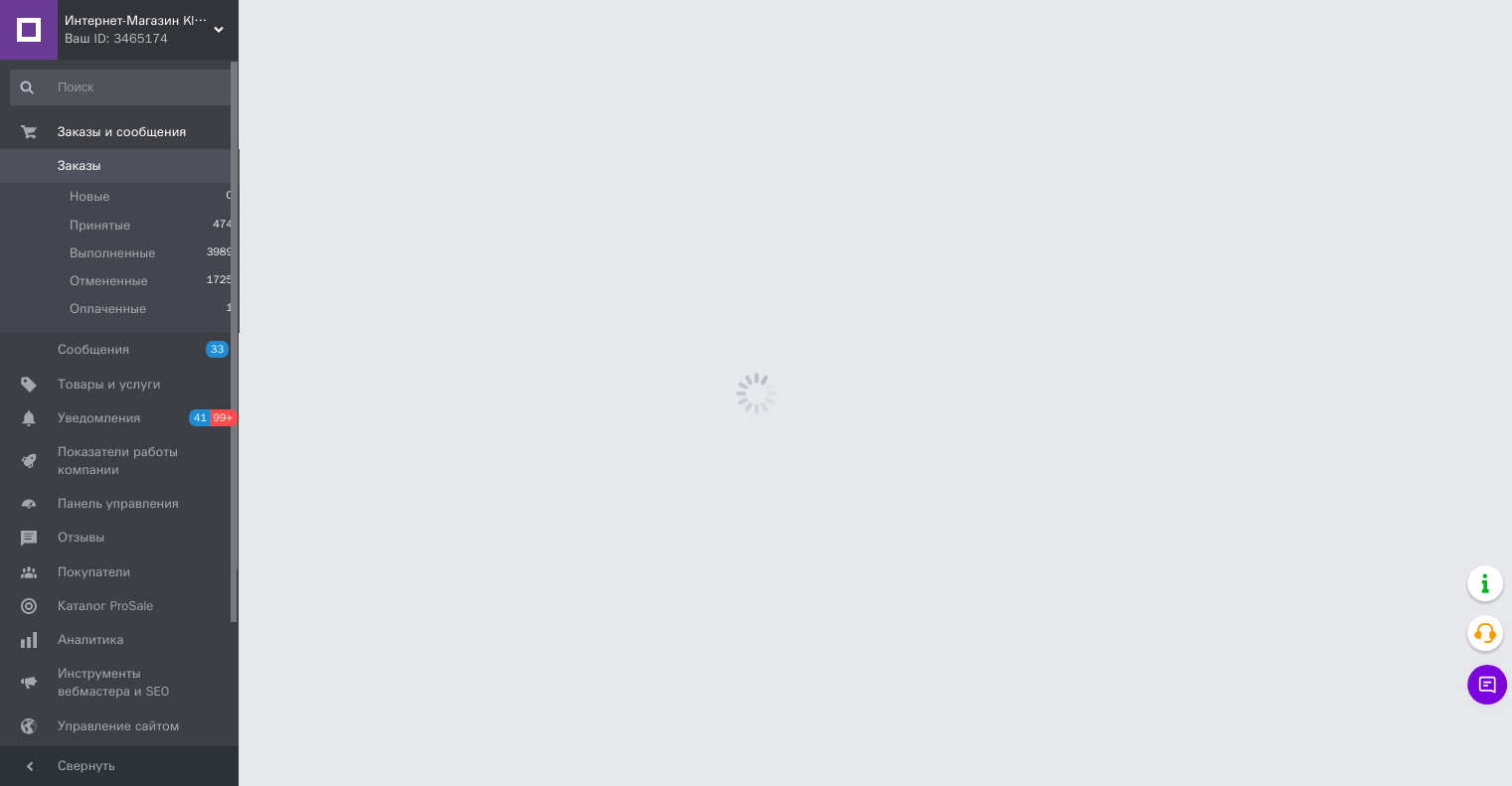 scroll, scrollTop: 0, scrollLeft: 0, axis: both 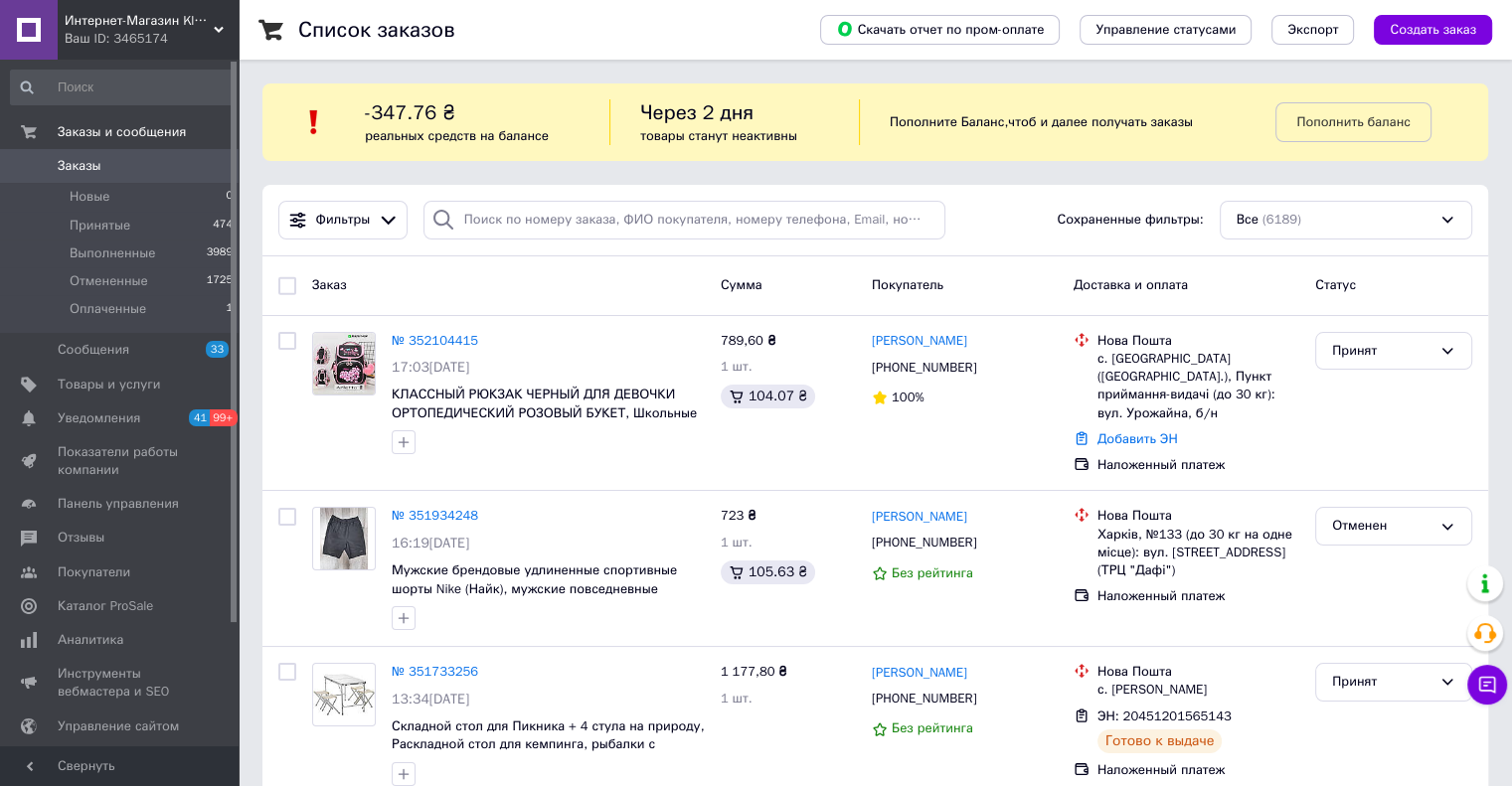 click on "Интернет-Магазин Klambi Shop" at bounding box center [139, 21] 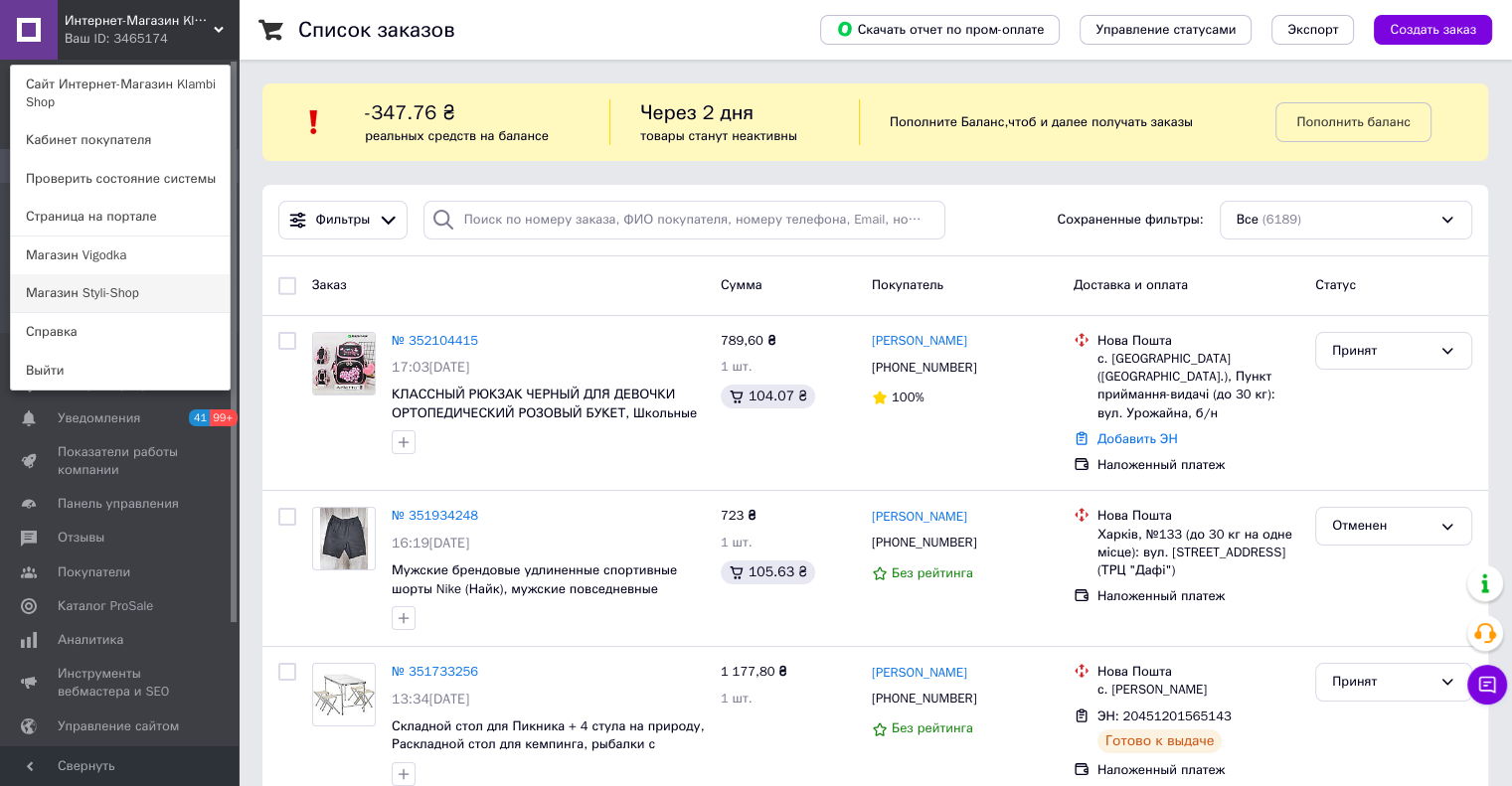 click on "Магазин Styli-Shop" at bounding box center [120, 293] 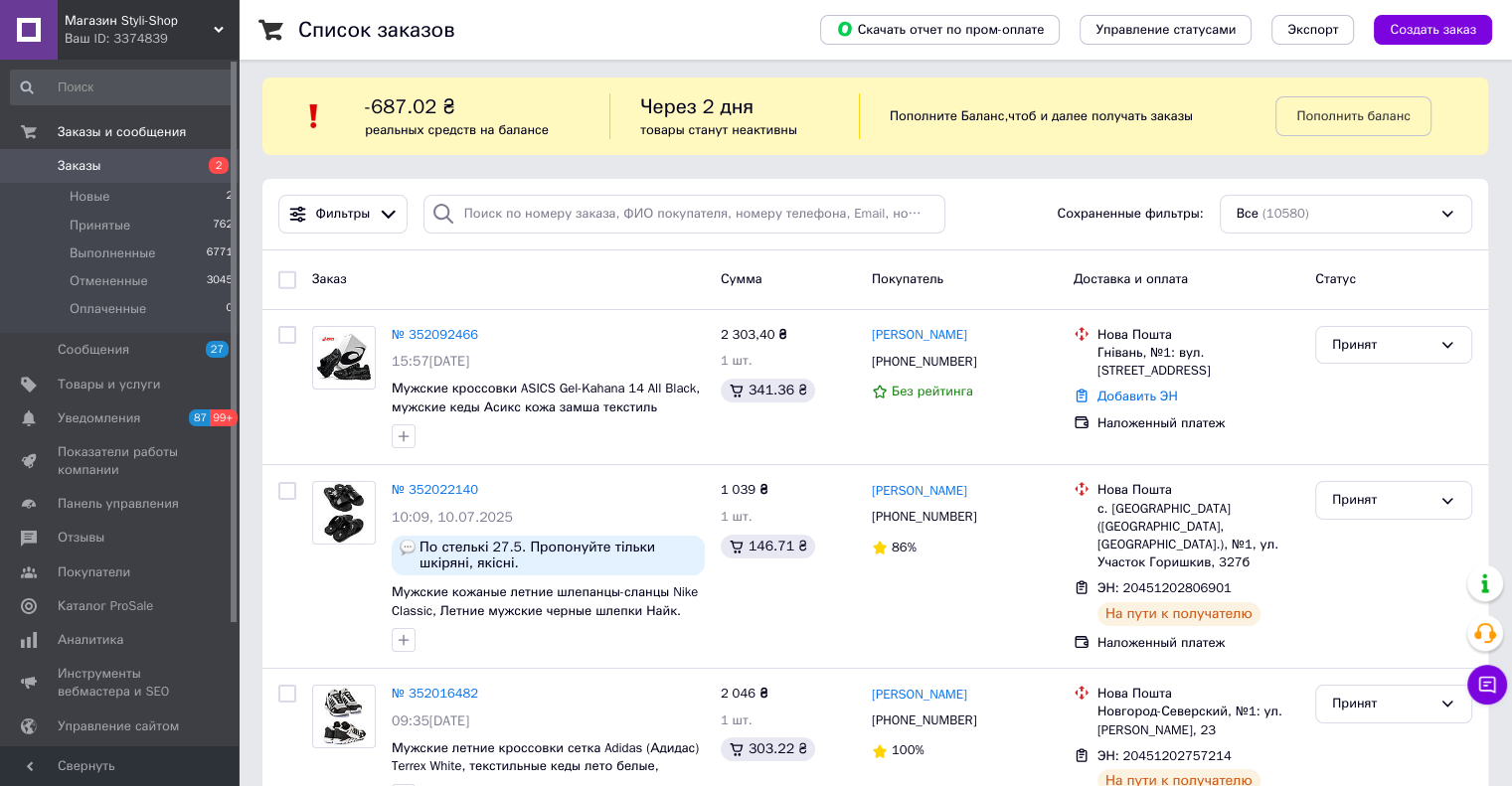 scroll, scrollTop: 199, scrollLeft: 0, axis: vertical 